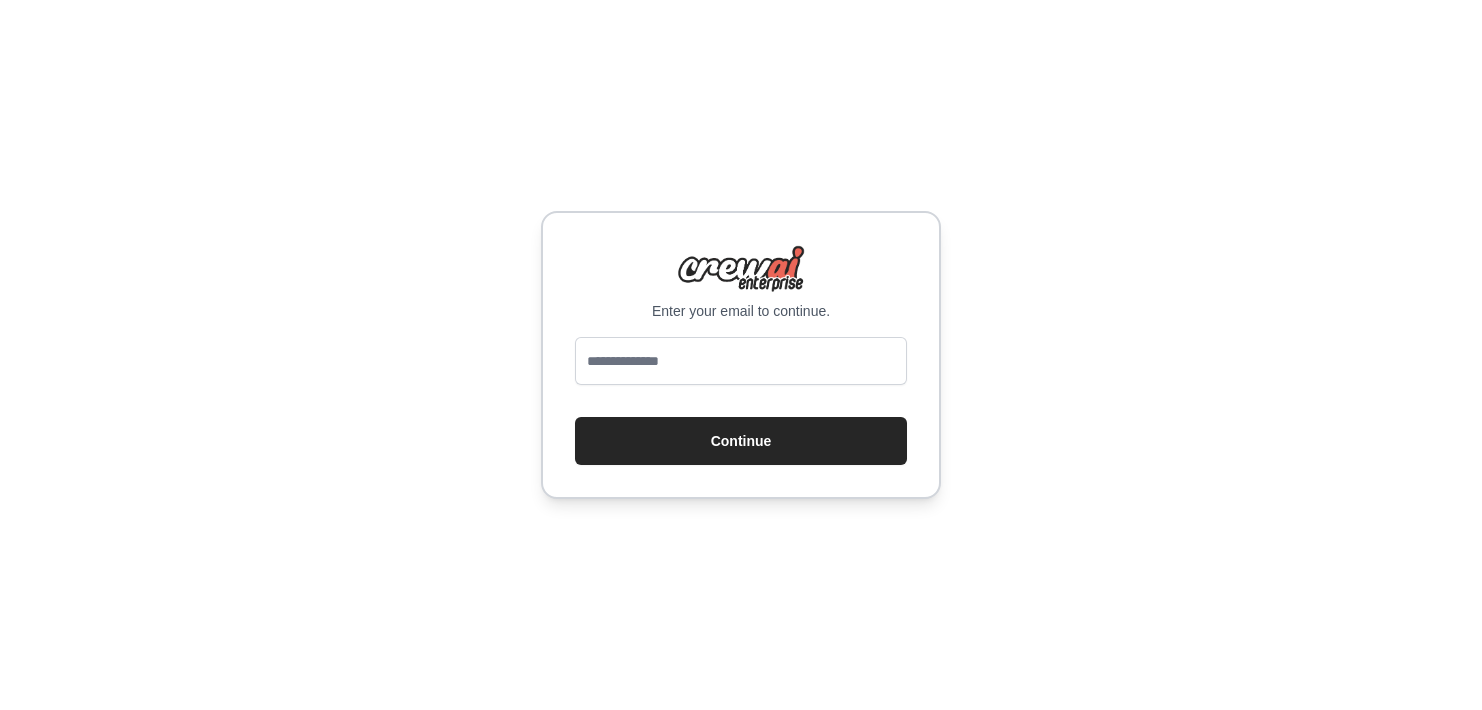 click at bounding box center (741, 361) 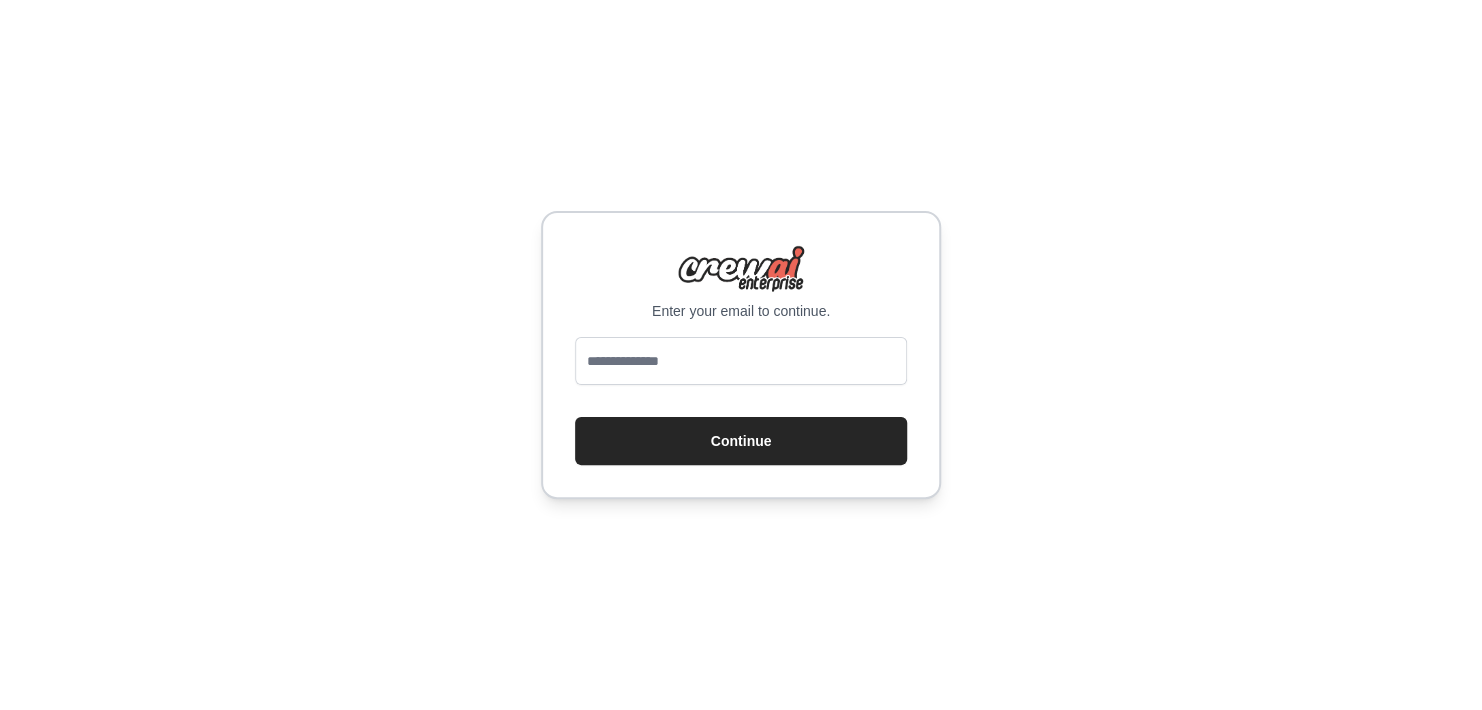 scroll, scrollTop: 0, scrollLeft: 0, axis: both 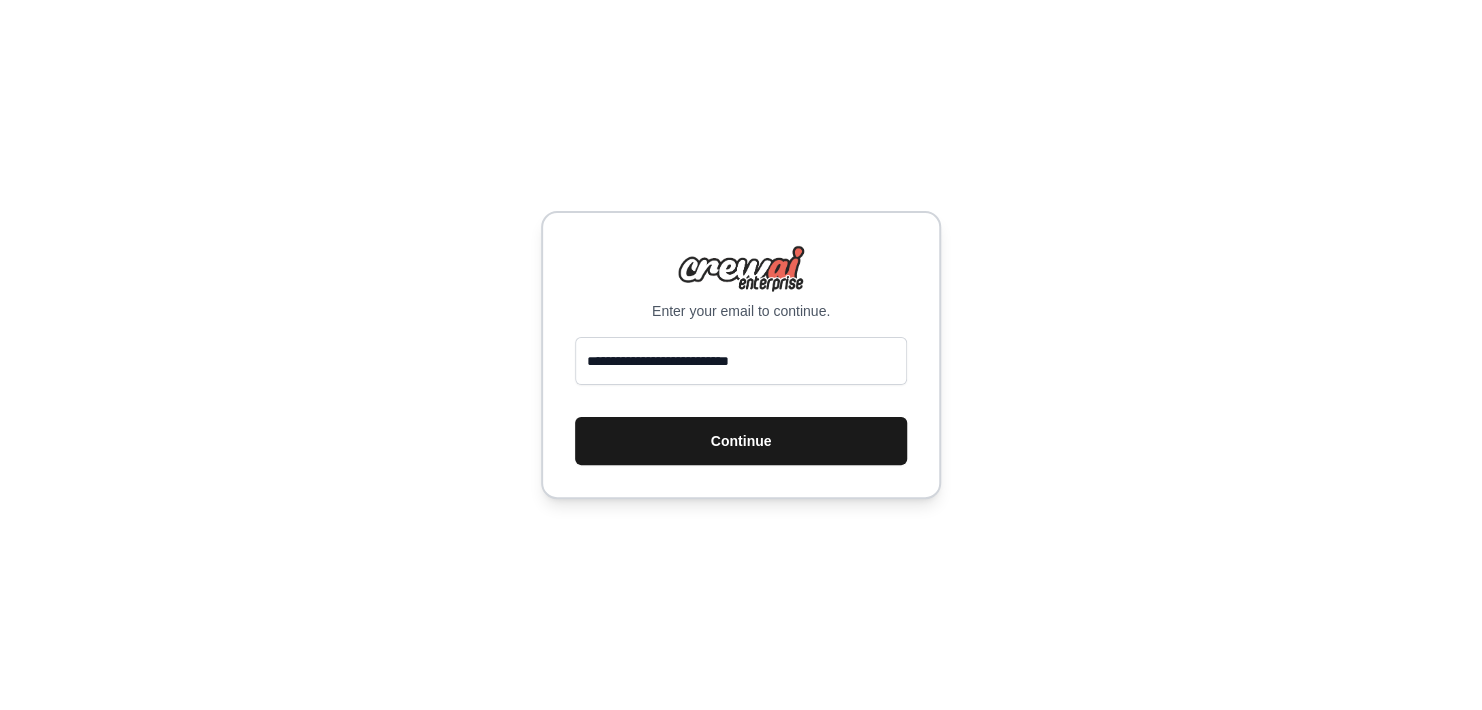 click on "Continue" at bounding box center (741, 441) 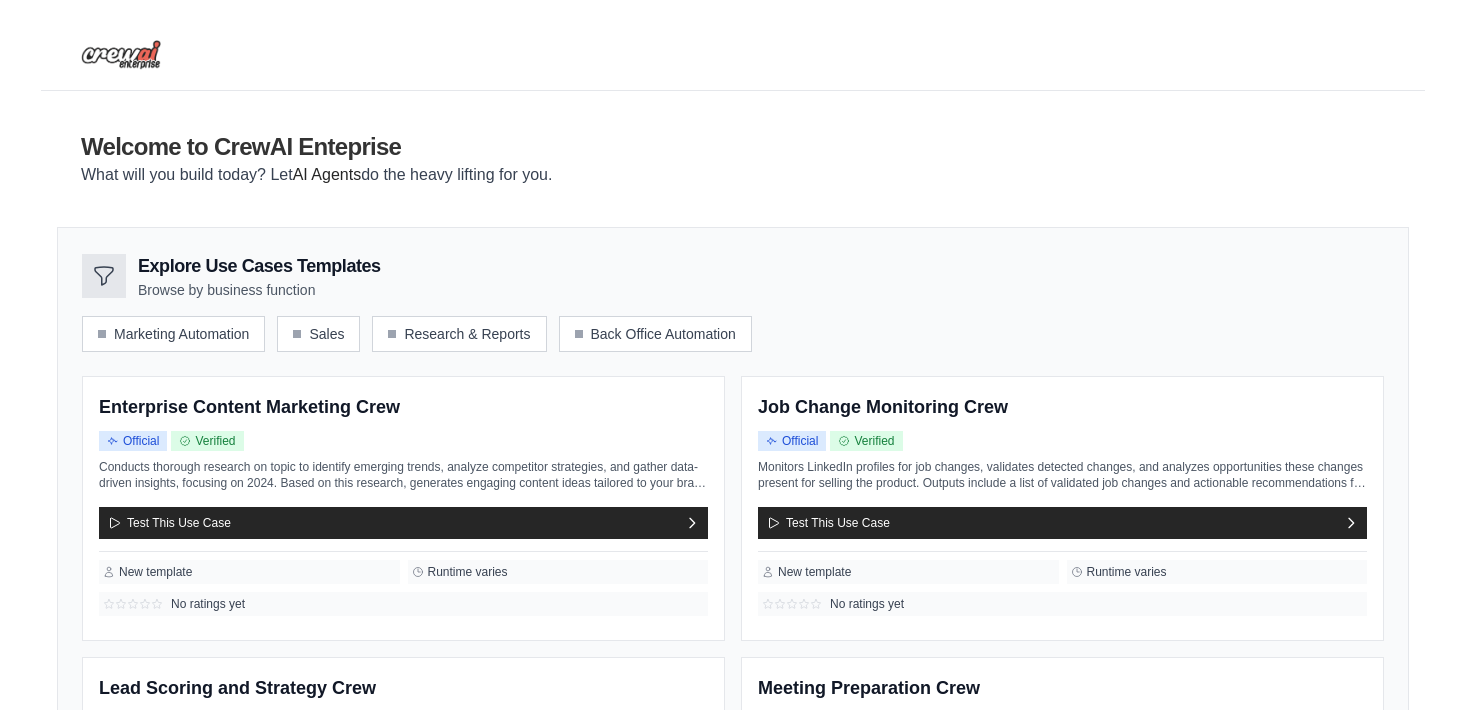 scroll, scrollTop: 0, scrollLeft: 0, axis: both 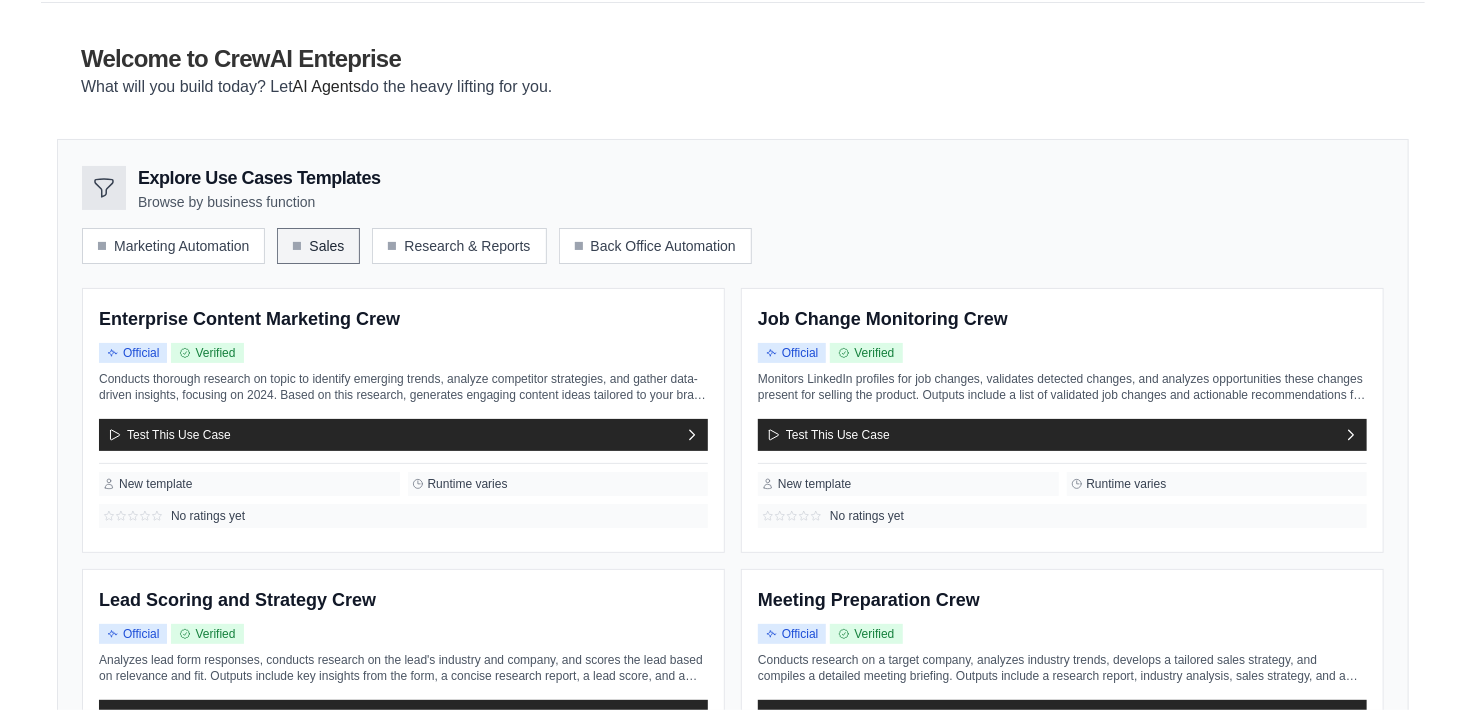click on "Sales" at bounding box center [318, 246] 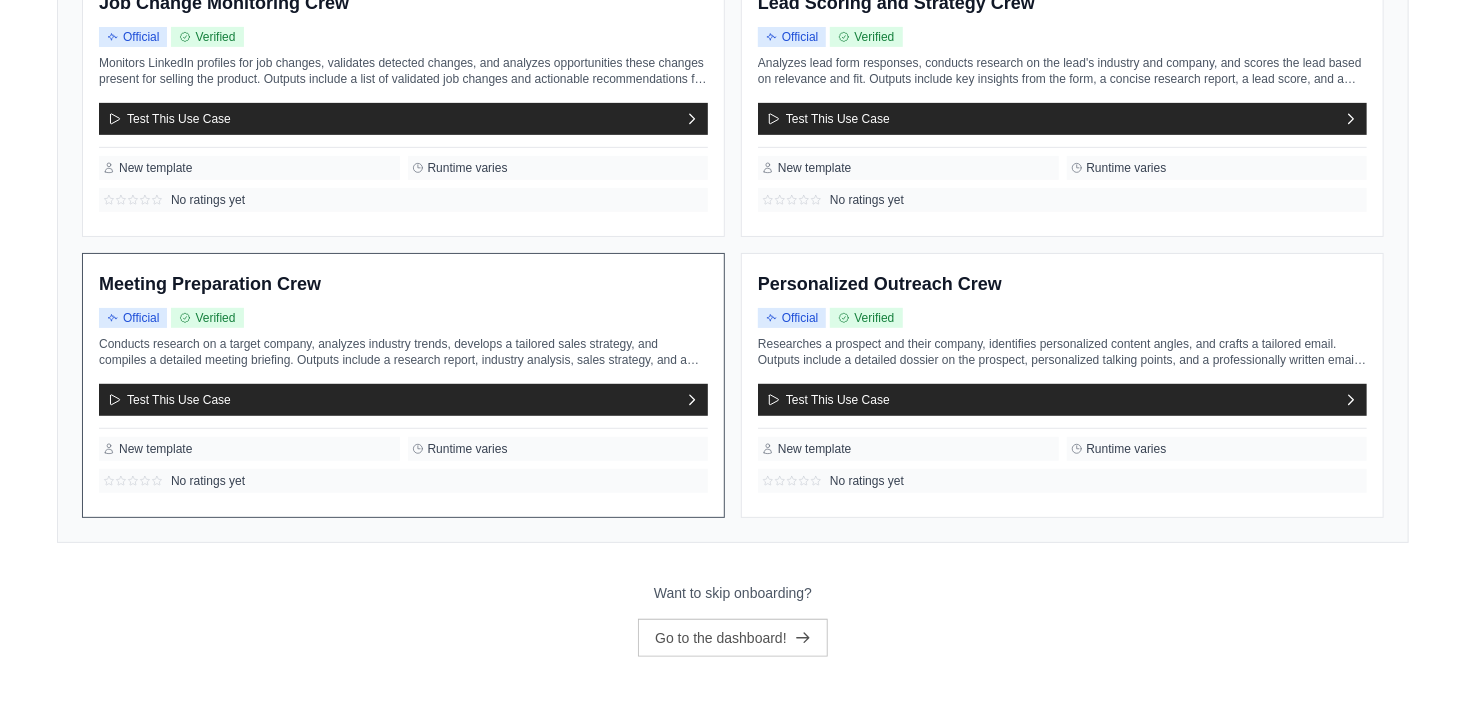 scroll, scrollTop: 408, scrollLeft: 0, axis: vertical 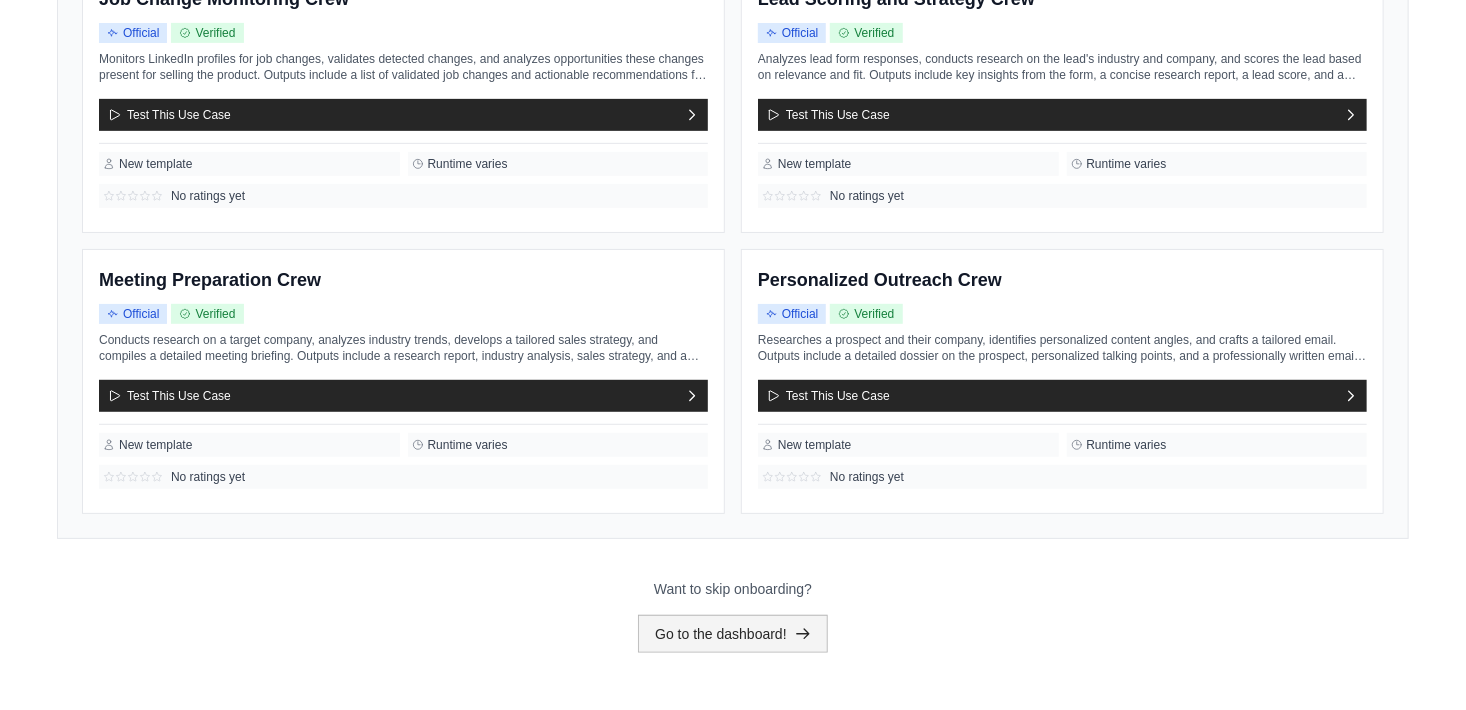 click on "Go to the dashboard!" at bounding box center (733, 634) 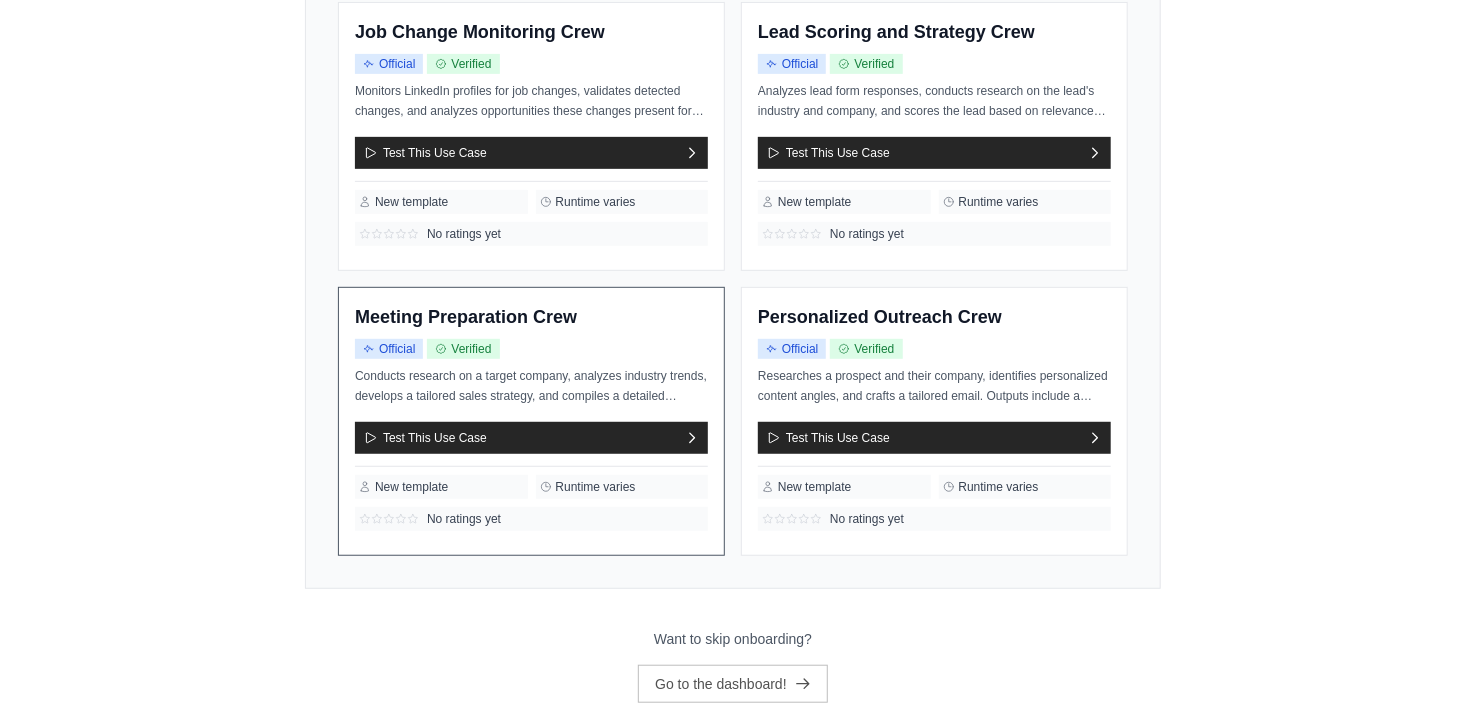 scroll, scrollTop: 0, scrollLeft: 0, axis: both 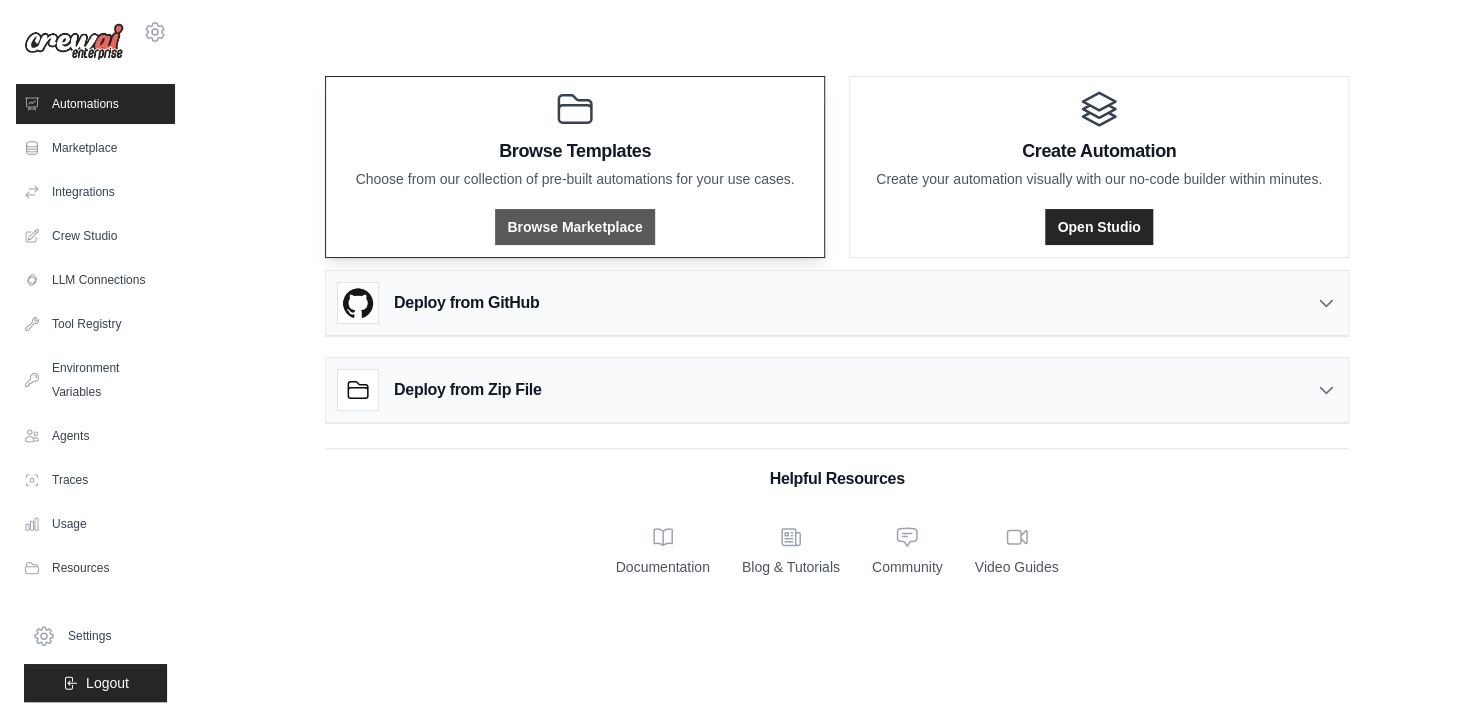 click on "Browse Marketplace" at bounding box center (574, 227) 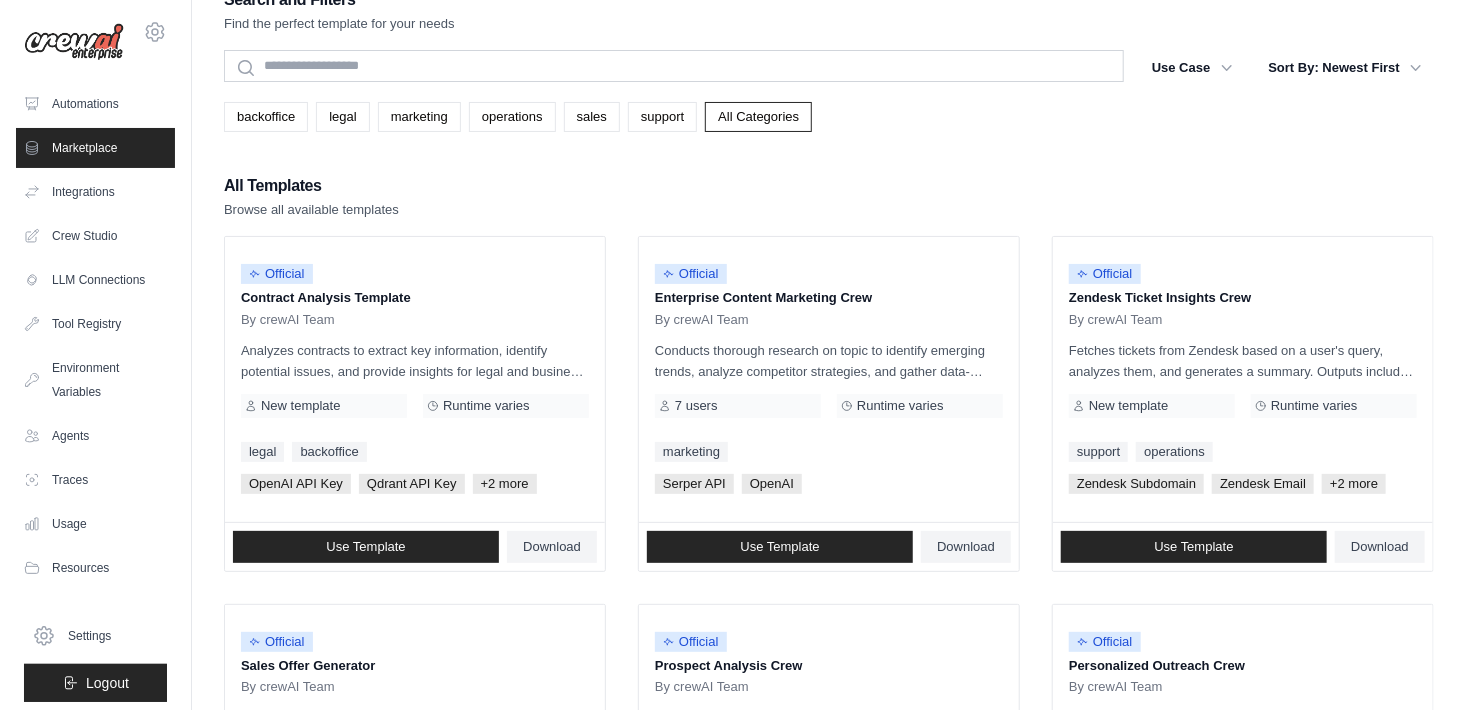 scroll, scrollTop: 0, scrollLeft: 0, axis: both 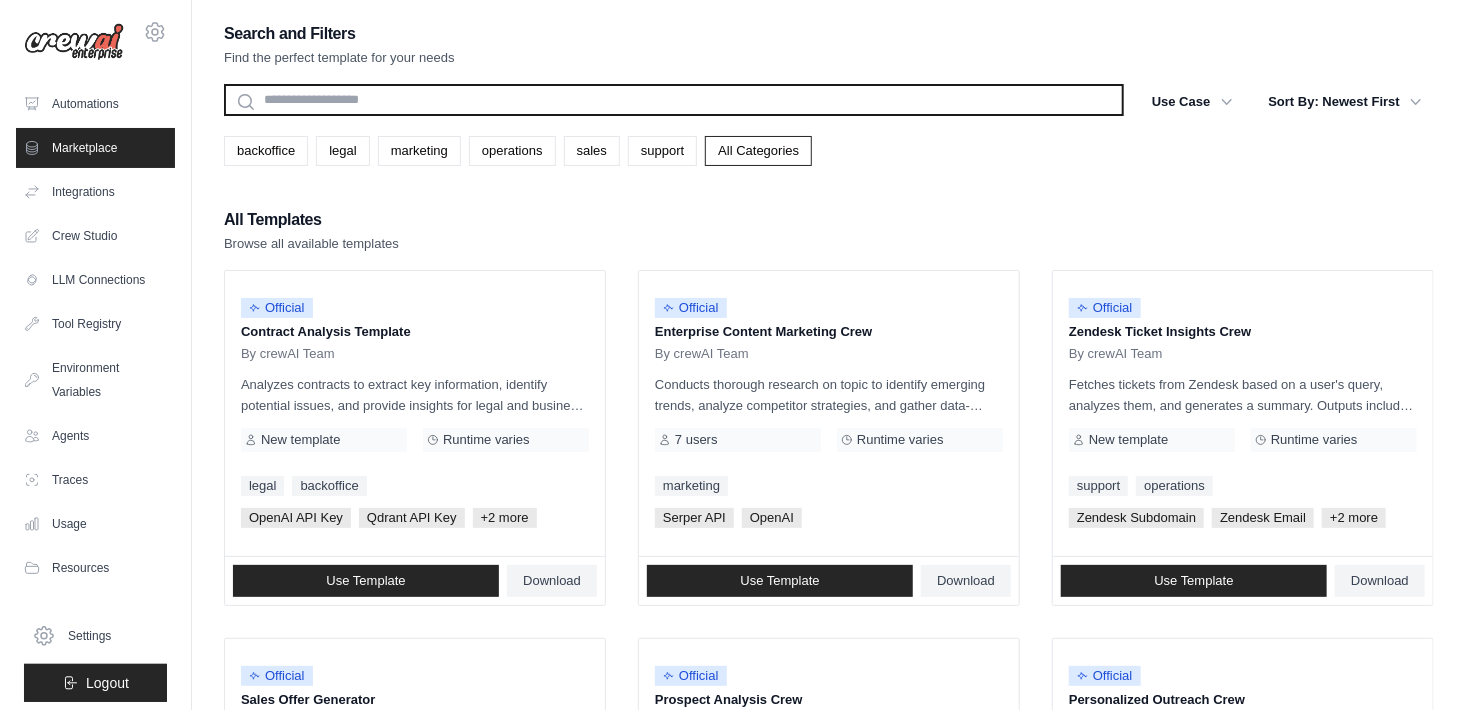 click at bounding box center (674, 100) 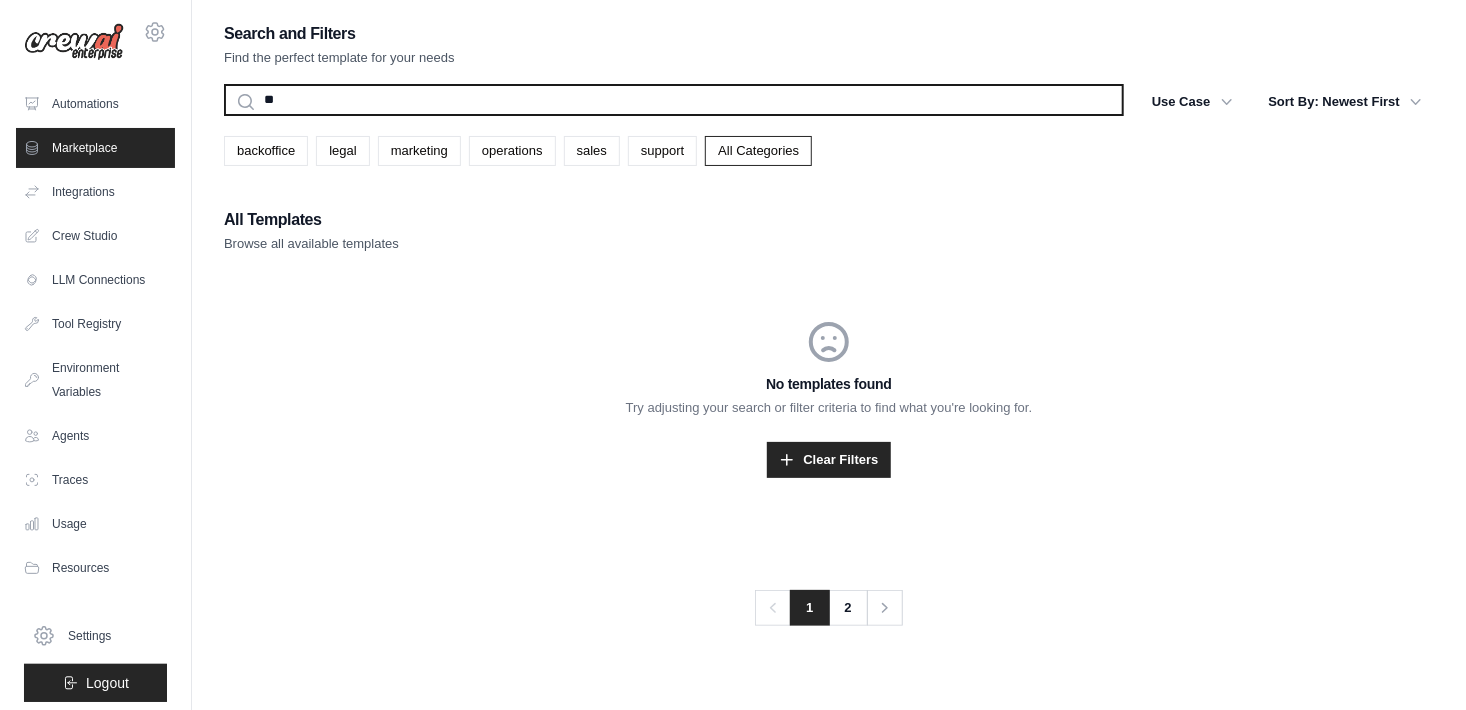 type on "*" 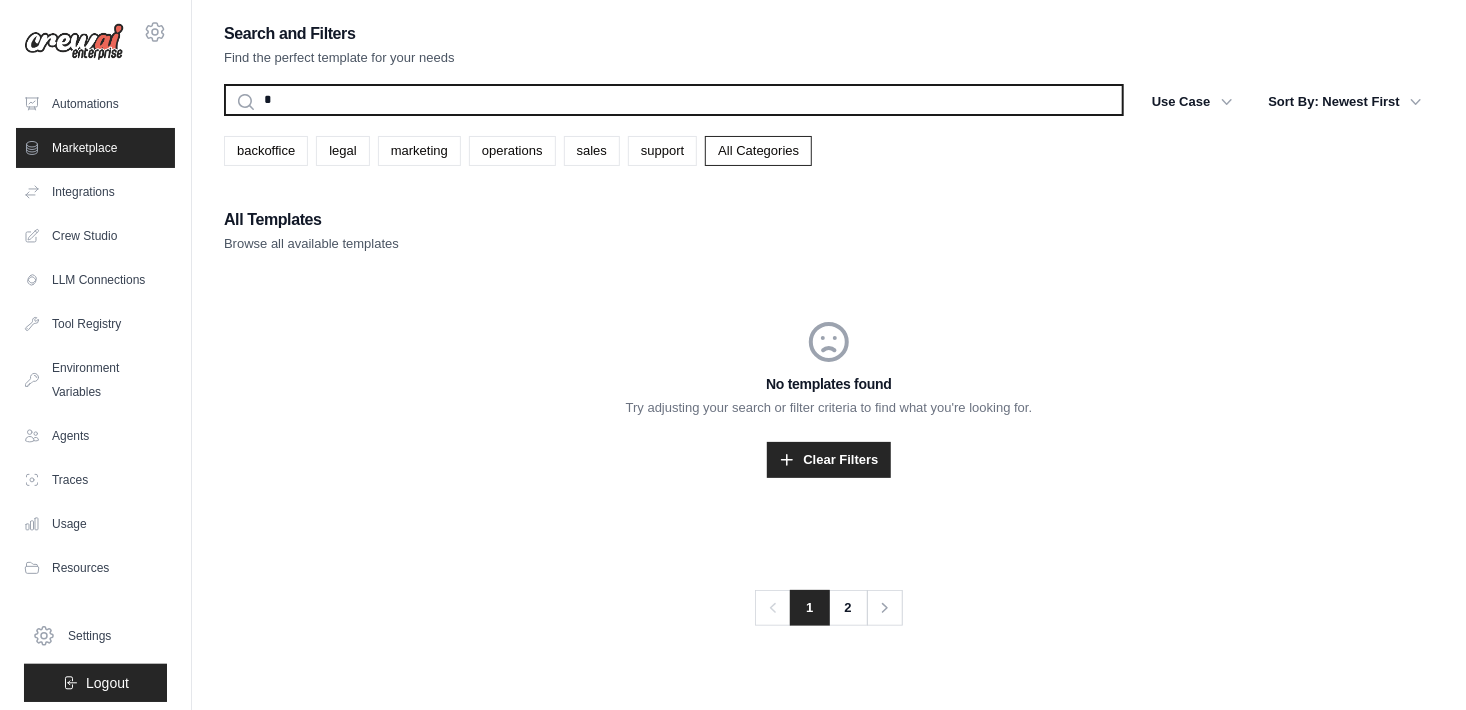 type 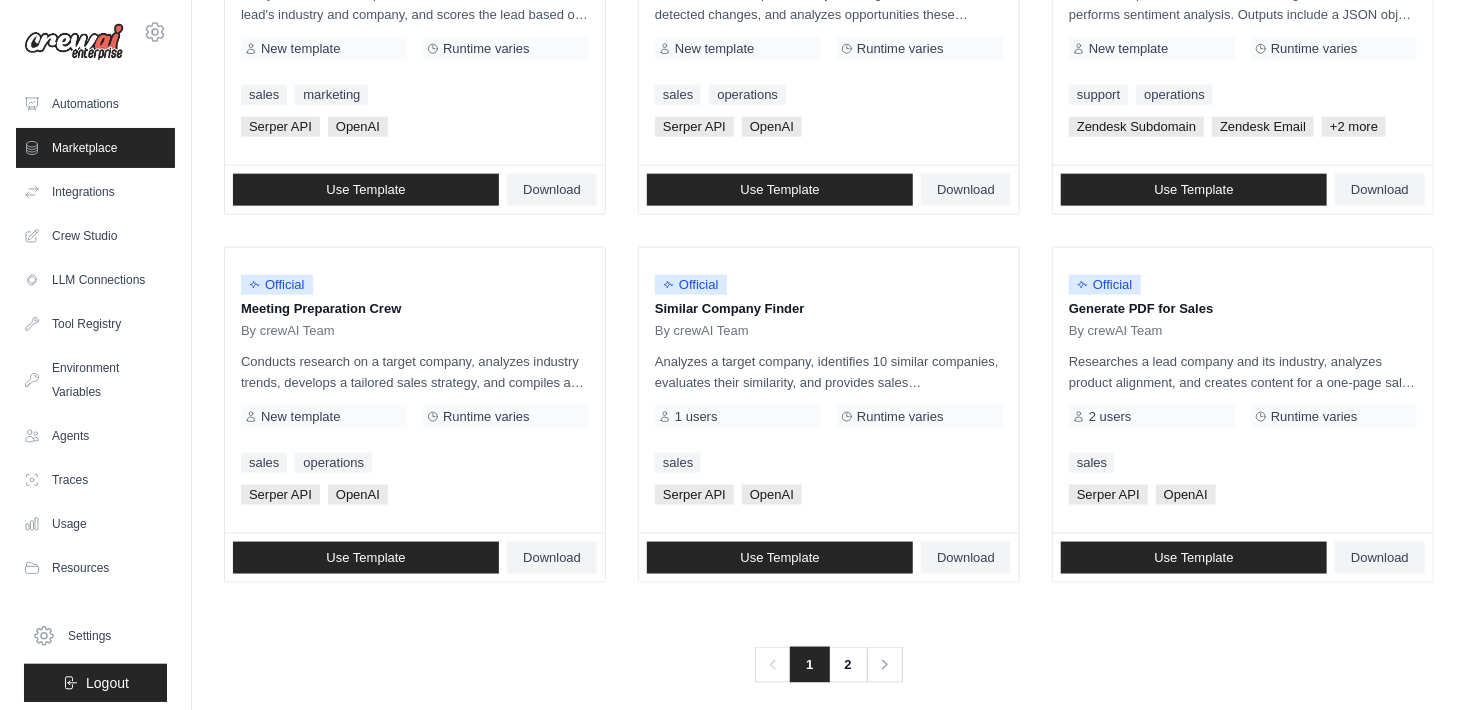 scroll, scrollTop: 1140, scrollLeft: 0, axis: vertical 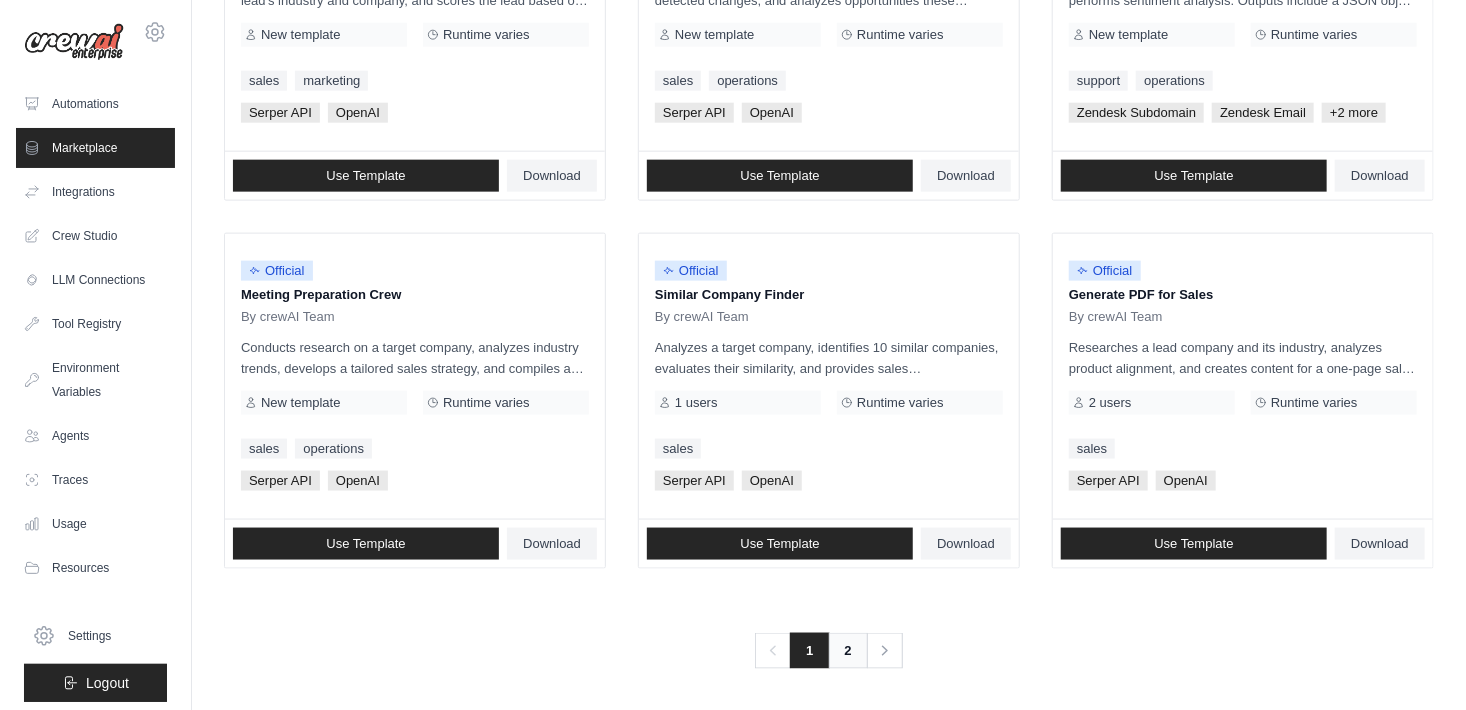 click on "2" at bounding box center (848, 651) 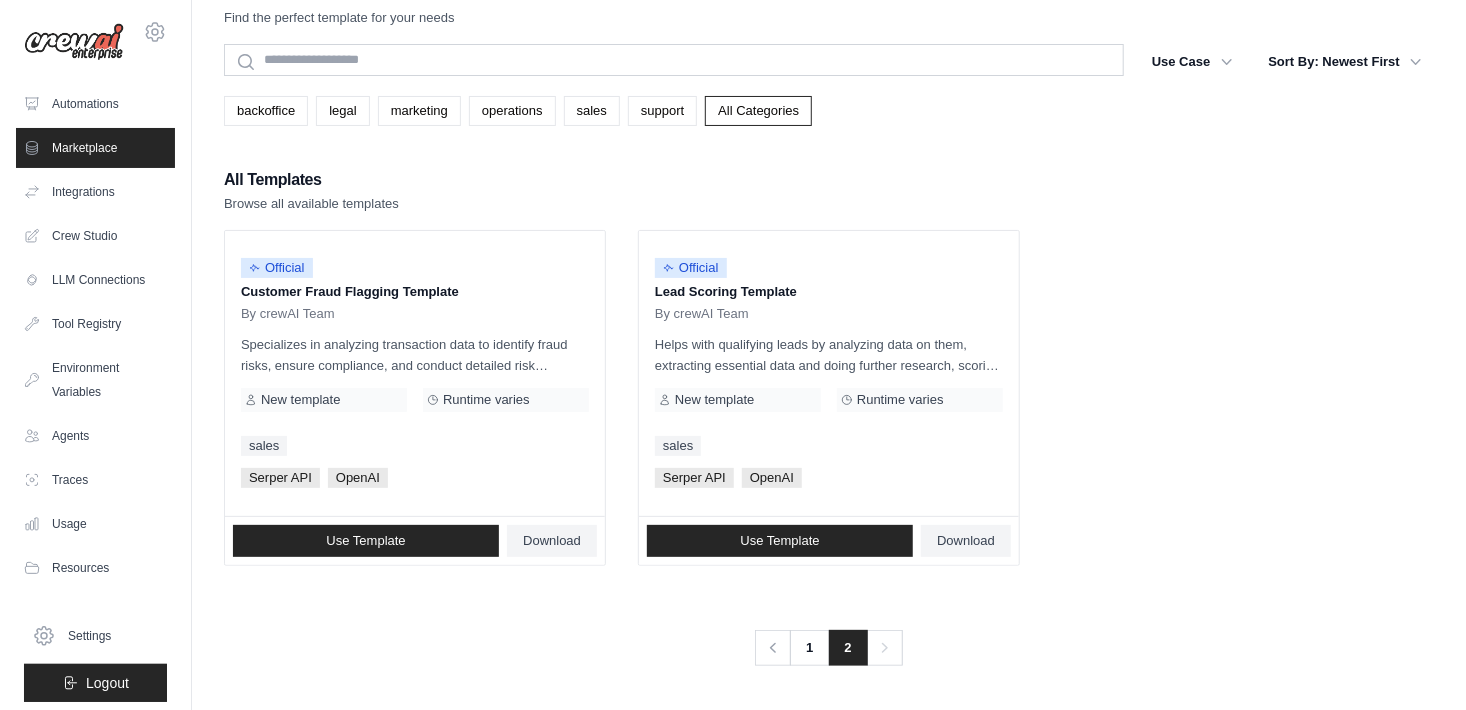 scroll, scrollTop: 0, scrollLeft: 0, axis: both 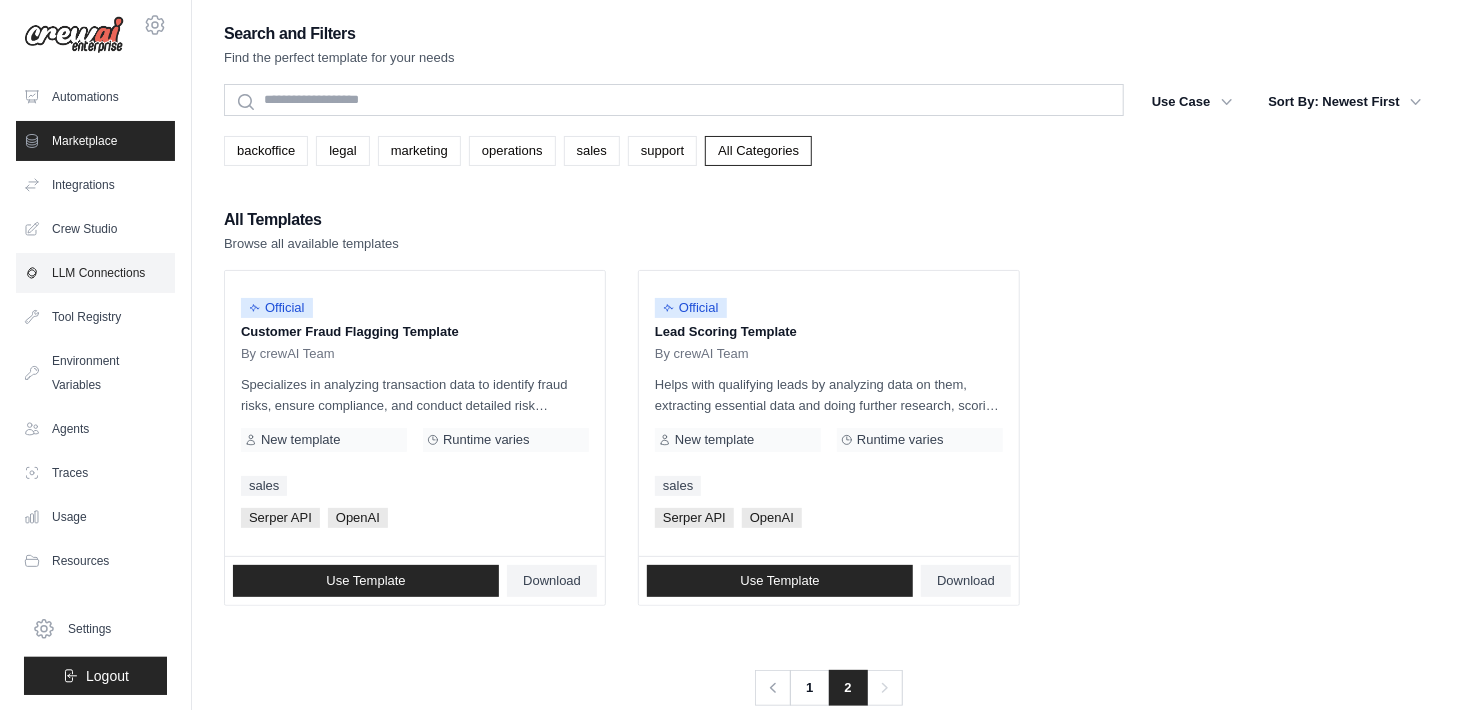 click on "LLM Connections" at bounding box center [95, 273] 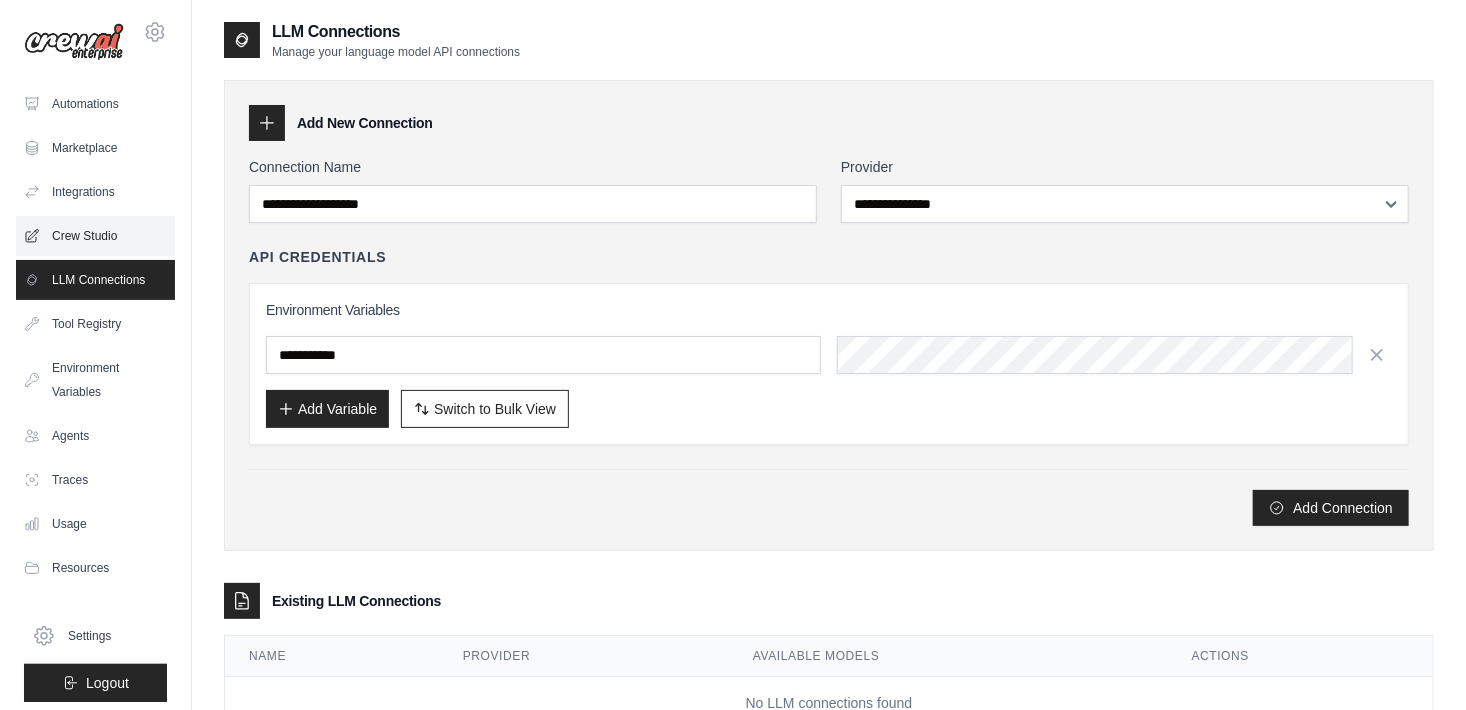 click on "Crew Studio" at bounding box center (95, 236) 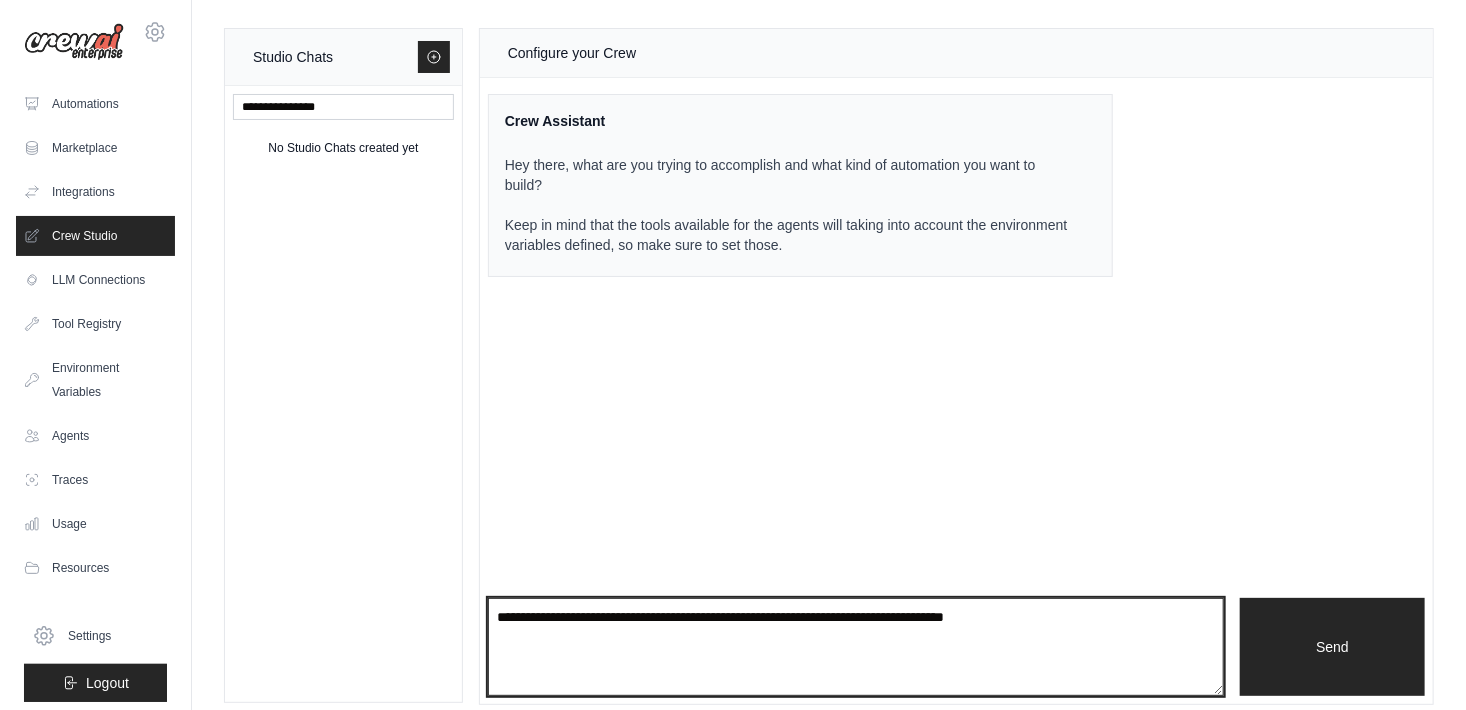 click at bounding box center [856, 647] 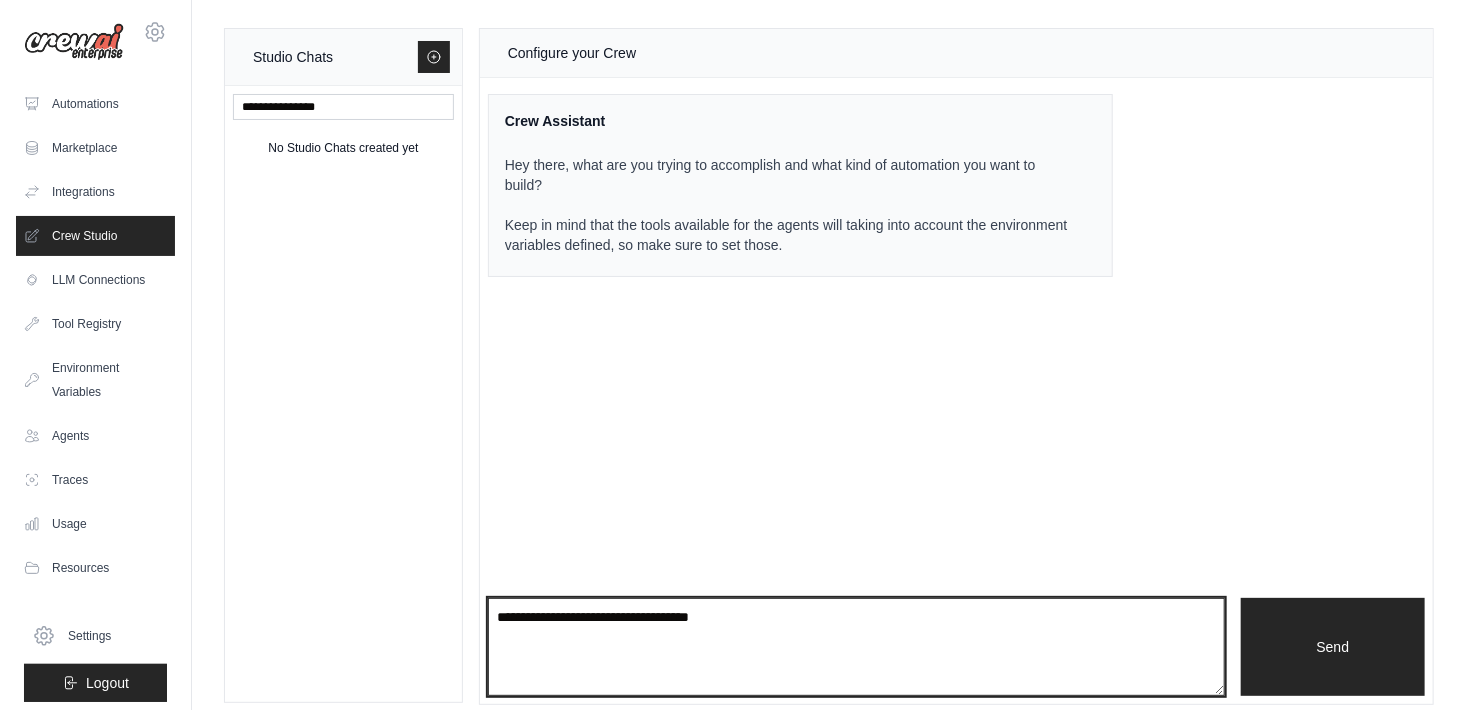 type on "**********" 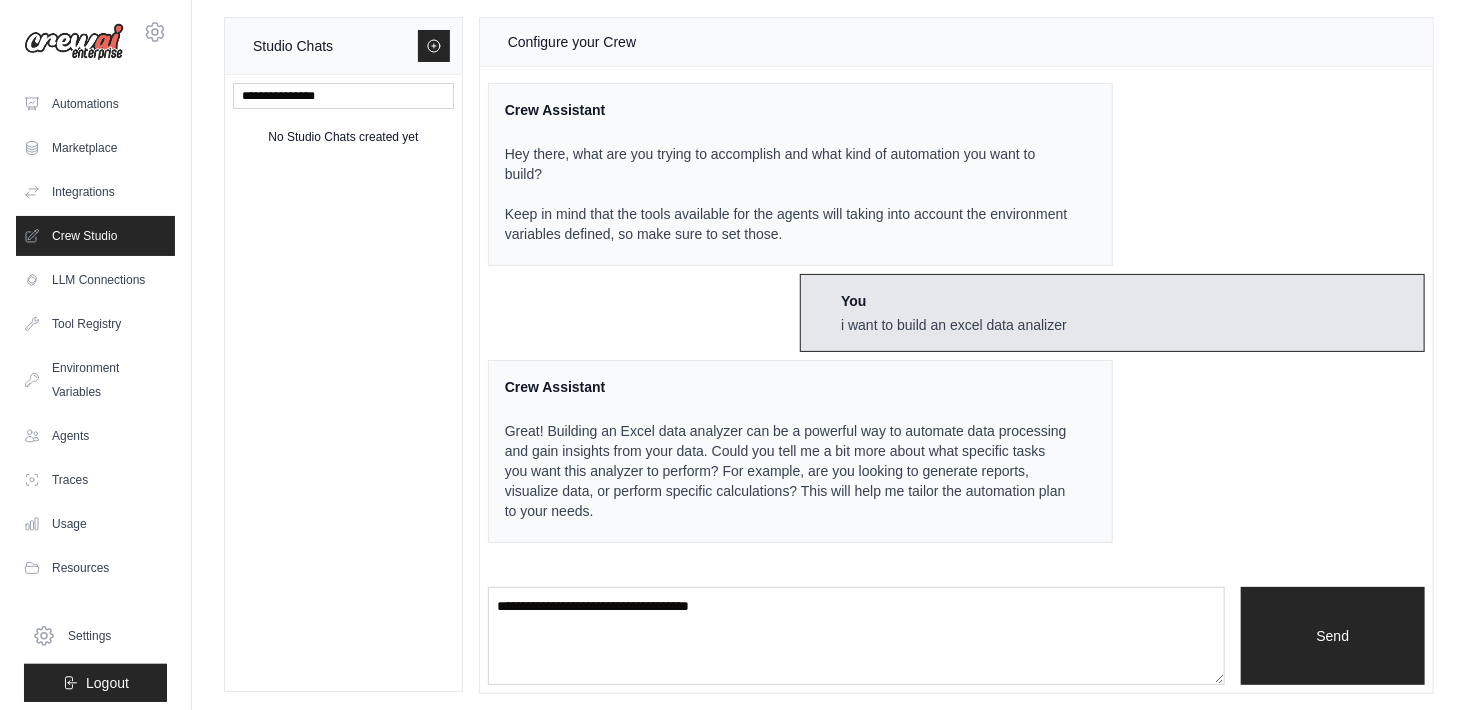 scroll, scrollTop: 14, scrollLeft: 0, axis: vertical 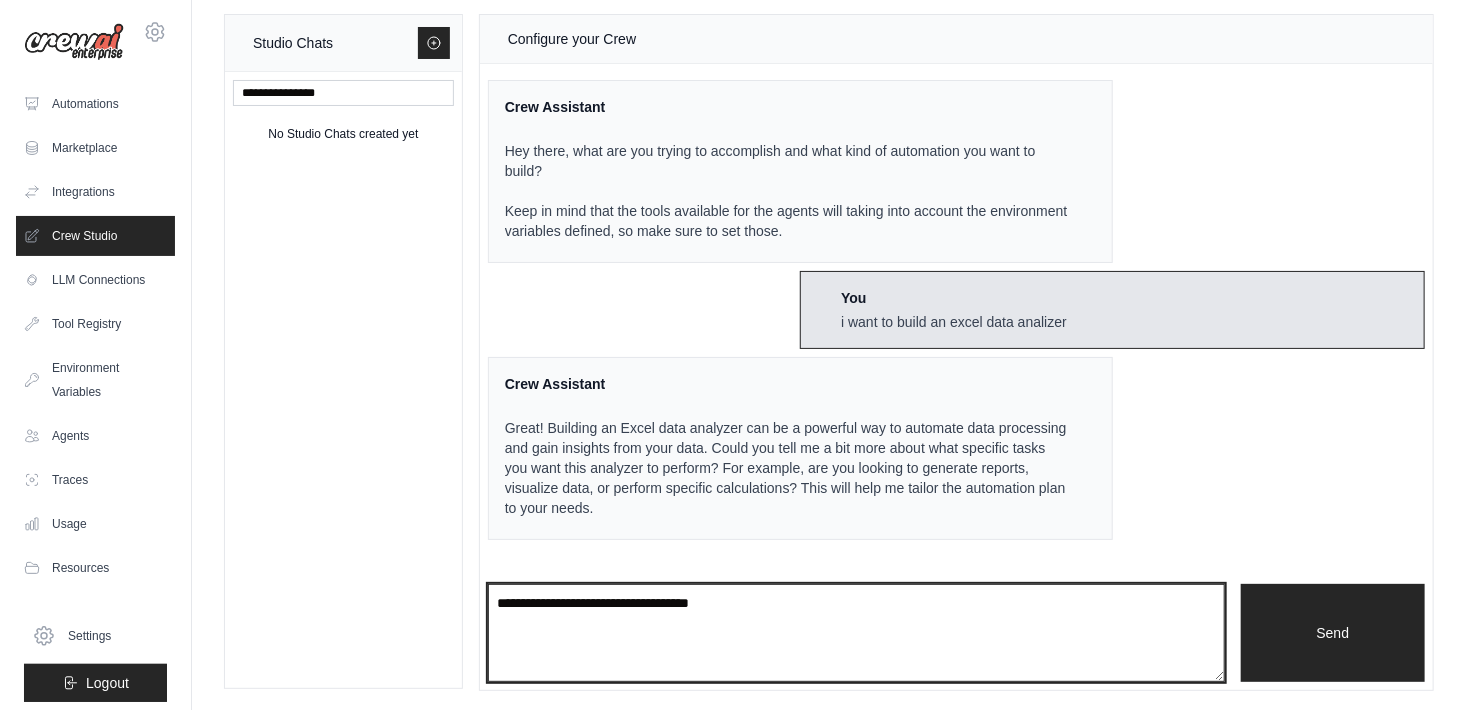 click on "**********" at bounding box center (856, 633) 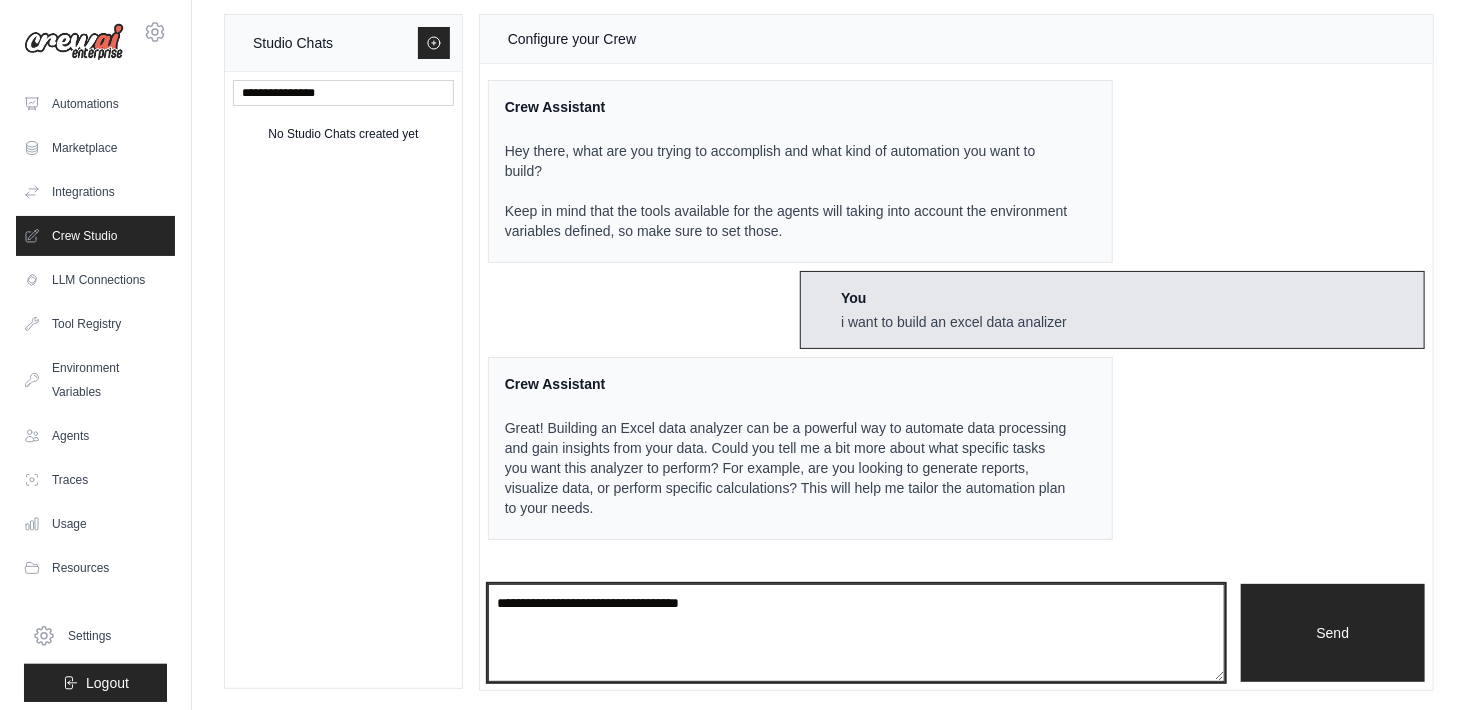 click on "**********" at bounding box center [856, 633] 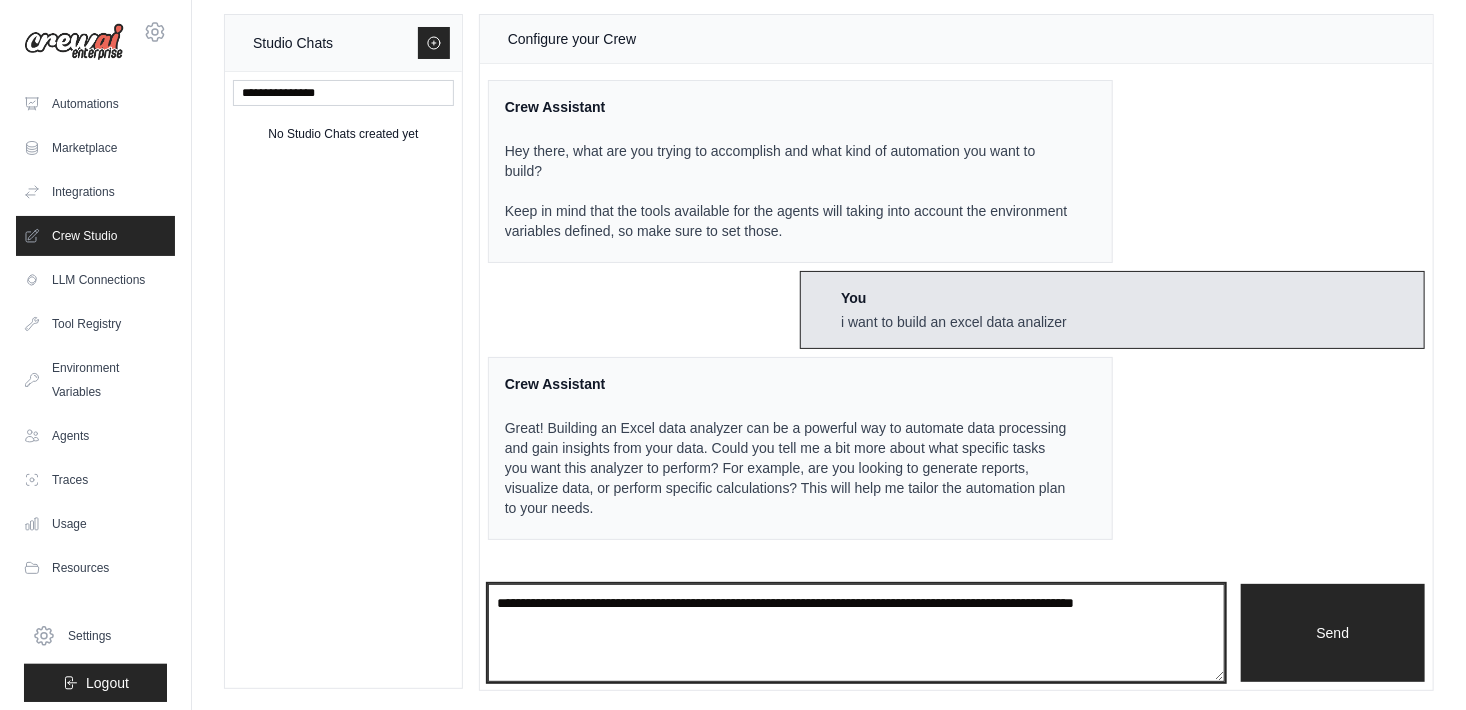 drag, startPoint x: 1177, startPoint y: 594, endPoint x: 1085, endPoint y: 602, distance: 92.34717 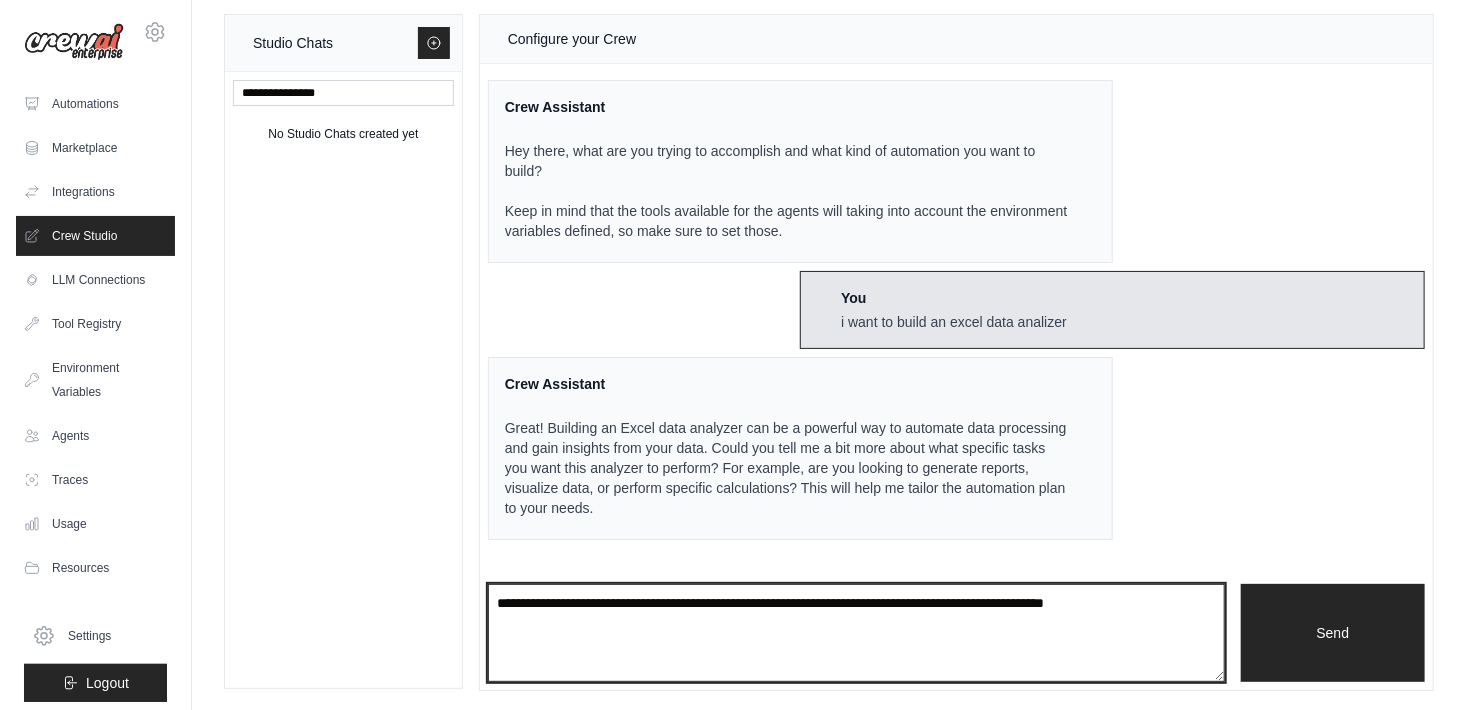 click on "**********" at bounding box center (856, 633) 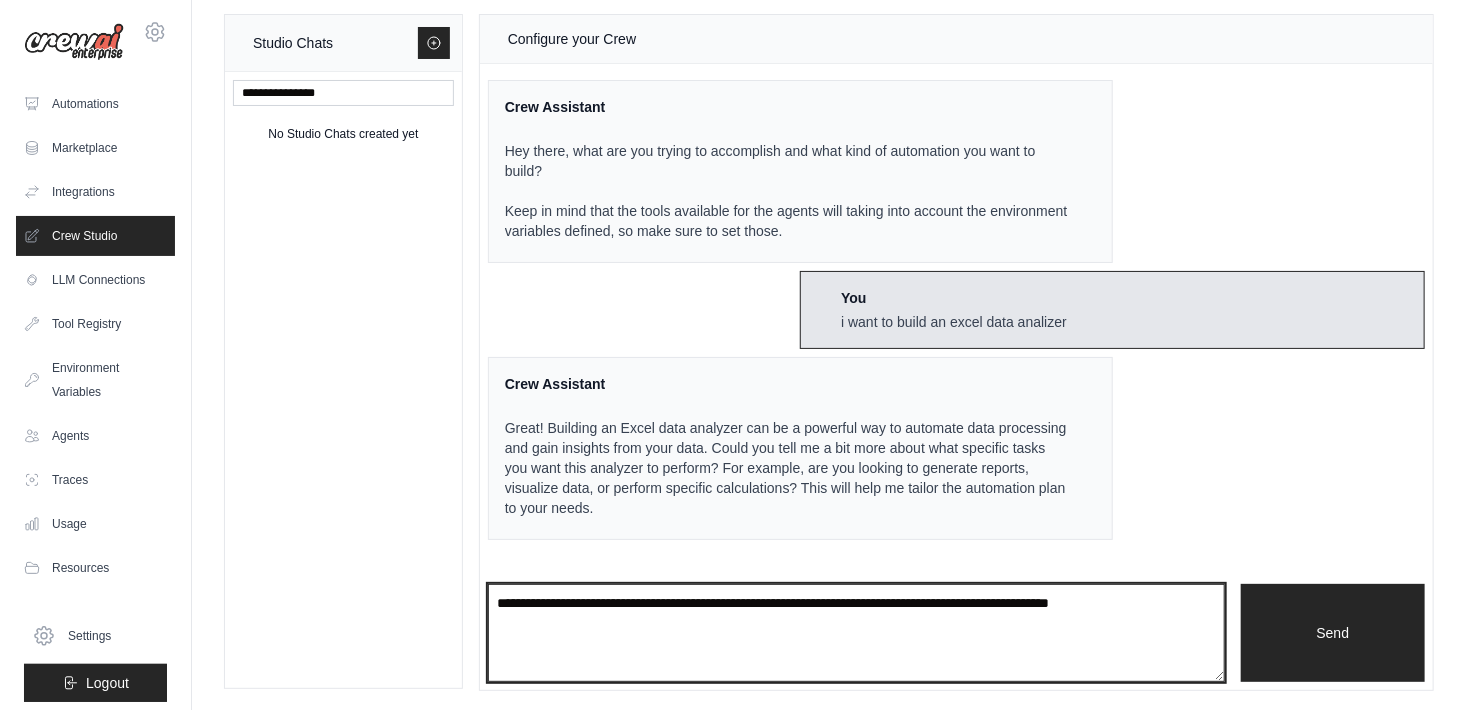 click on "**********" at bounding box center [856, 633] 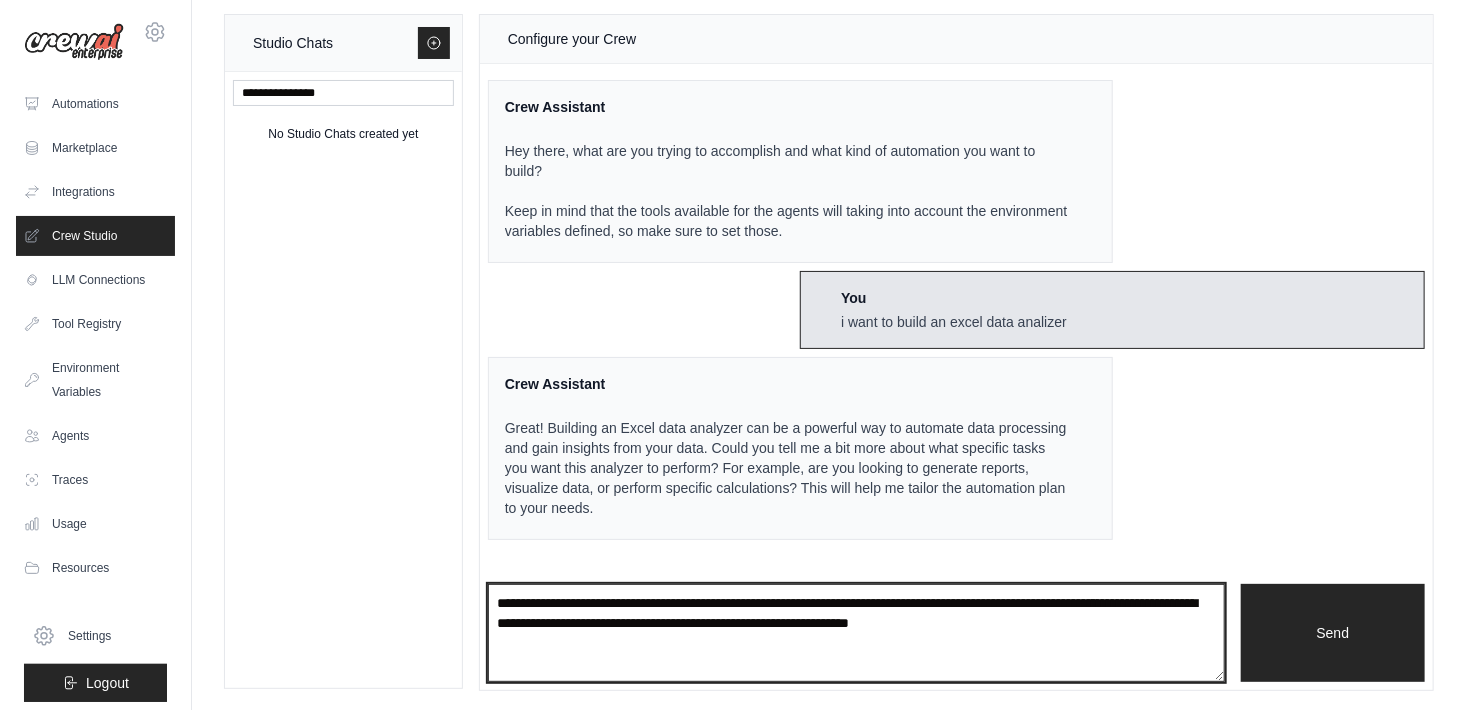 type on "**********" 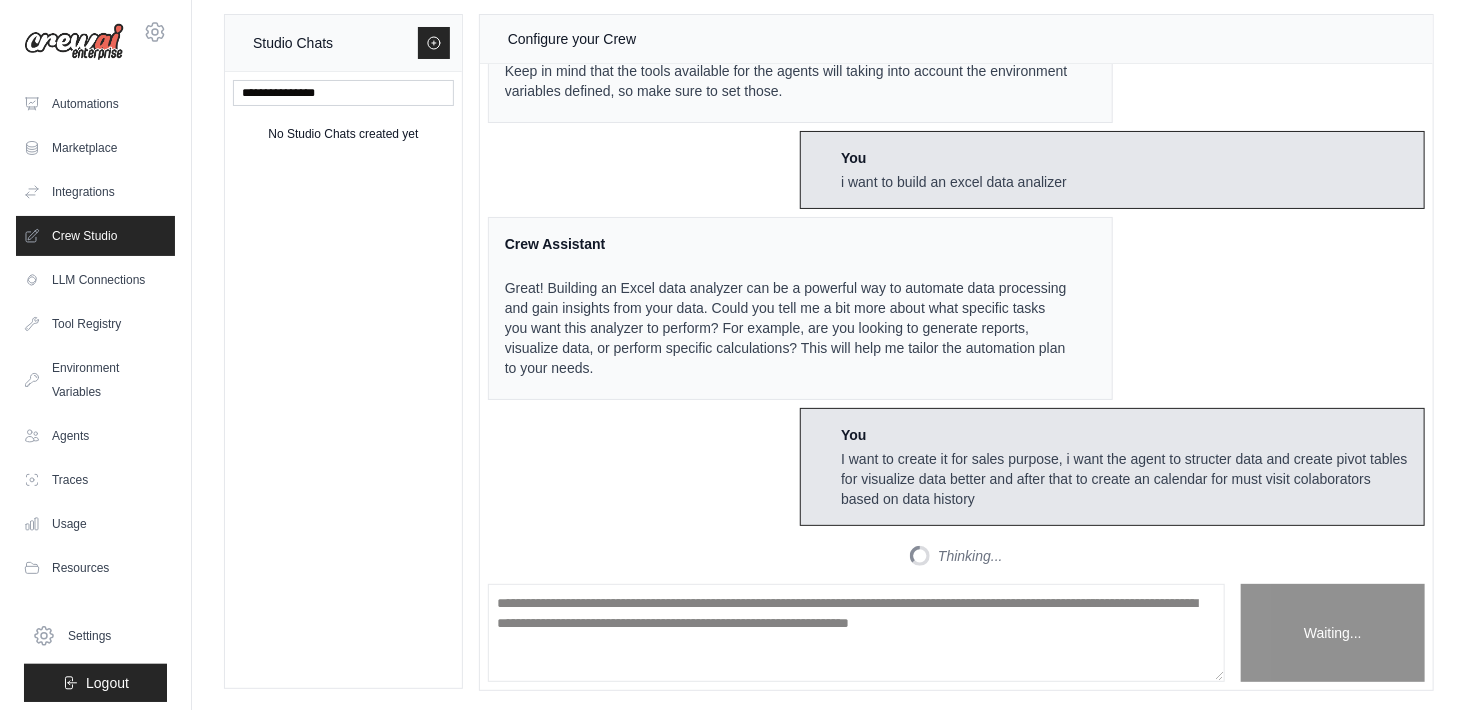 scroll, scrollTop: 515, scrollLeft: 0, axis: vertical 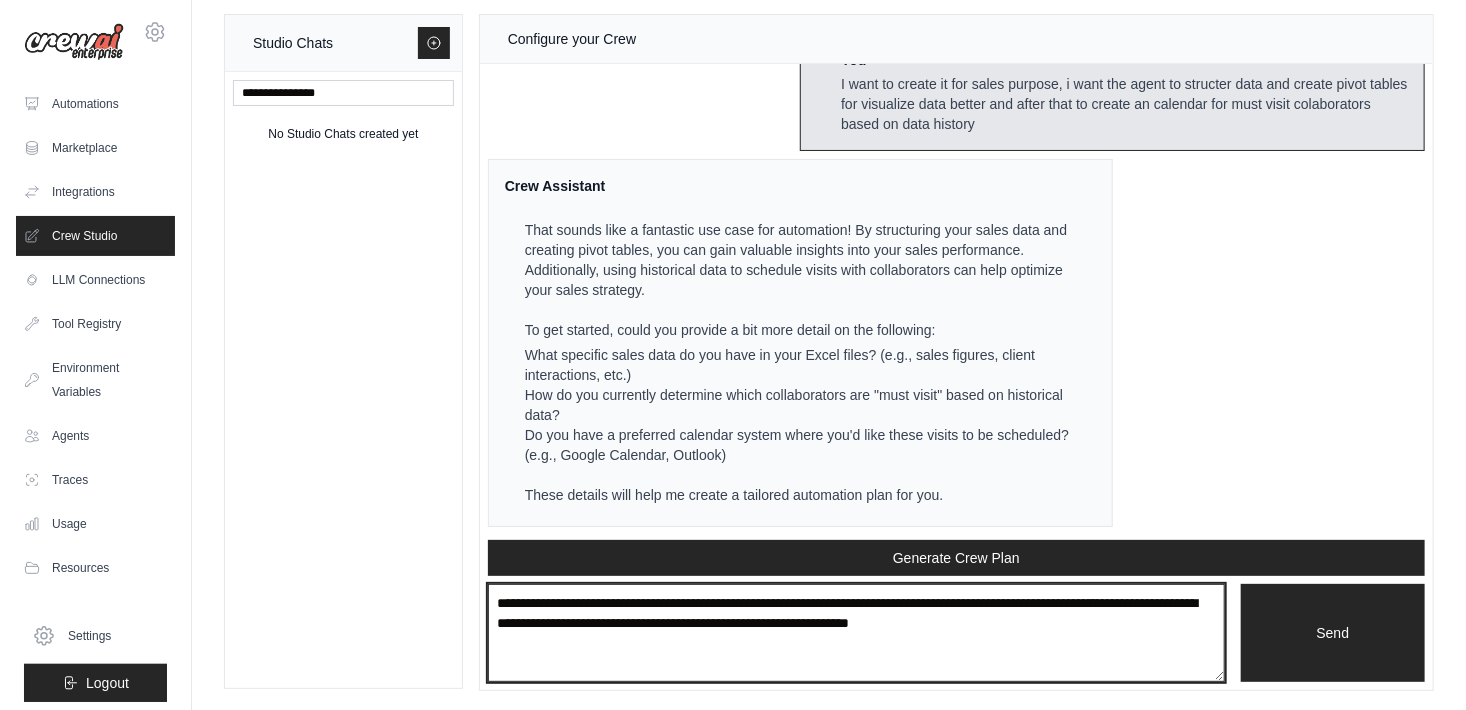 click on "**********" at bounding box center (856, 633) 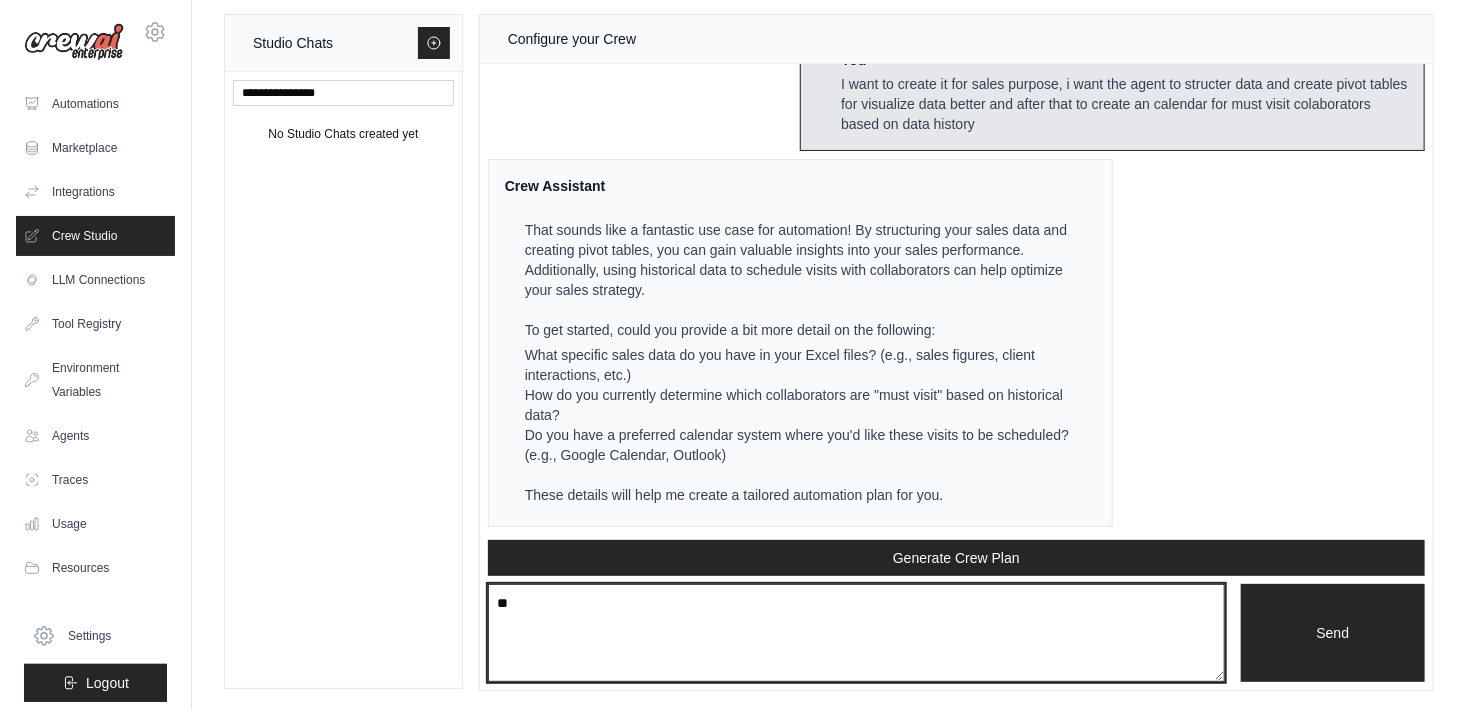 type on "*" 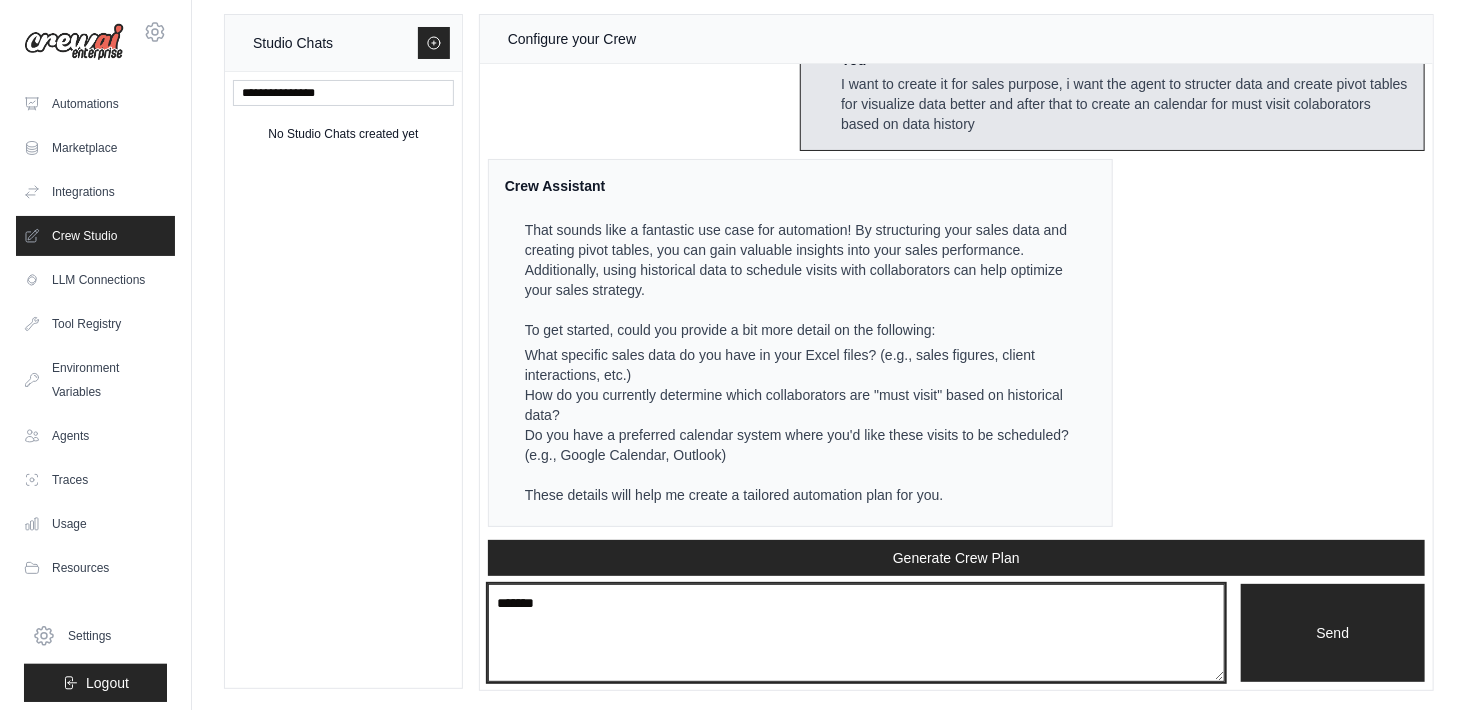 click on "******" at bounding box center [856, 633] 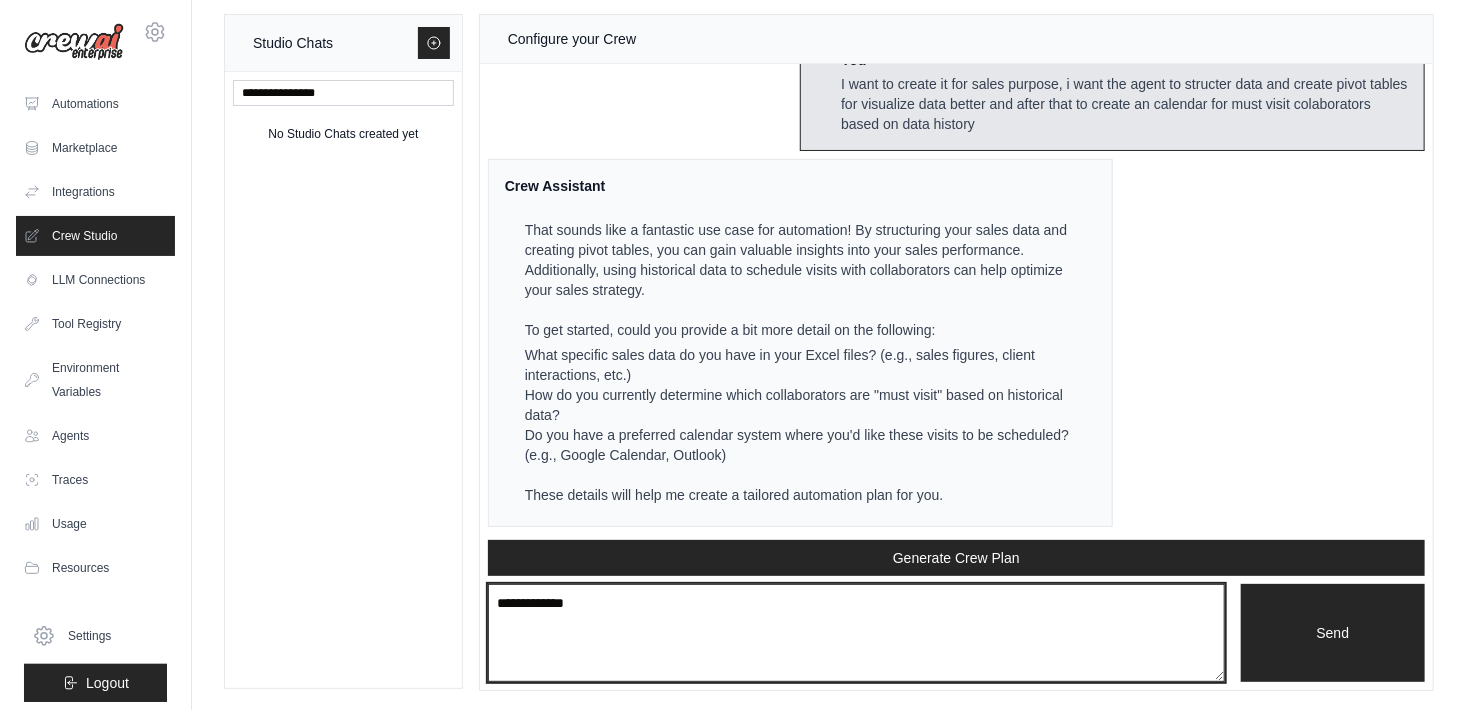 paste on "**********" 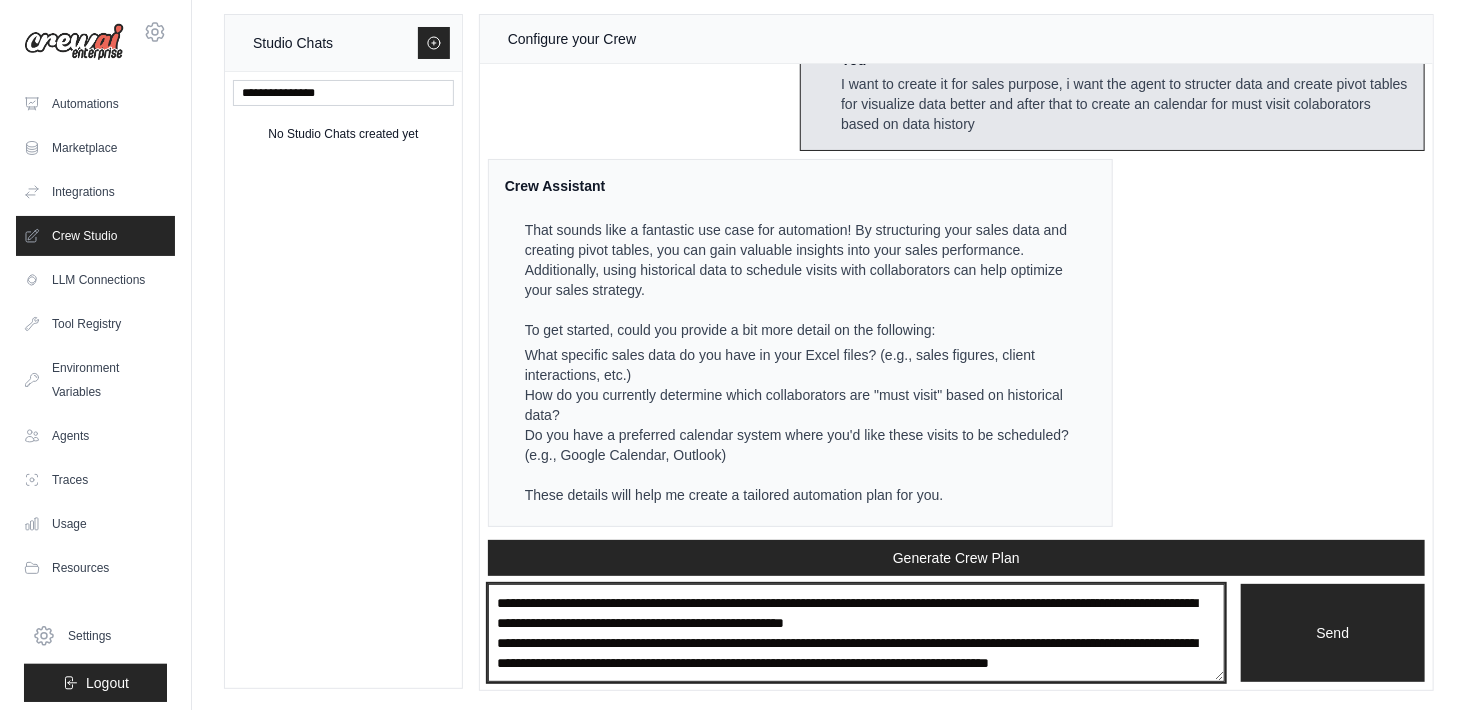 scroll, scrollTop: 9, scrollLeft: 0, axis: vertical 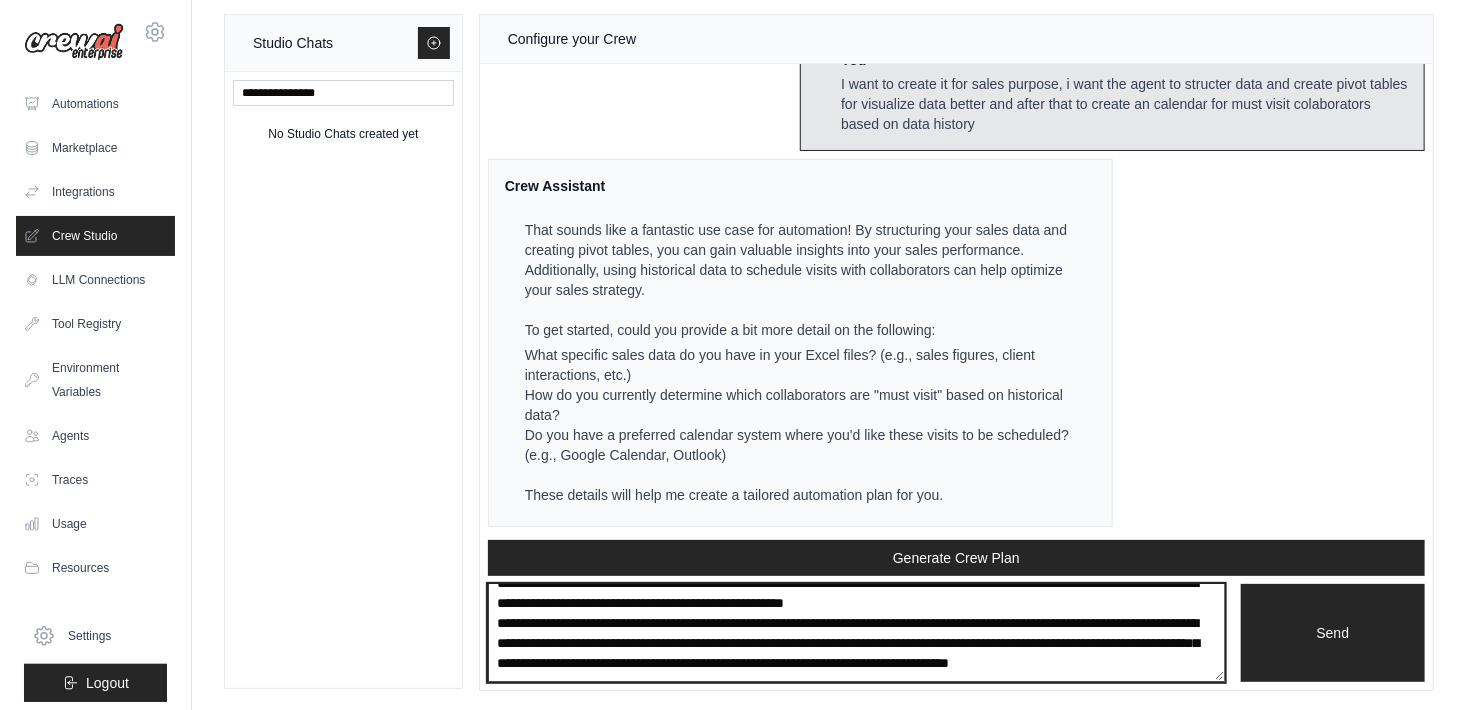 click on "**********" at bounding box center (856, 633) 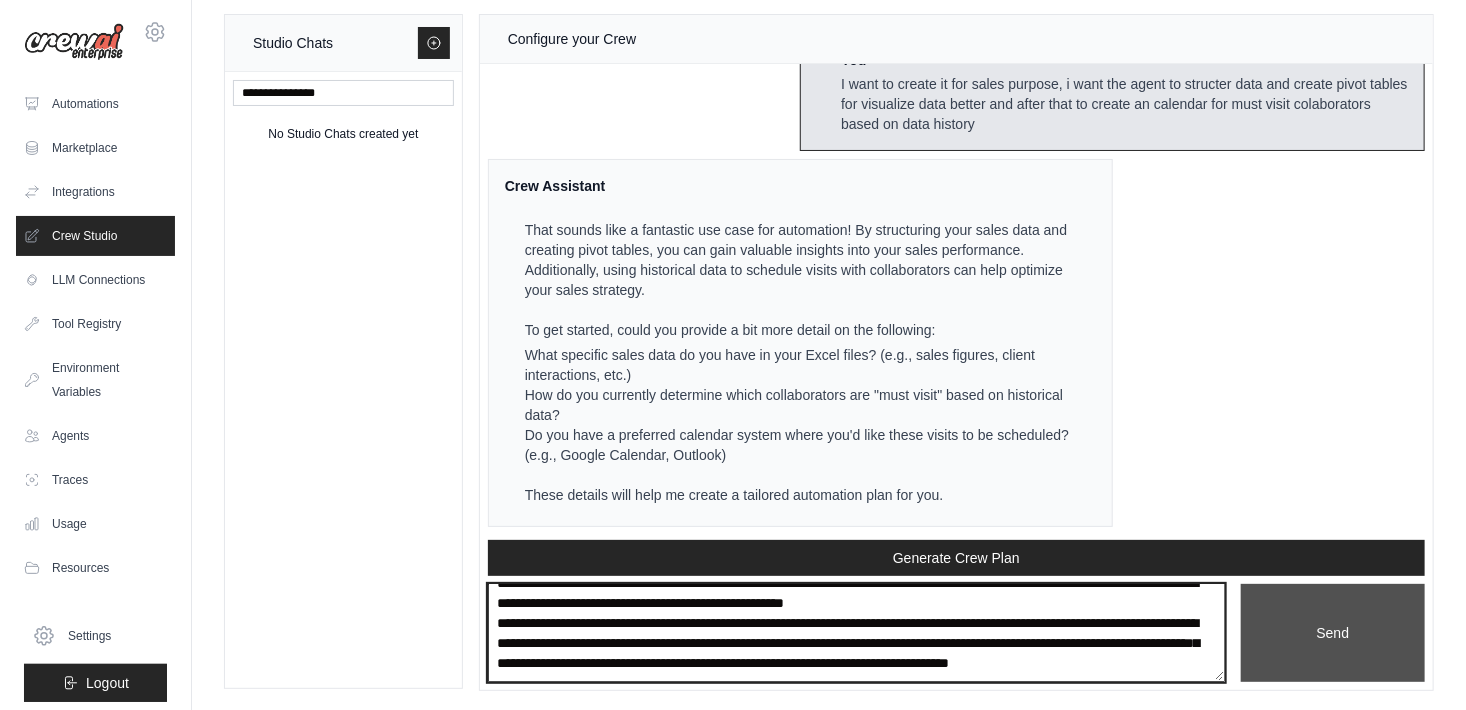 type on "**********" 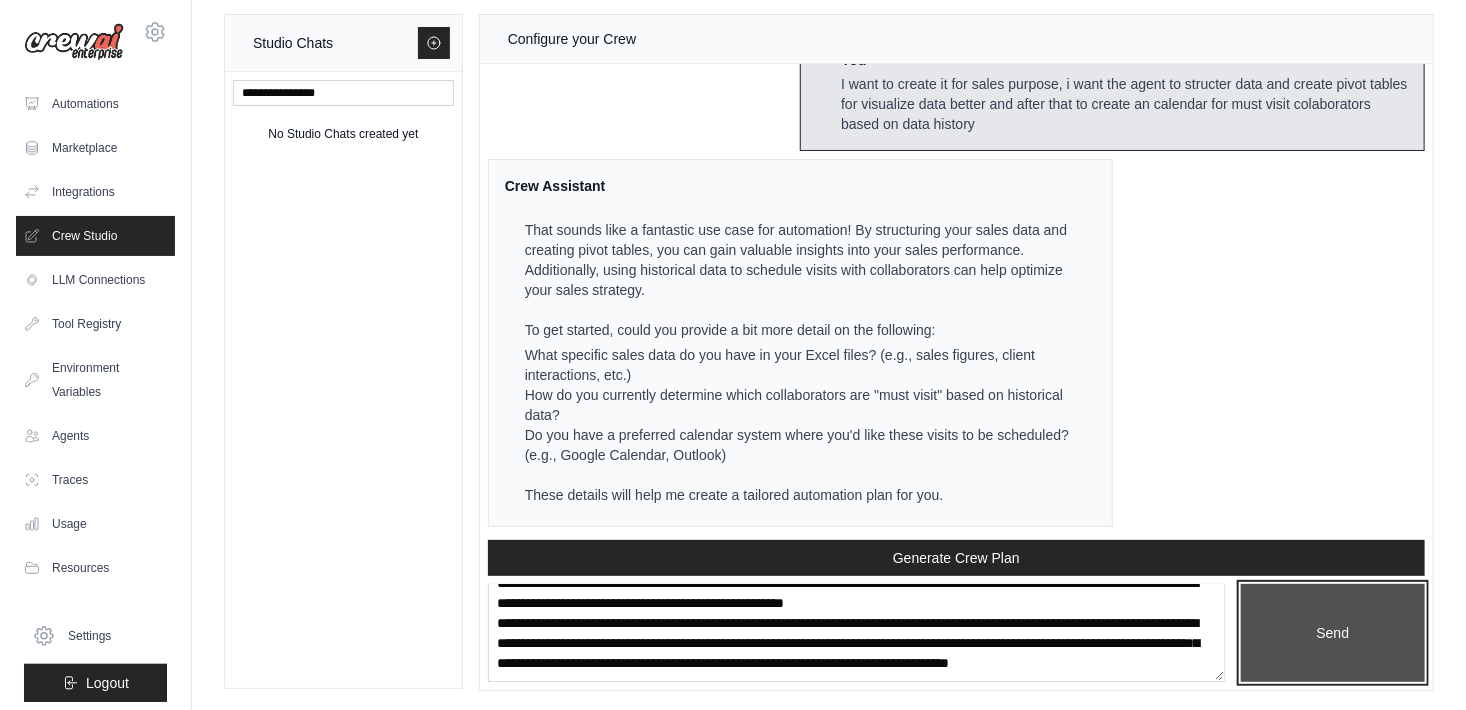 click on "Send" at bounding box center [1333, 633] 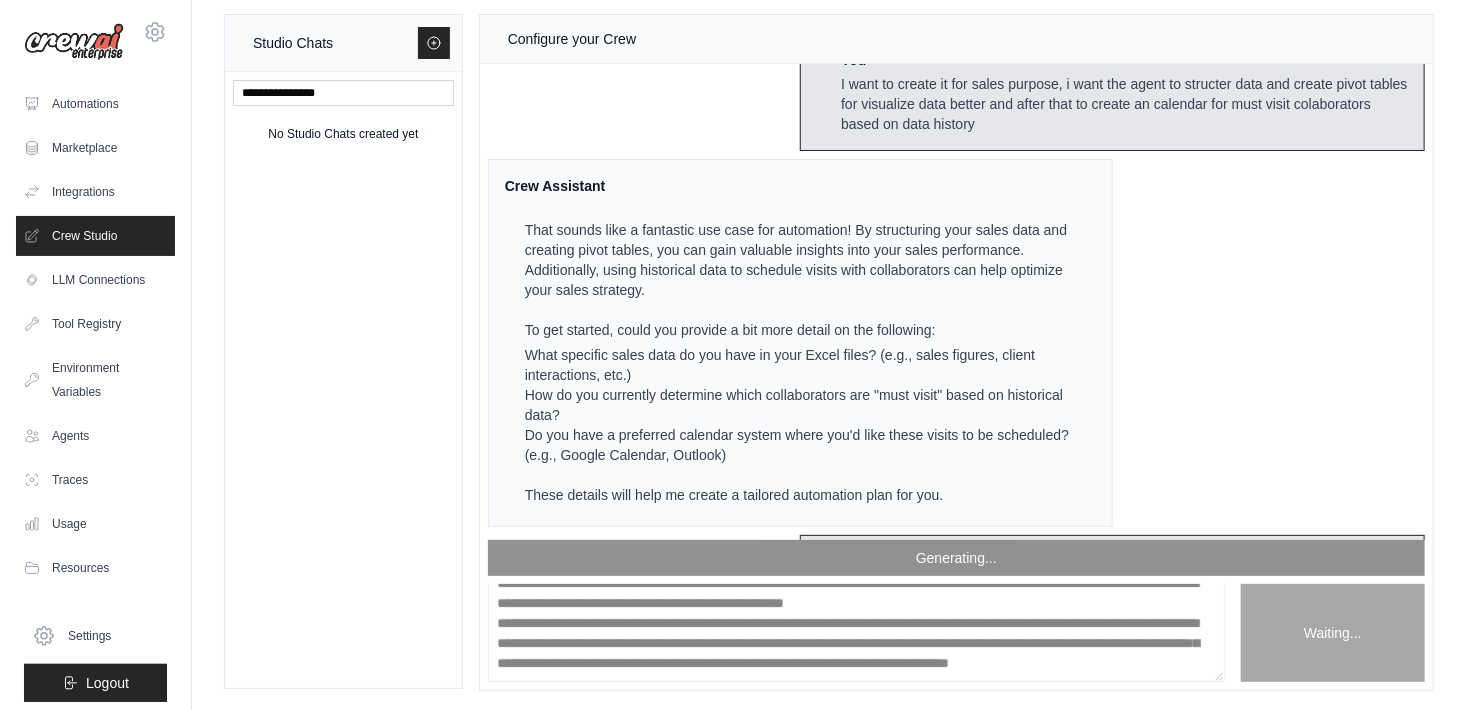 scroll, scrollTop: 0, scrollLeft: 0, axis: both 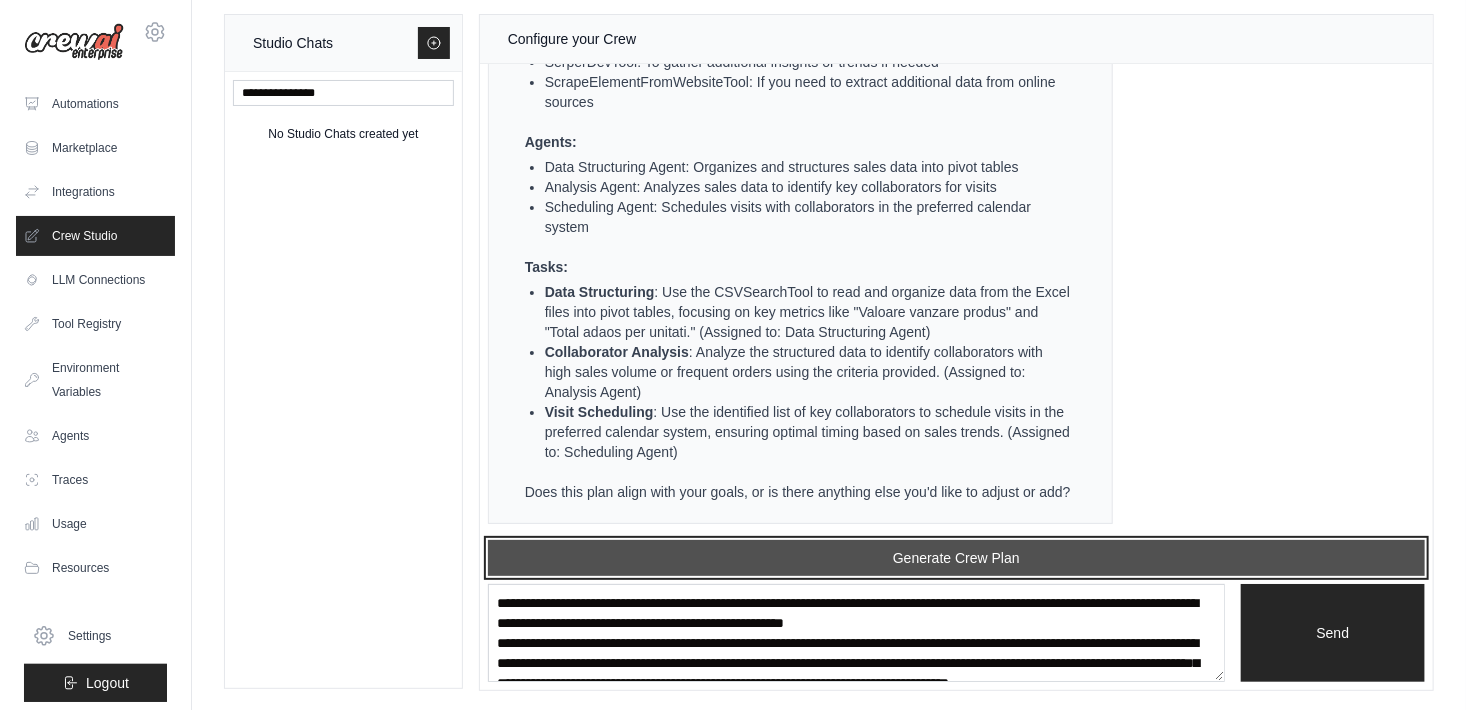 click on "Generate Crew Plan" at bounding box center [956, 558] 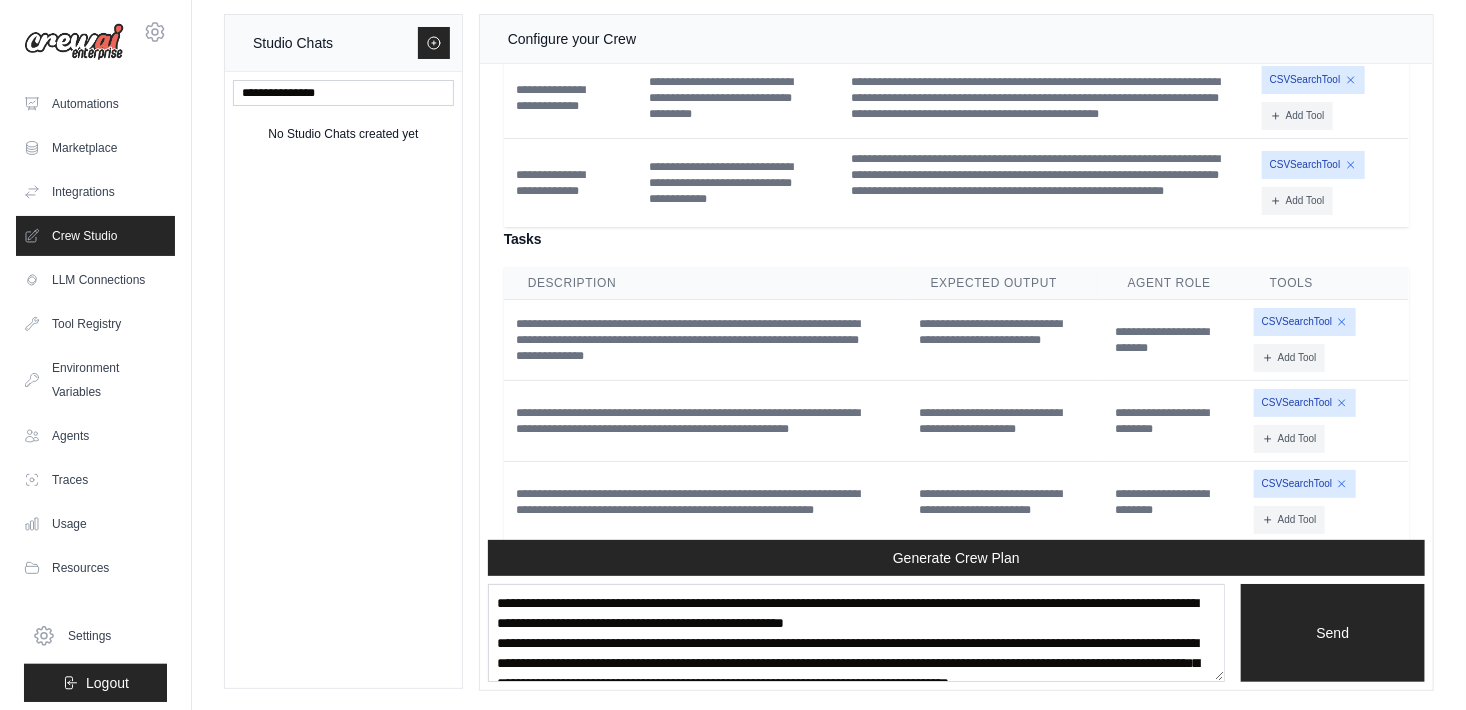 scroll, scrollTop: 2640, scrollLeft: 0, axis: vertical 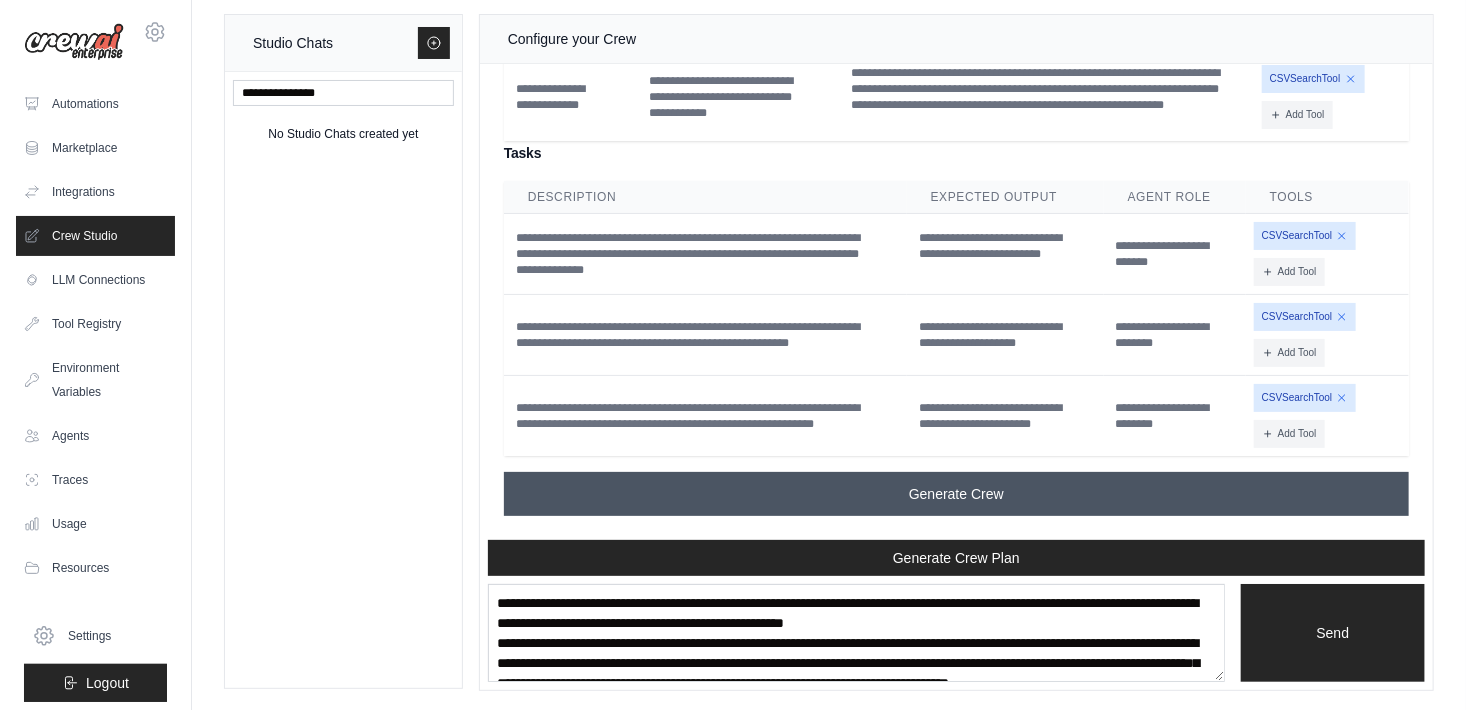 click on "Generate Crew" at bounding box center [956, 494] 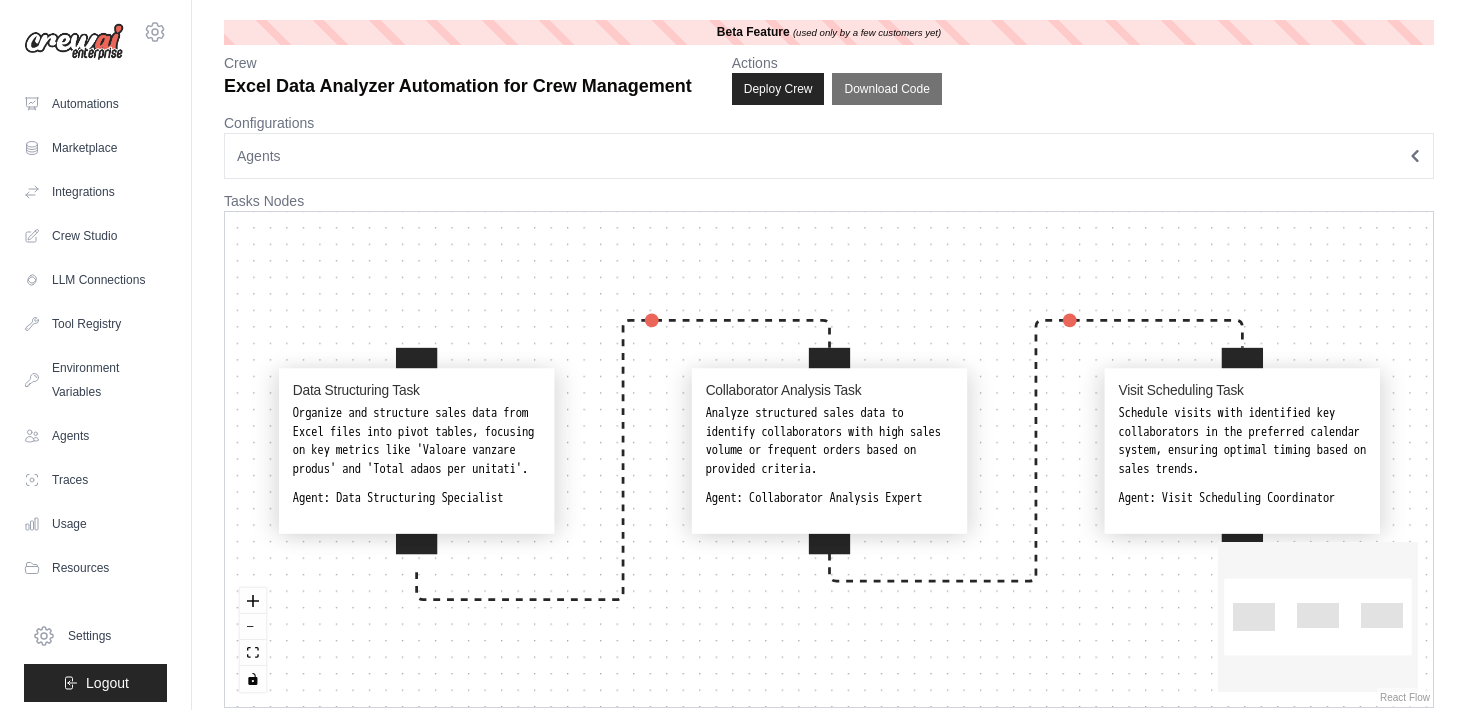 scroll, scrollTop: 0, scrollLeft: 0, axis: both 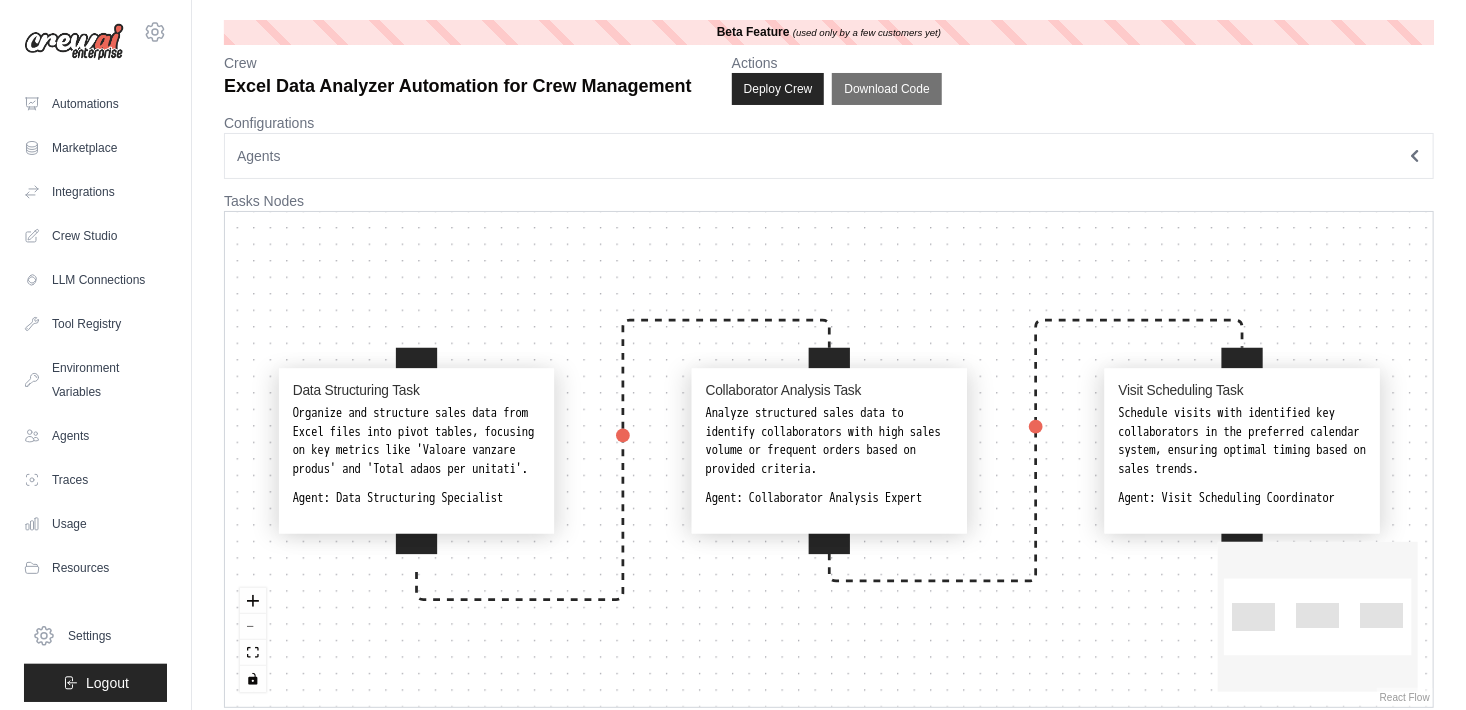 click on "Agents" at bounding box center [829, 156] 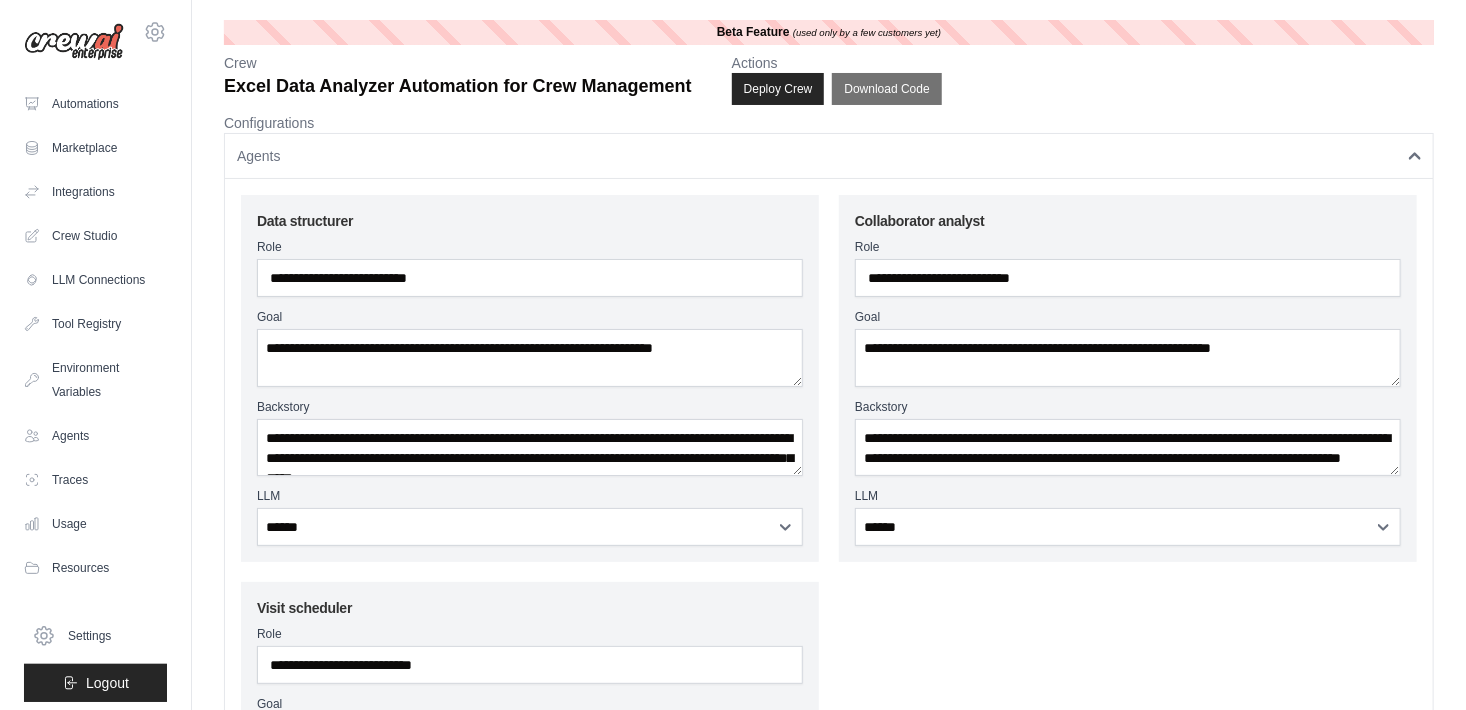 click on "Agents" at bounding box center [829, 156] 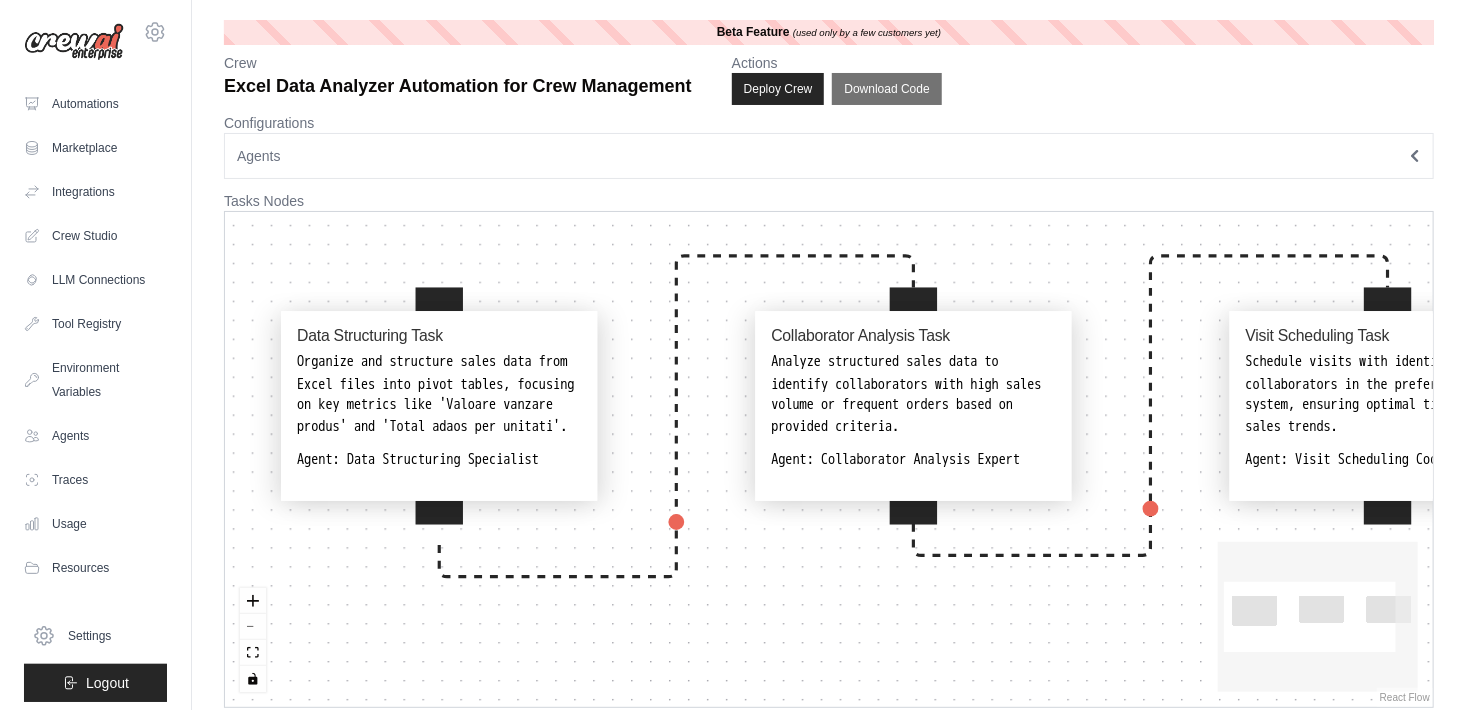 click on "Organize and structure sales data from Excel files into pivot tables, focusing on key metrics like 'Valoare vanzare produs' and 'Total adaos per unitati'." at bounding box center (439, 394) 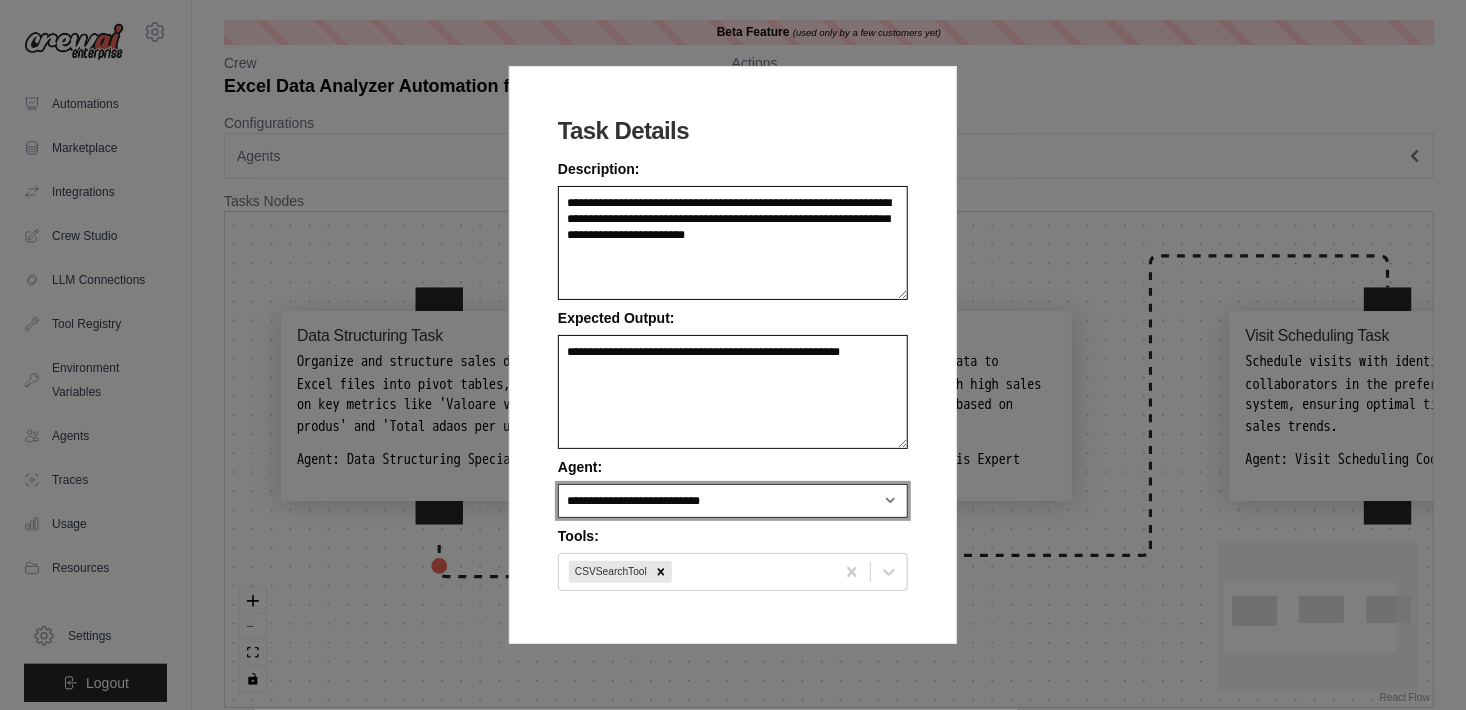 click on "**********" at bounding box center [733, 501] 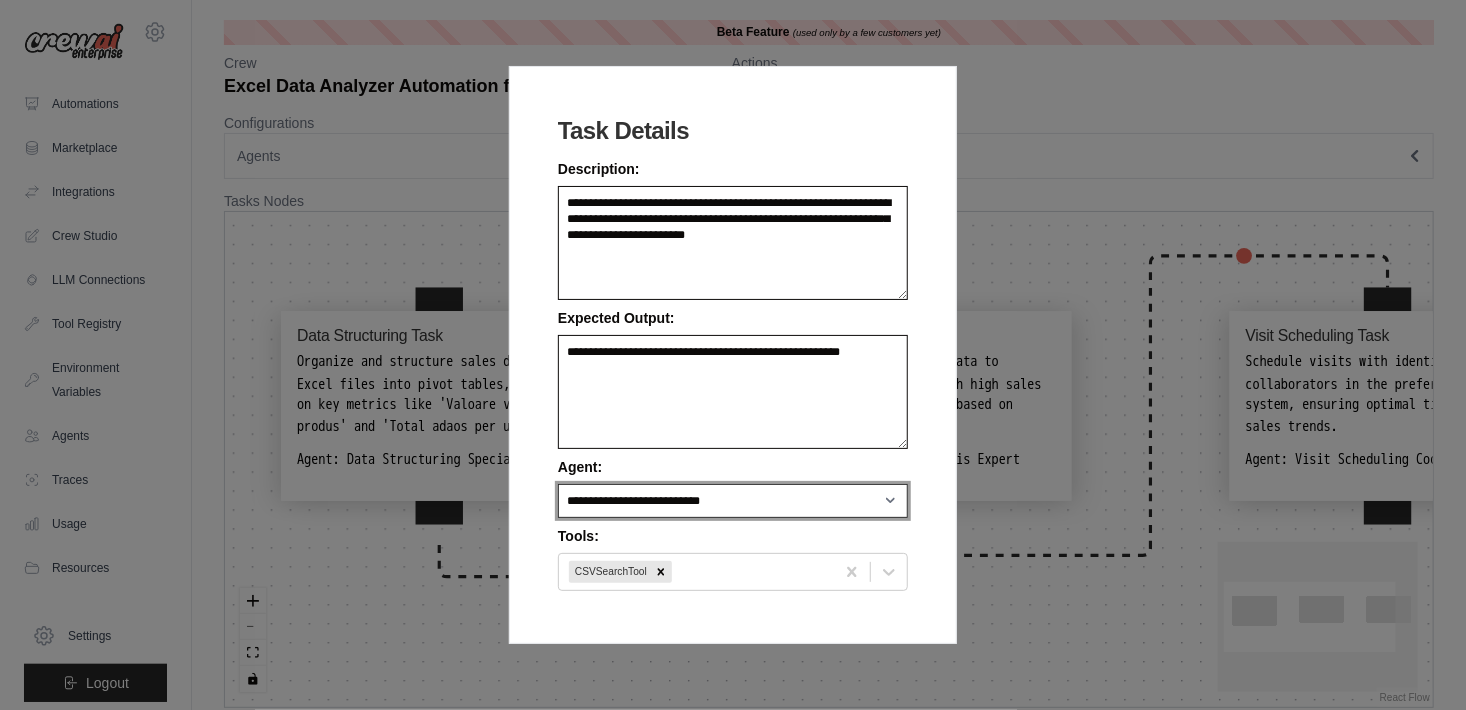 click on "**********" at bounding box center (733, 501) 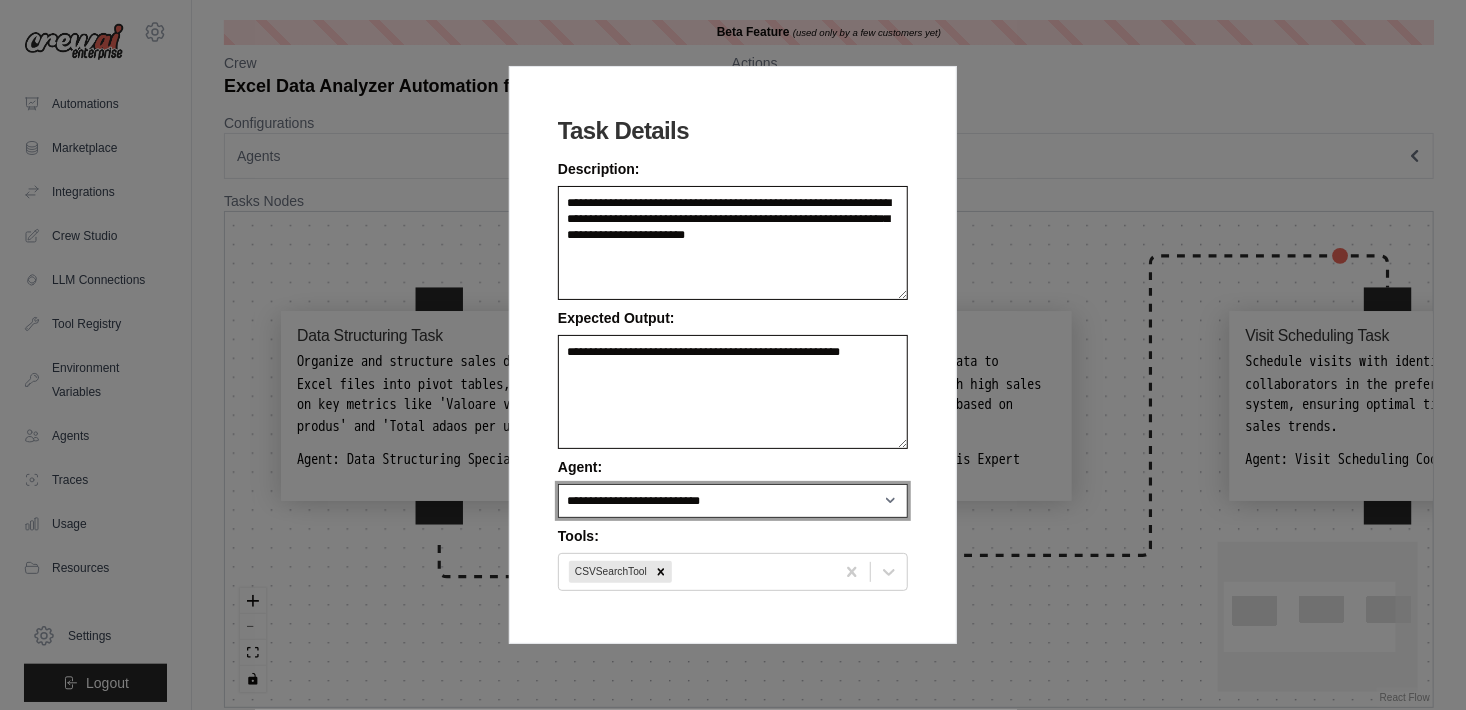 click on "**********" at bounding box center [733, 501] 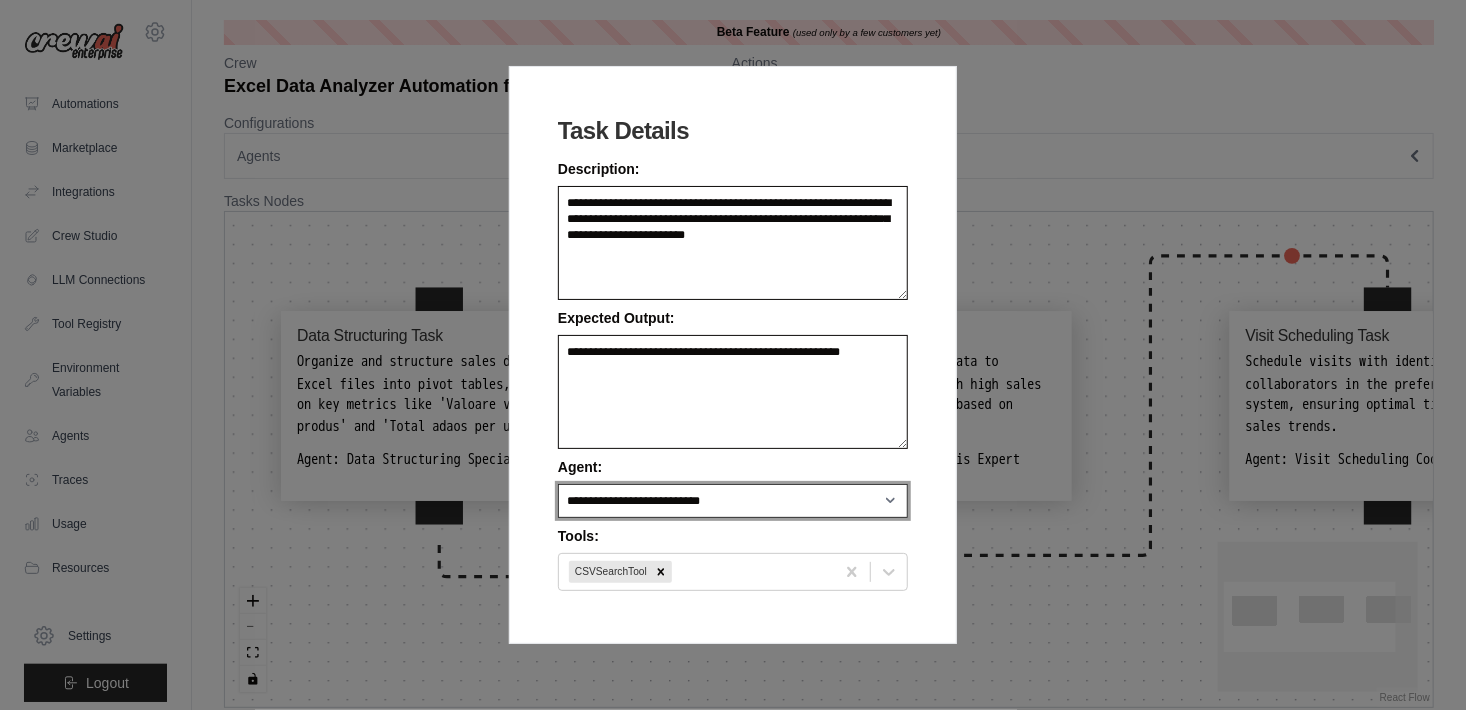 click on "**********" at bounding box center [733, 501] 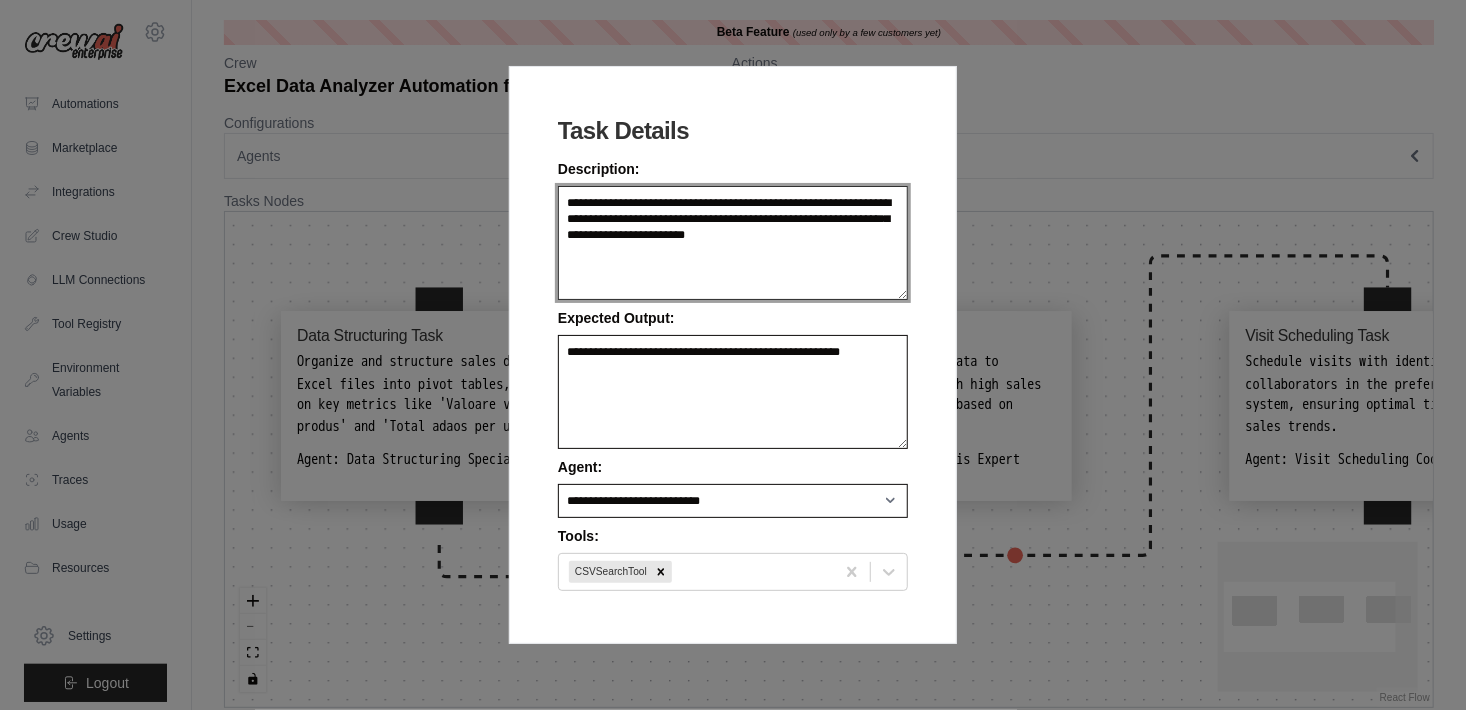 click on "**********" at bounding box center [733, 243] 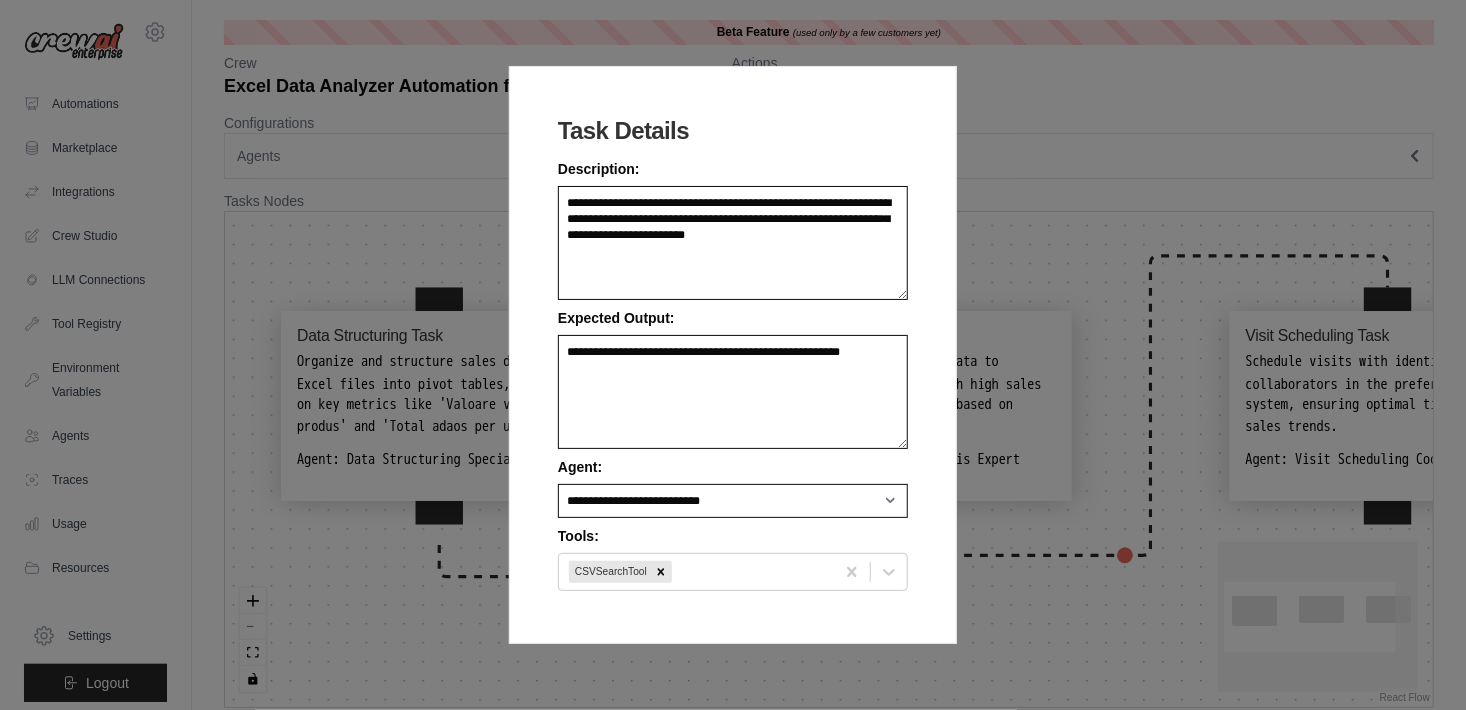click on "**********" at bounding box center (733, 355) 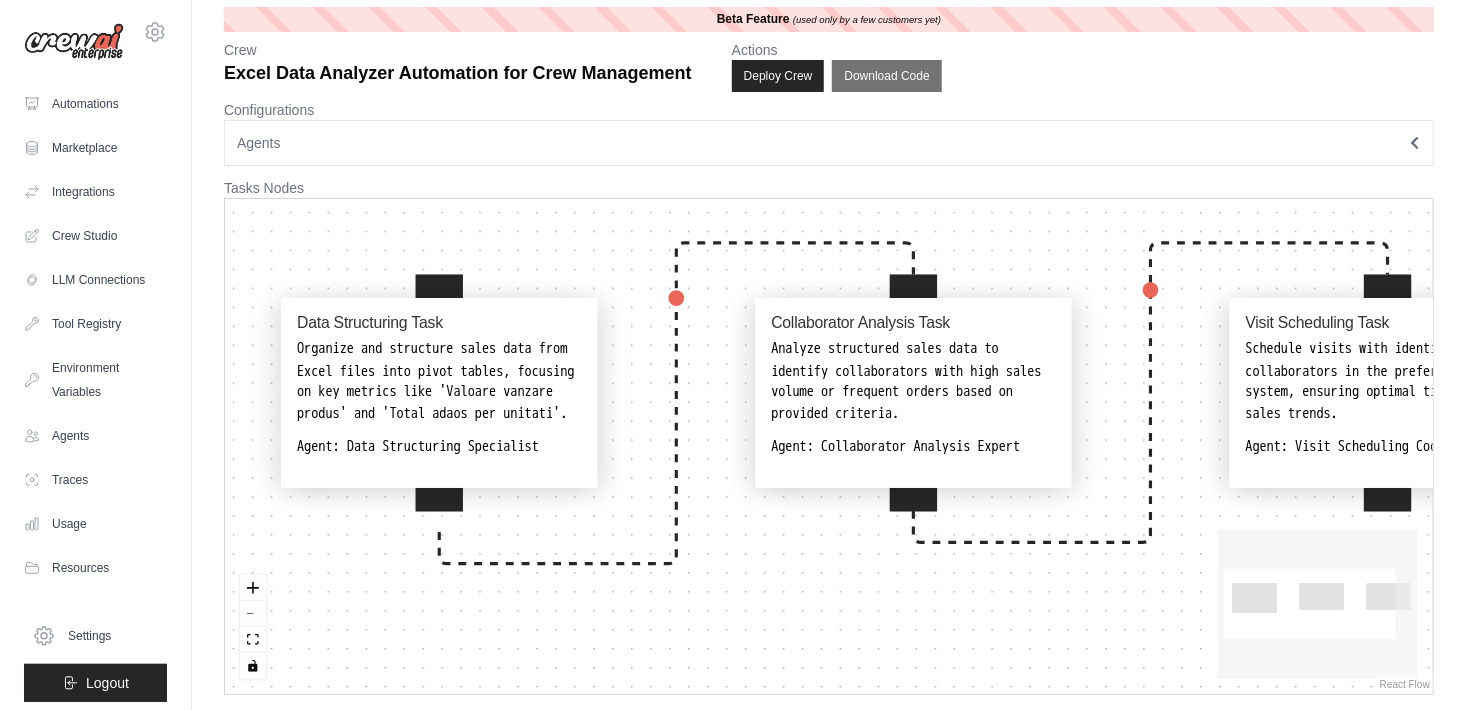 scroll, scrollTop: 17, scrollLeft: 0, axis: vertical 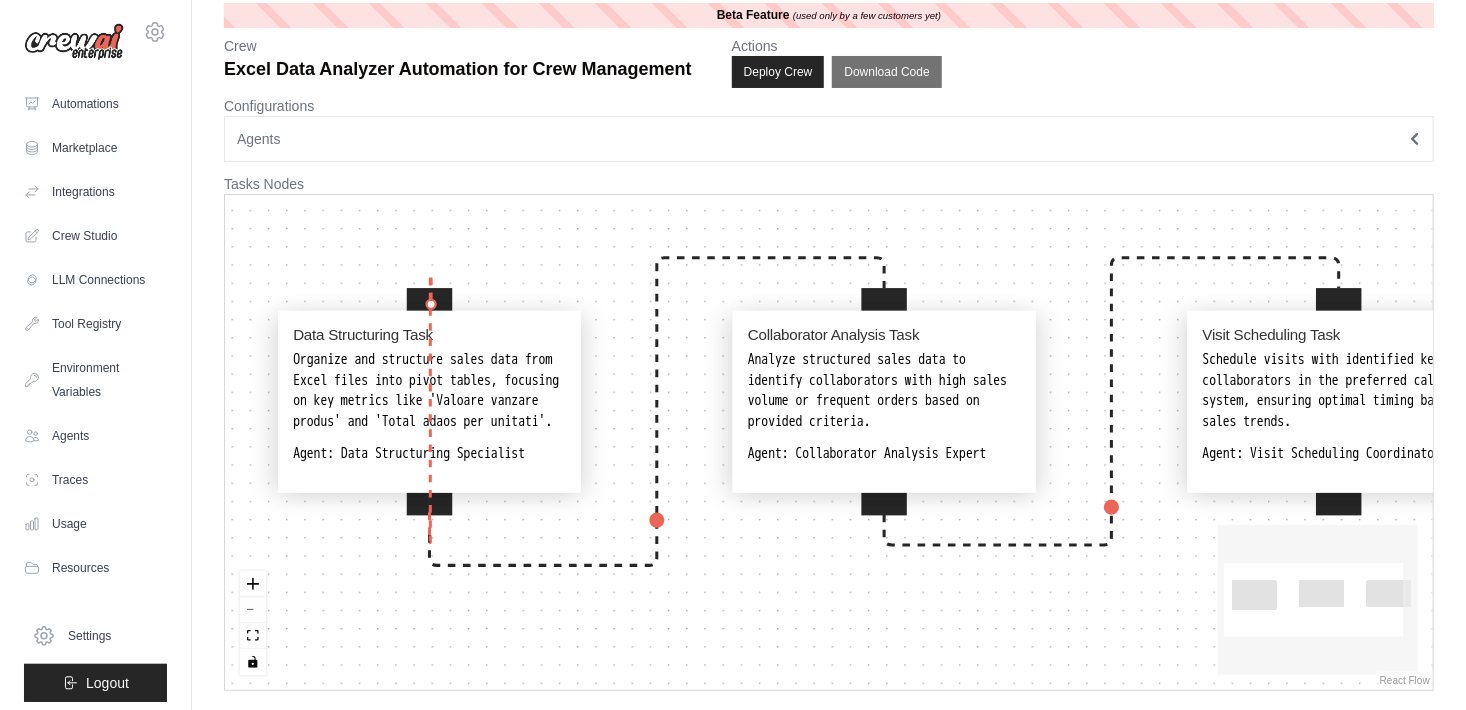 click at bounding box center (429, 310) 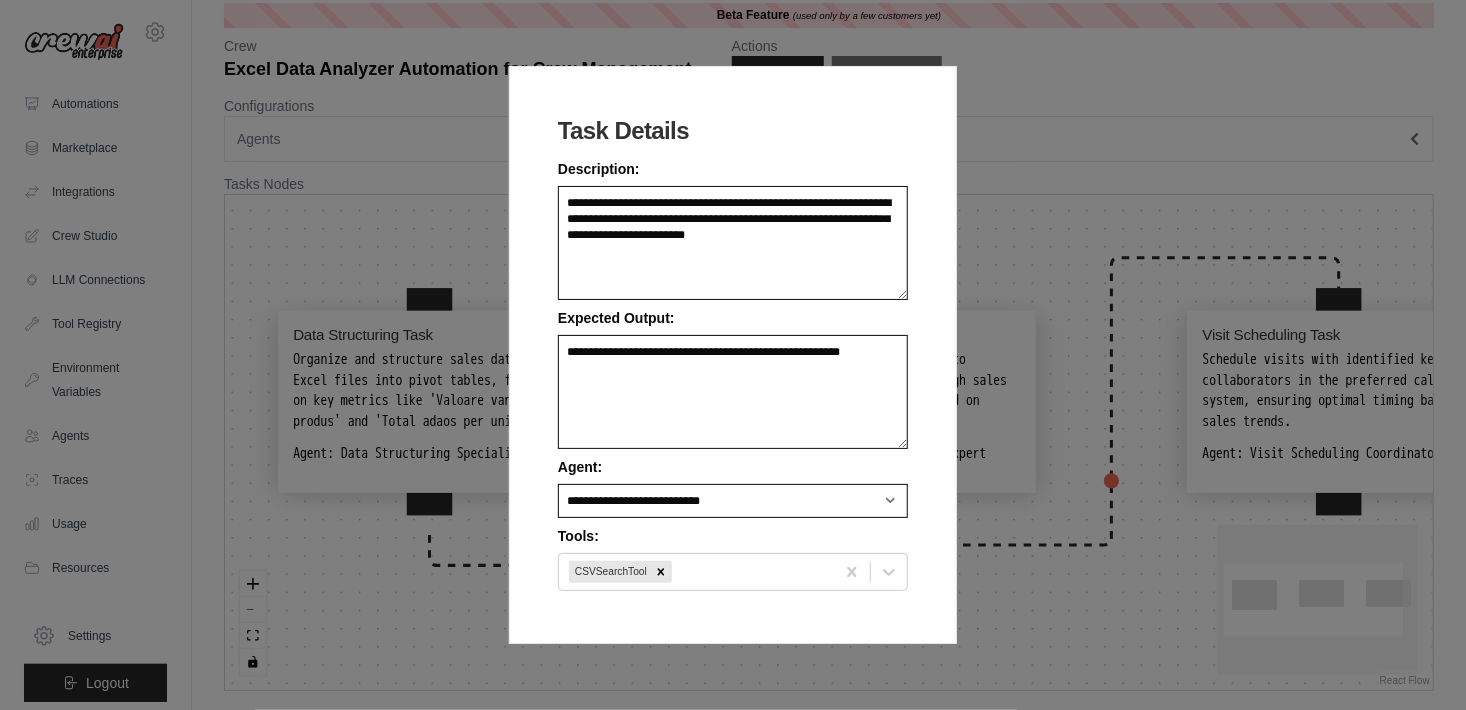 click on "**********" at bounding box center [733, 355] 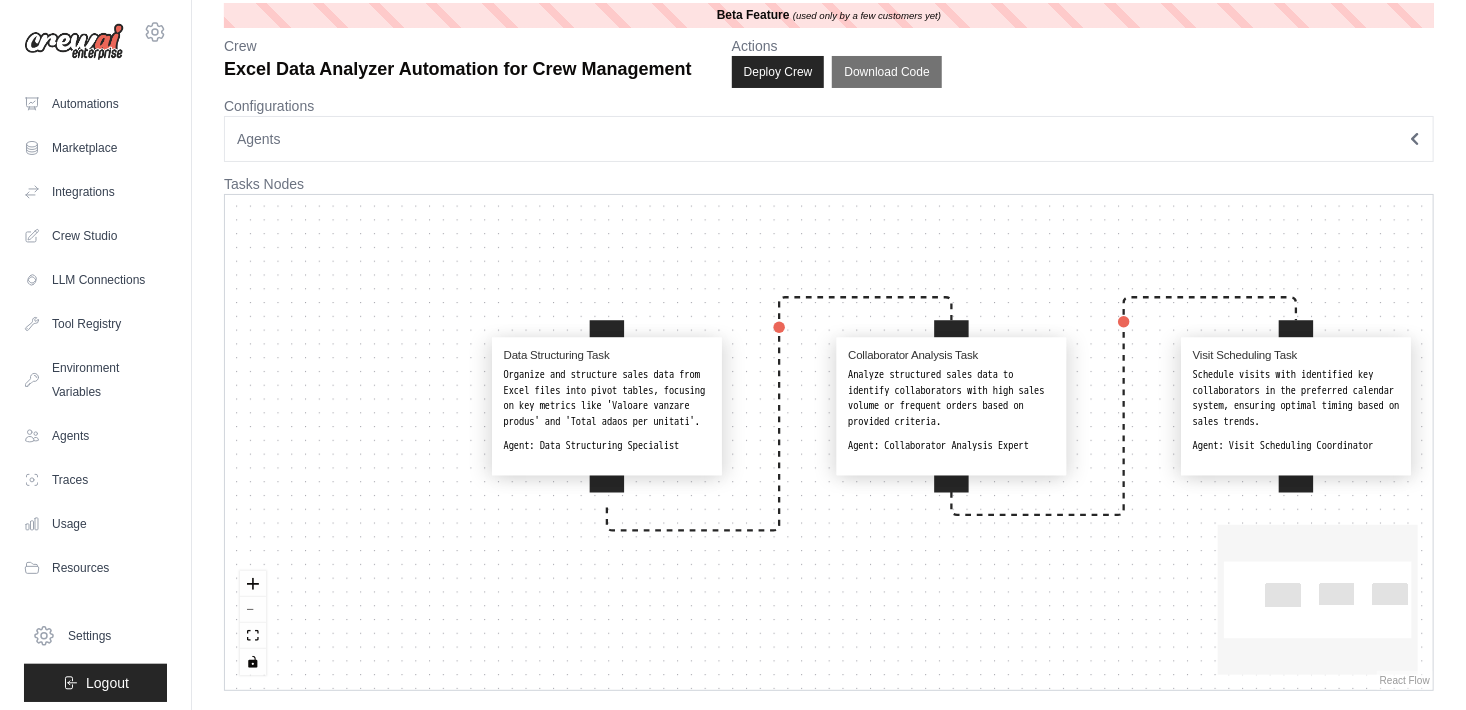 click on "Agents" at bounding box center (829, 139) 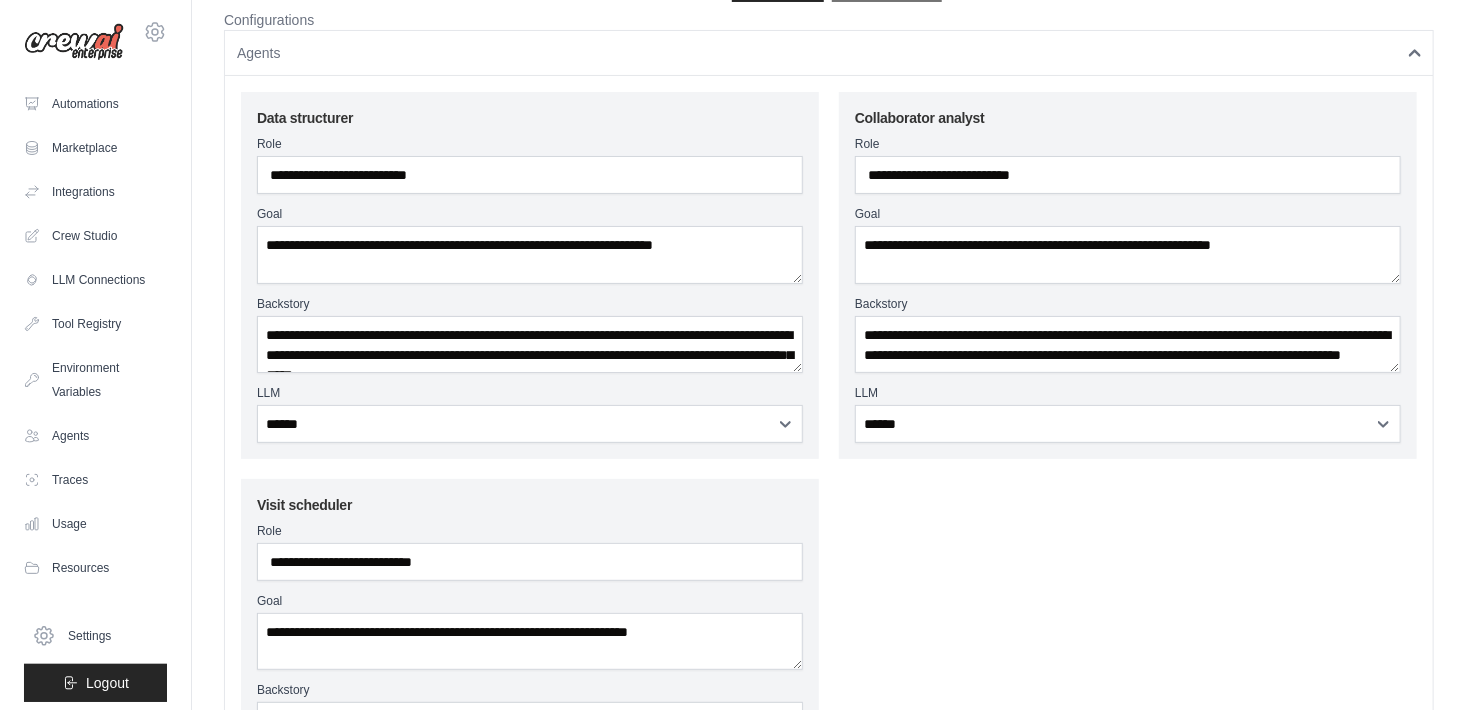 scroll, scrollTop: 0, scrollLeft: 0, axis: both 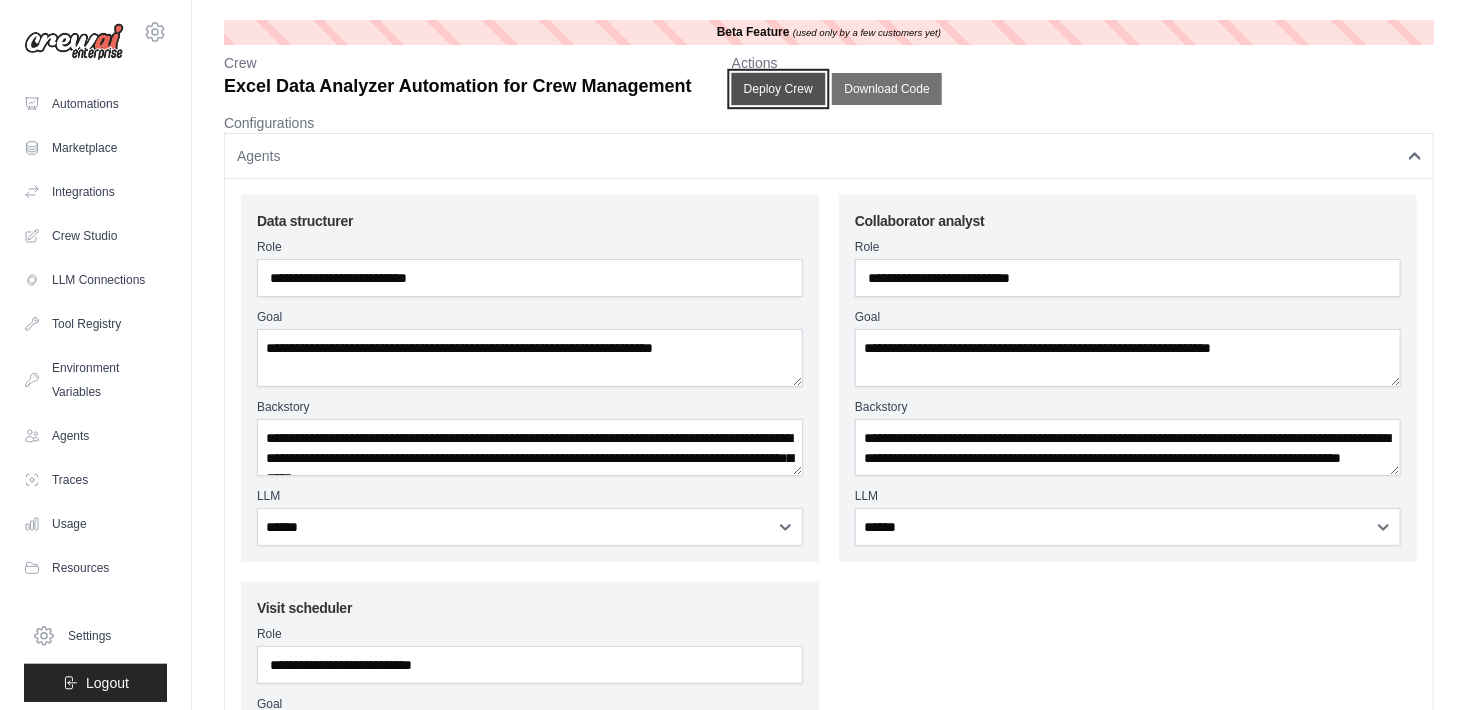 click on "Deploy Crew" at bounding box center [778, 89] 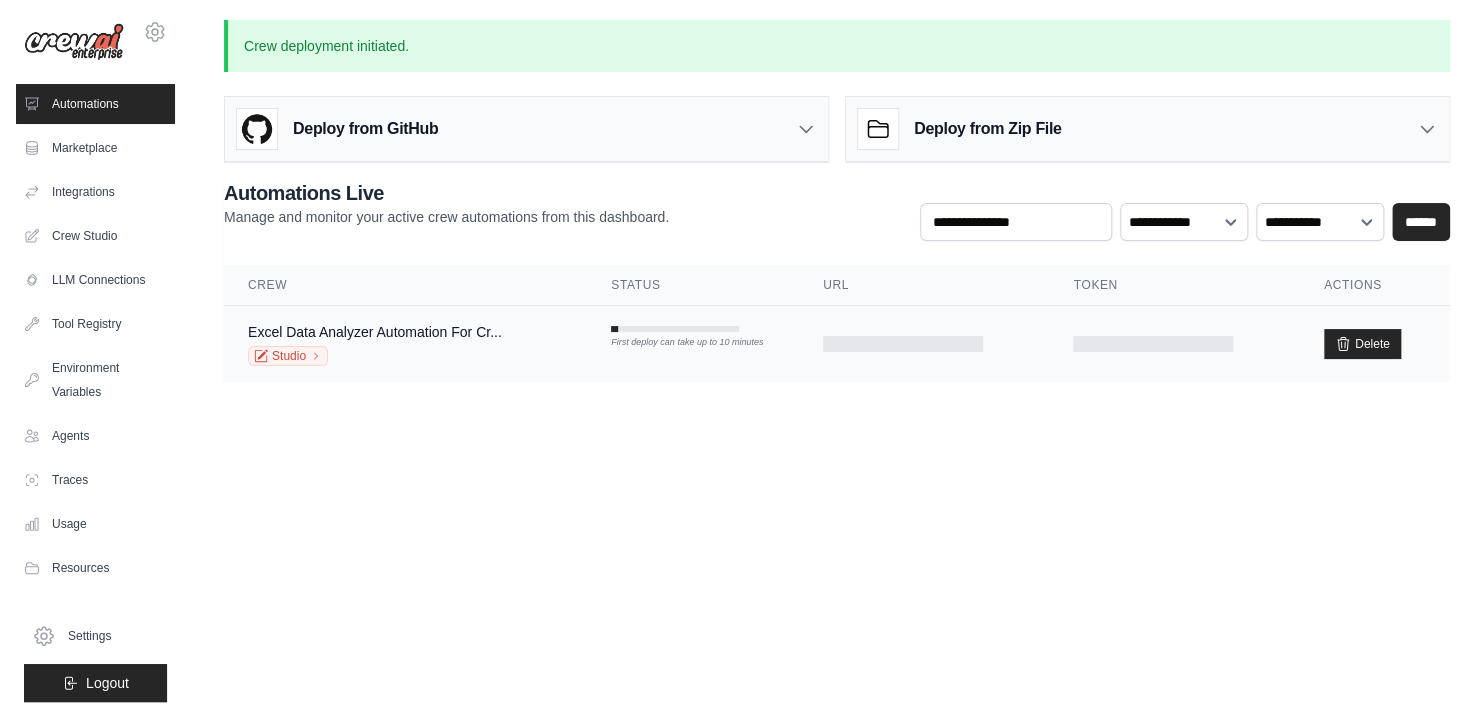 click on "First deploy can take up to 10 minutes" at bounding box center [675, 343] 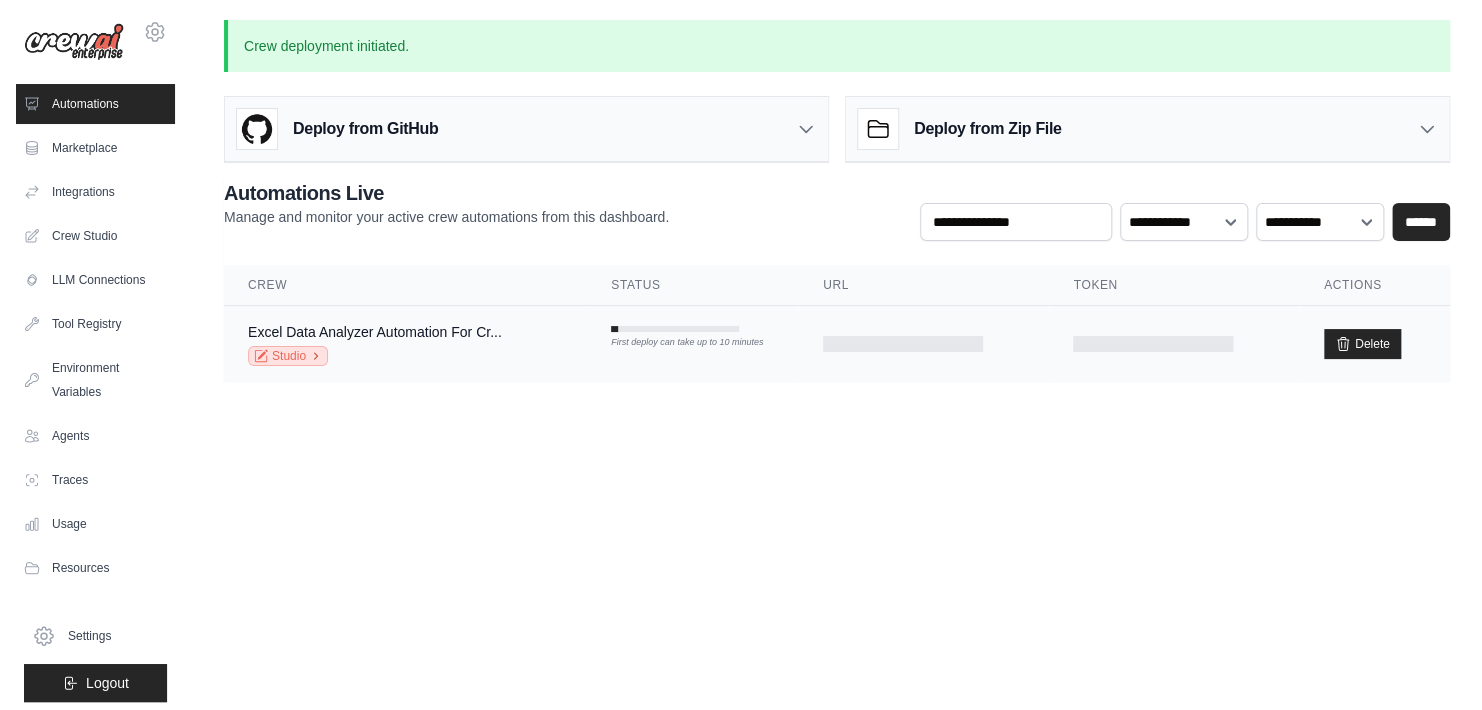 click 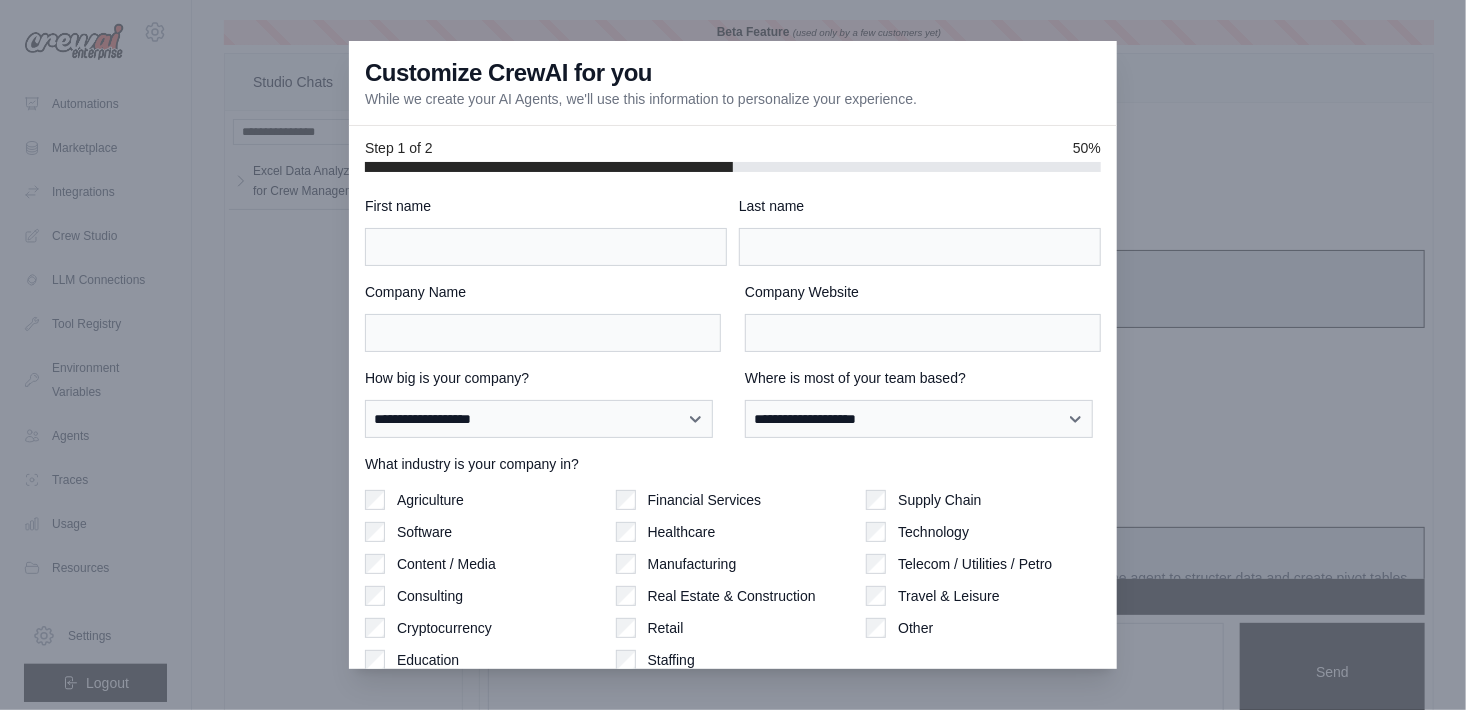 scroll, scrollTop: 2580, scrollLeft: 0, axis: vertical 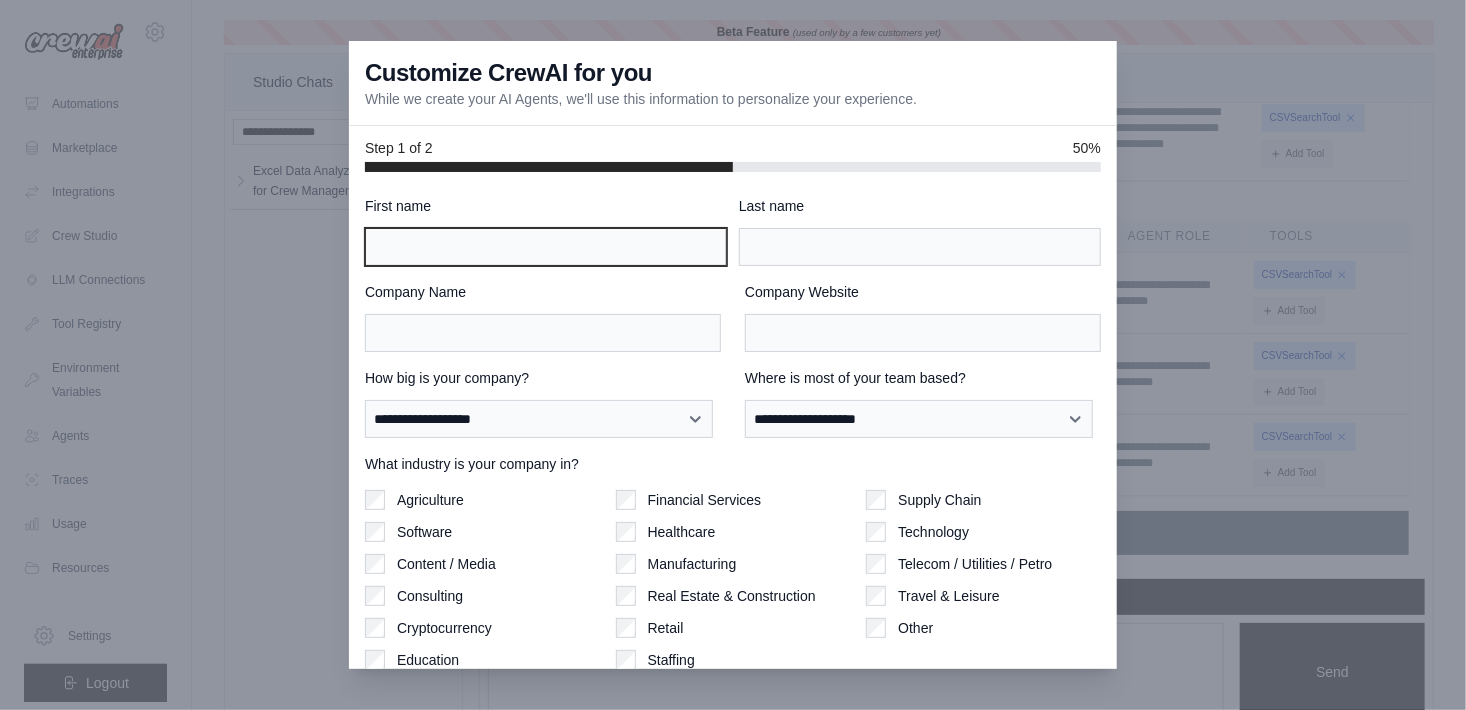click on "First name" at bounding box center (546, 247) 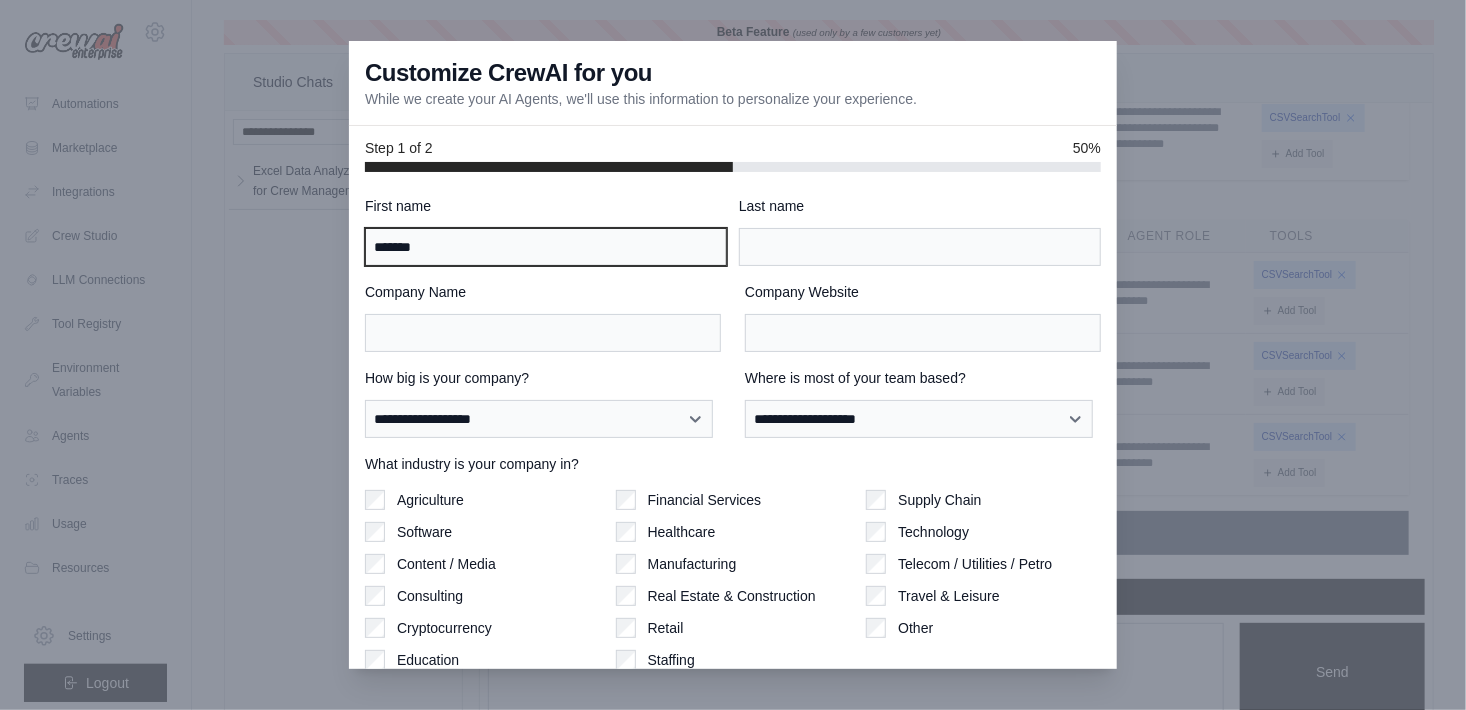 type on "*******" 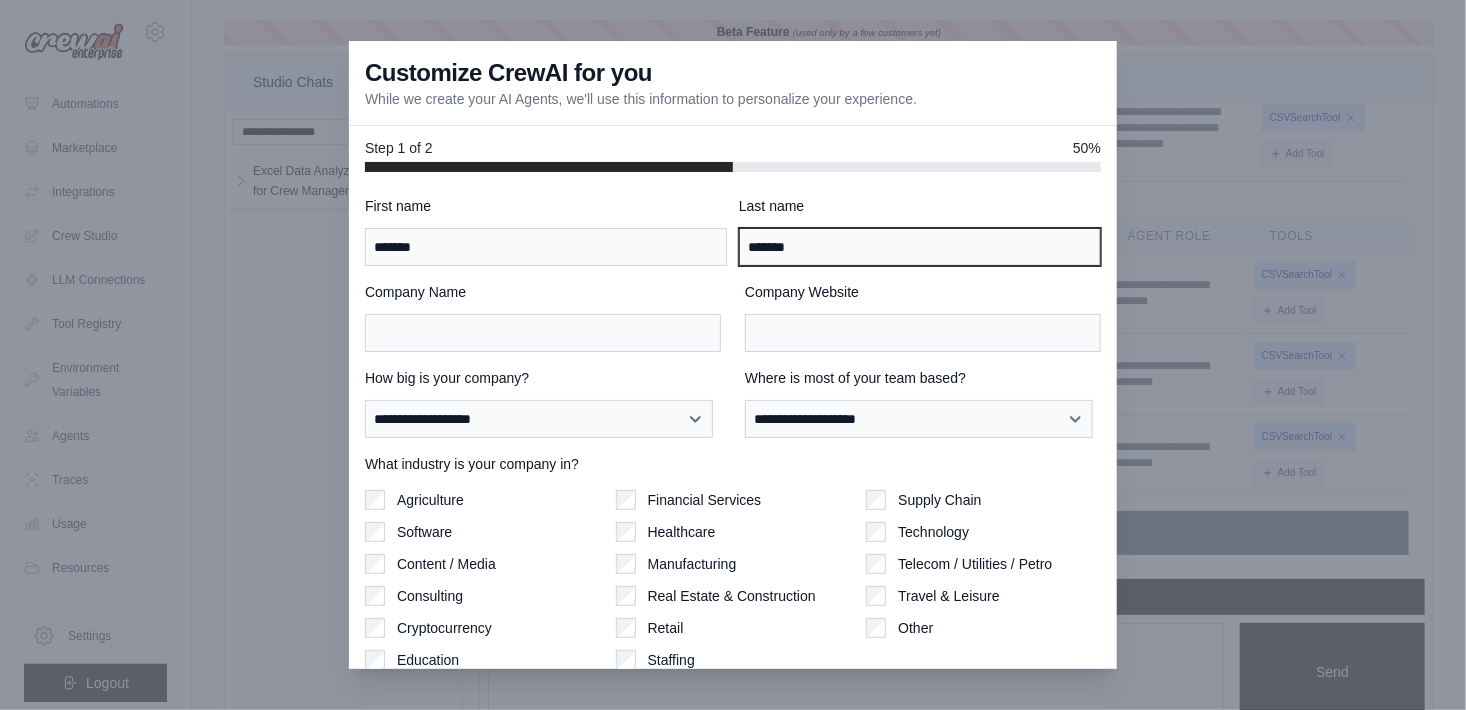 type on "**********" 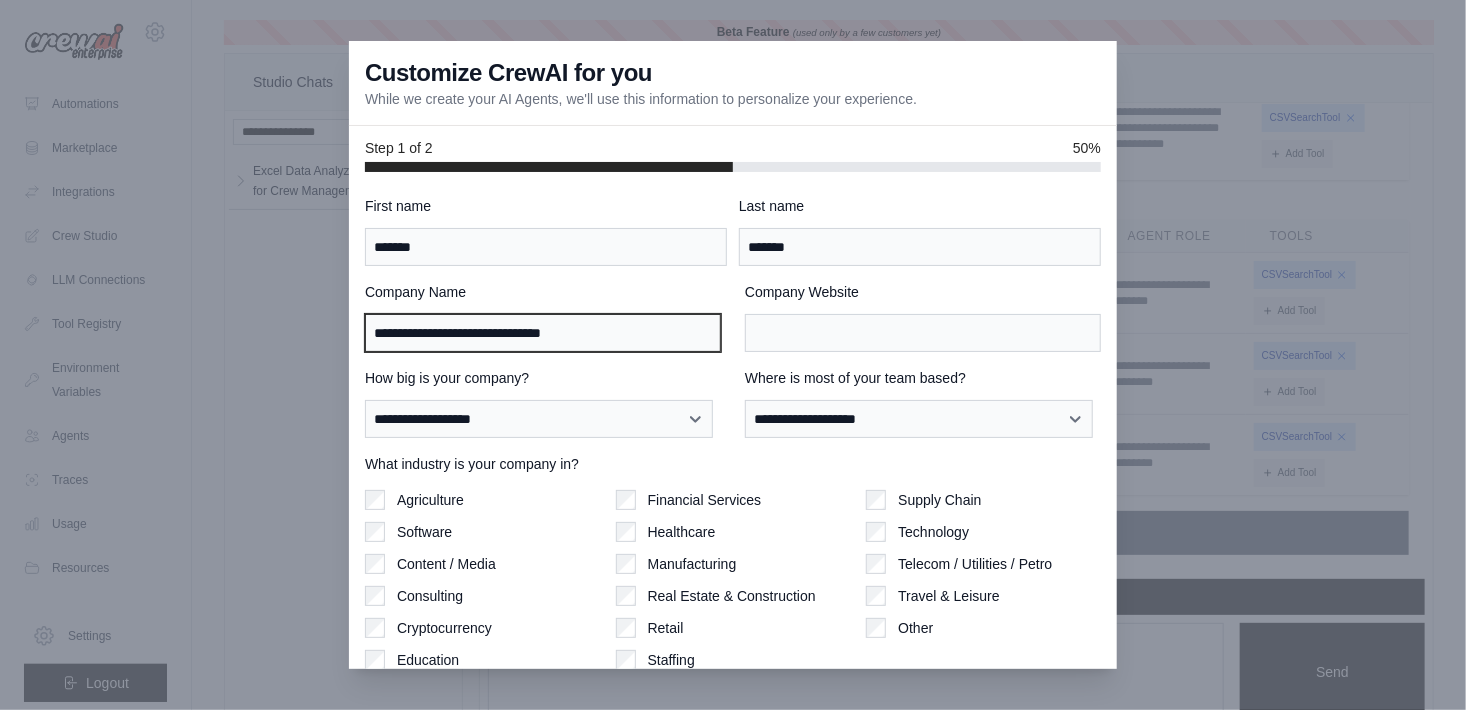 type on "**********" 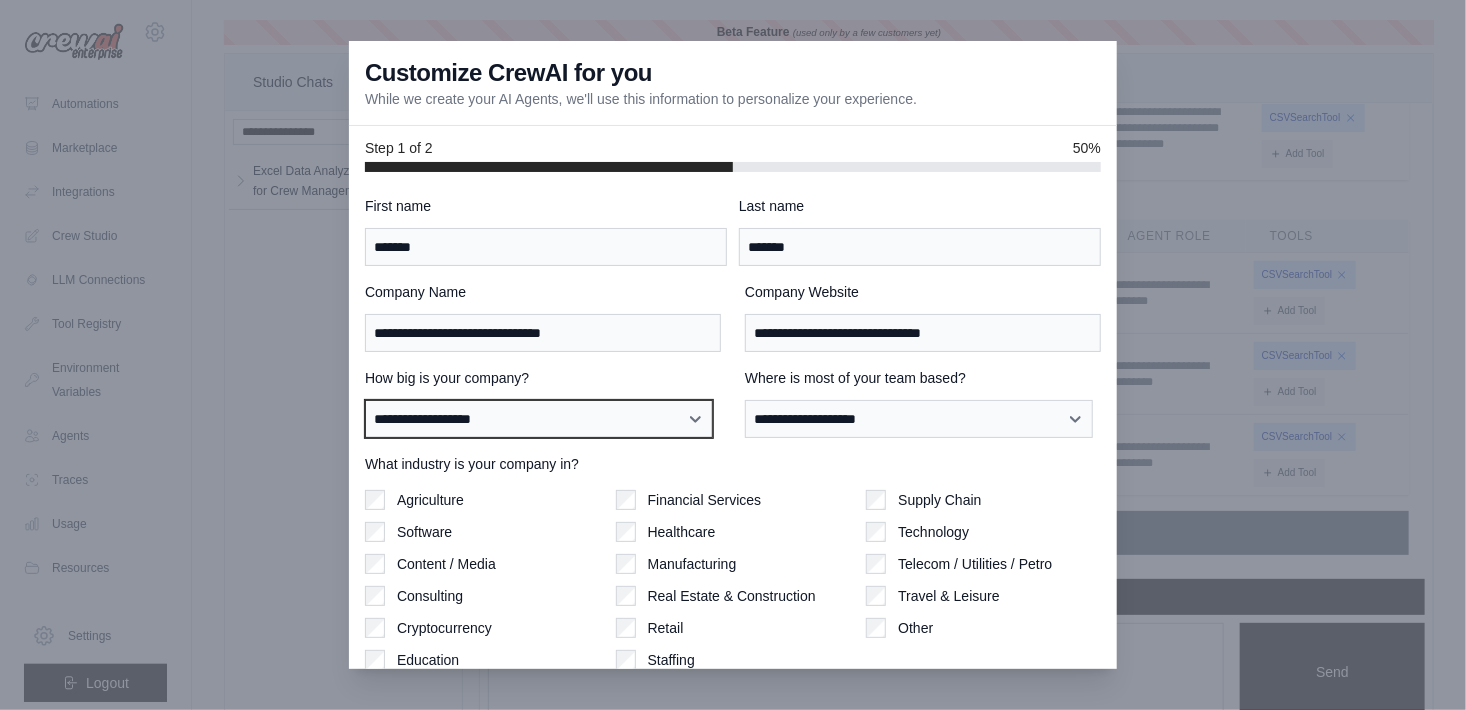click on "**********" at bounding box center (539, 419) 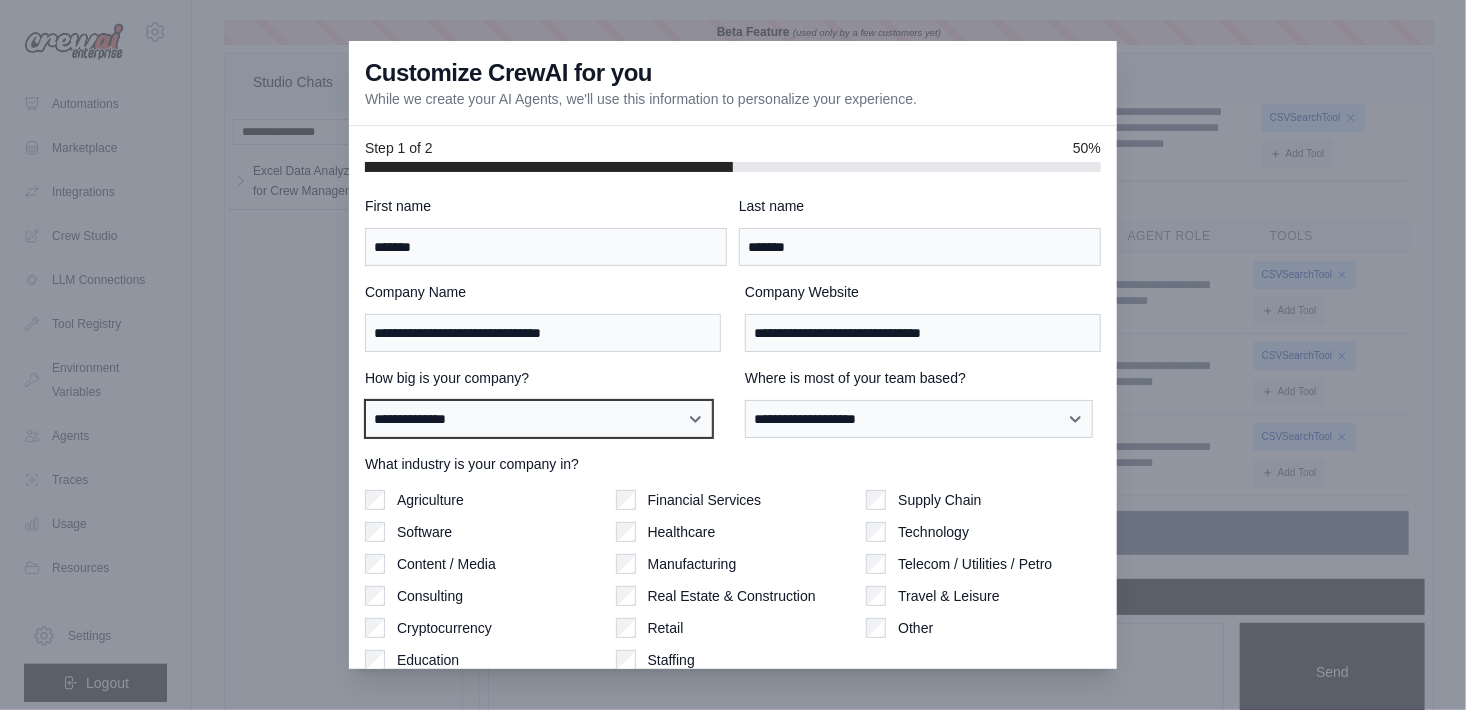 click on "**********" at bounding box center (539, 419) 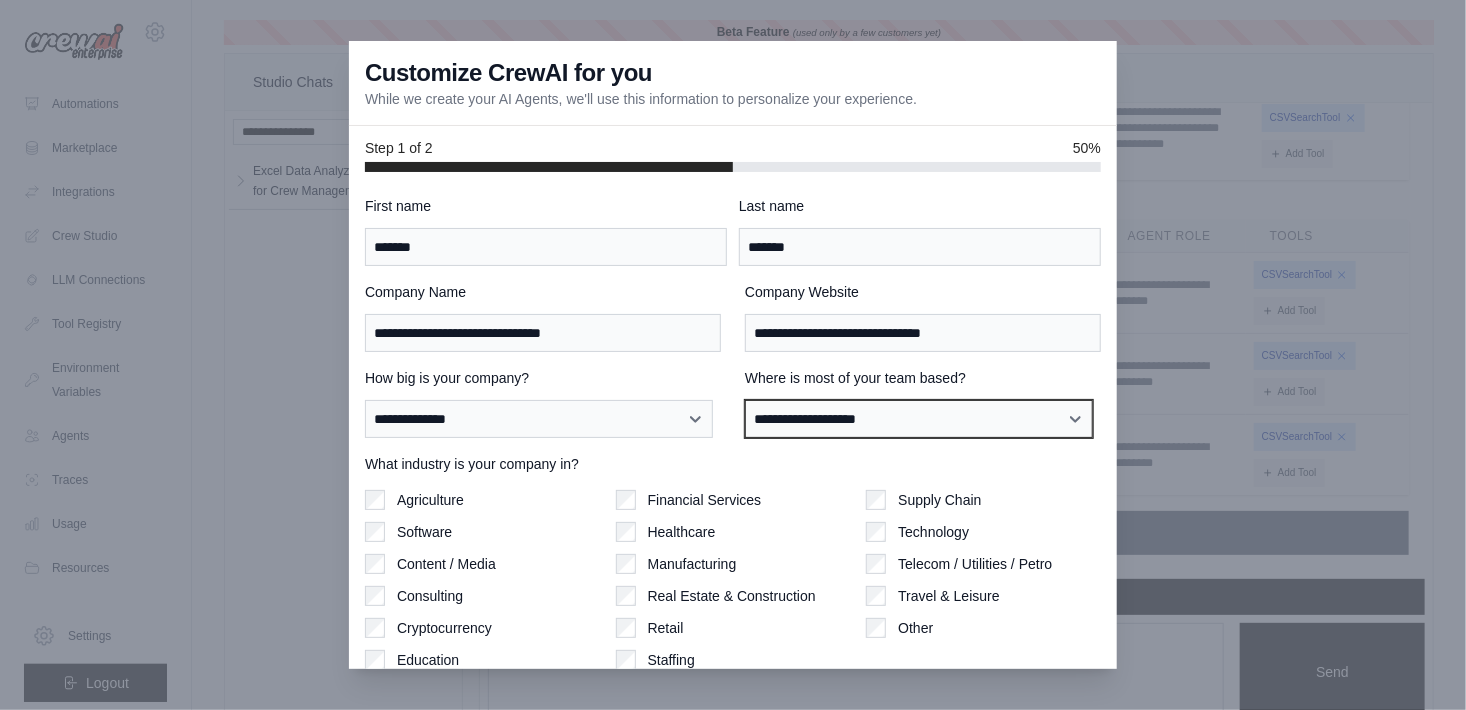 click on "**********" at bounding box center (919, 419) 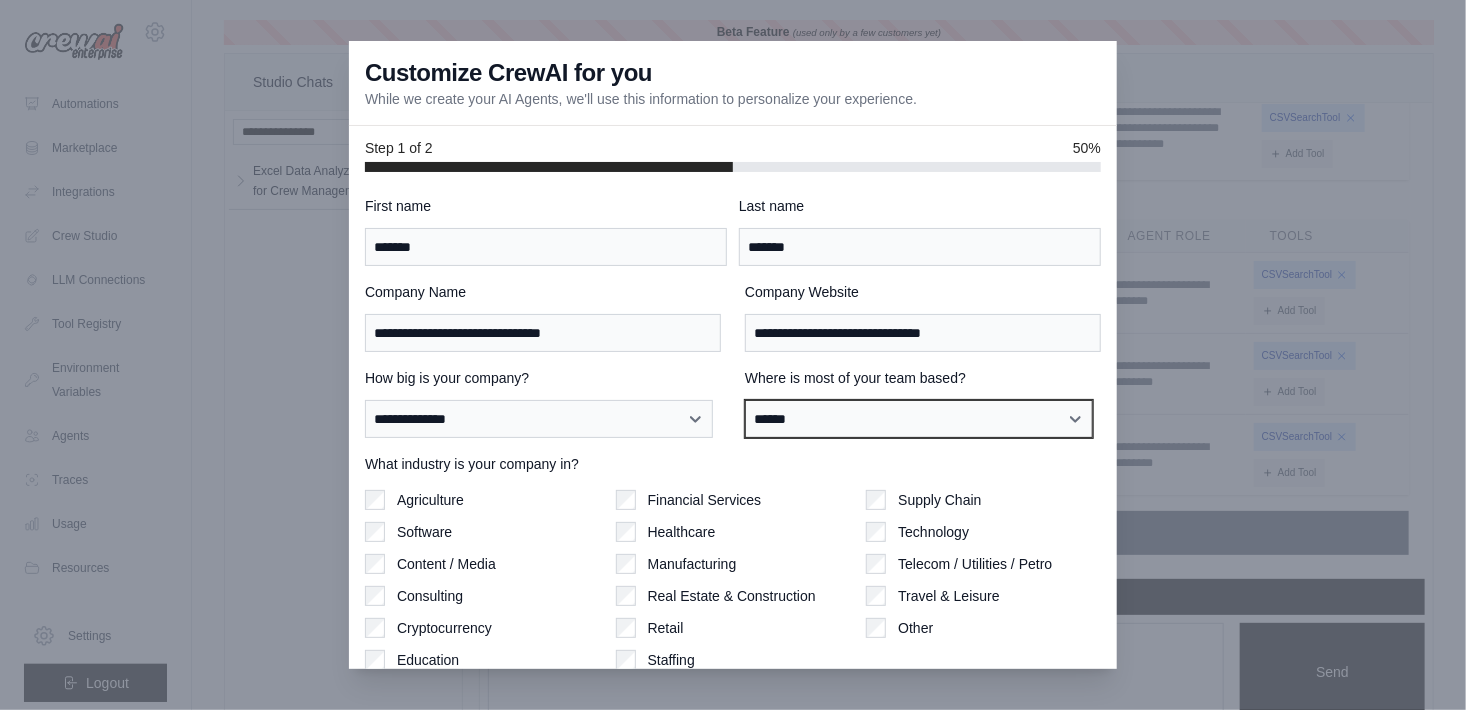 click on "**********" at bounding box center (919, 419) 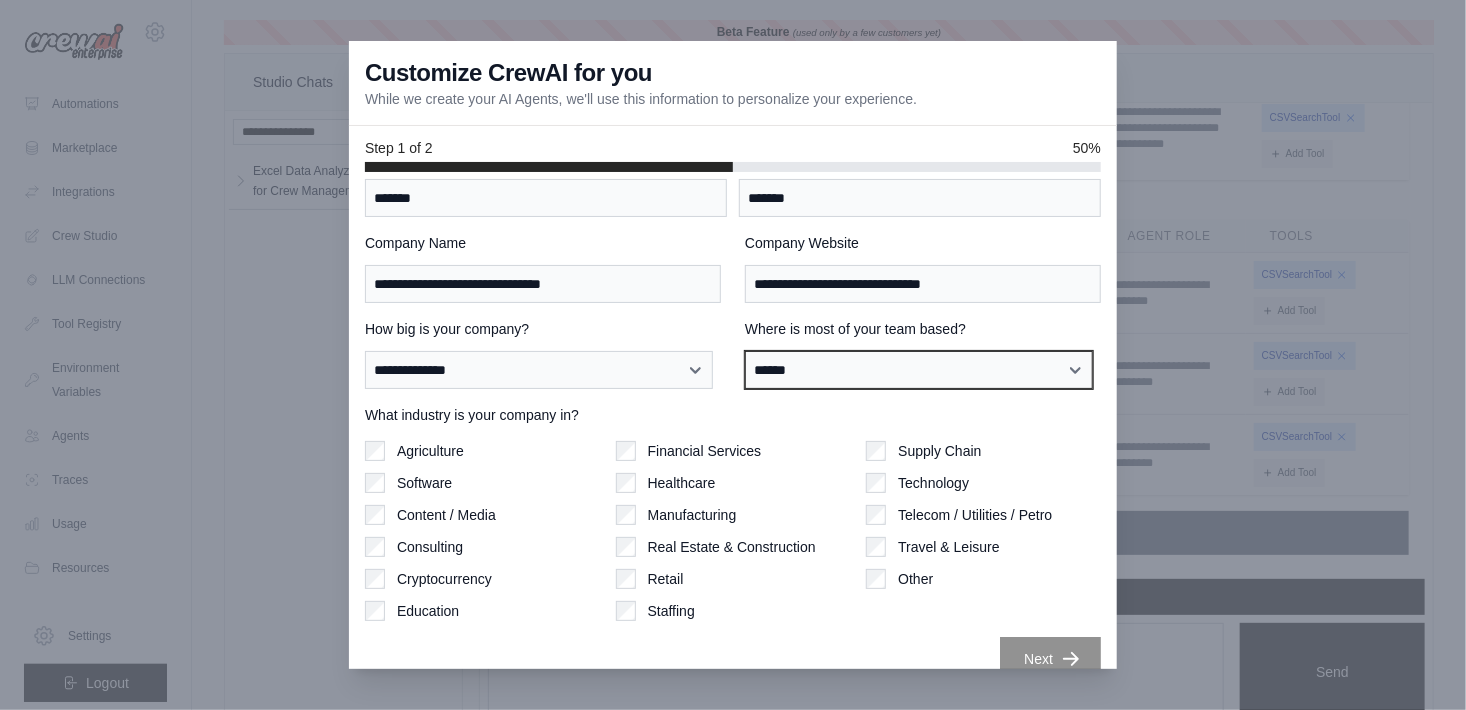 scroll, scrollTop: 75, scrollLeft: 0, axis: vertical 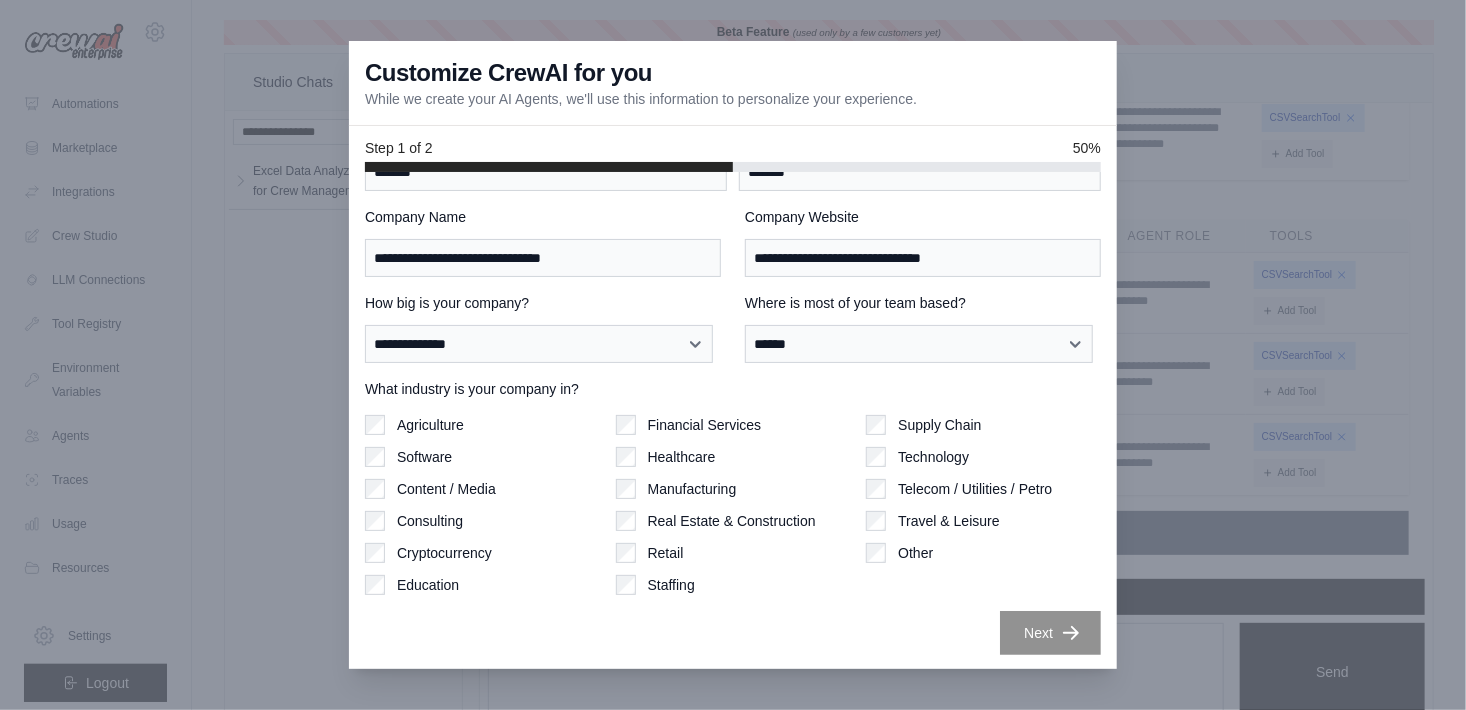 click on "Telecom / Utilities / Petro" at bounding box center (975, 489) 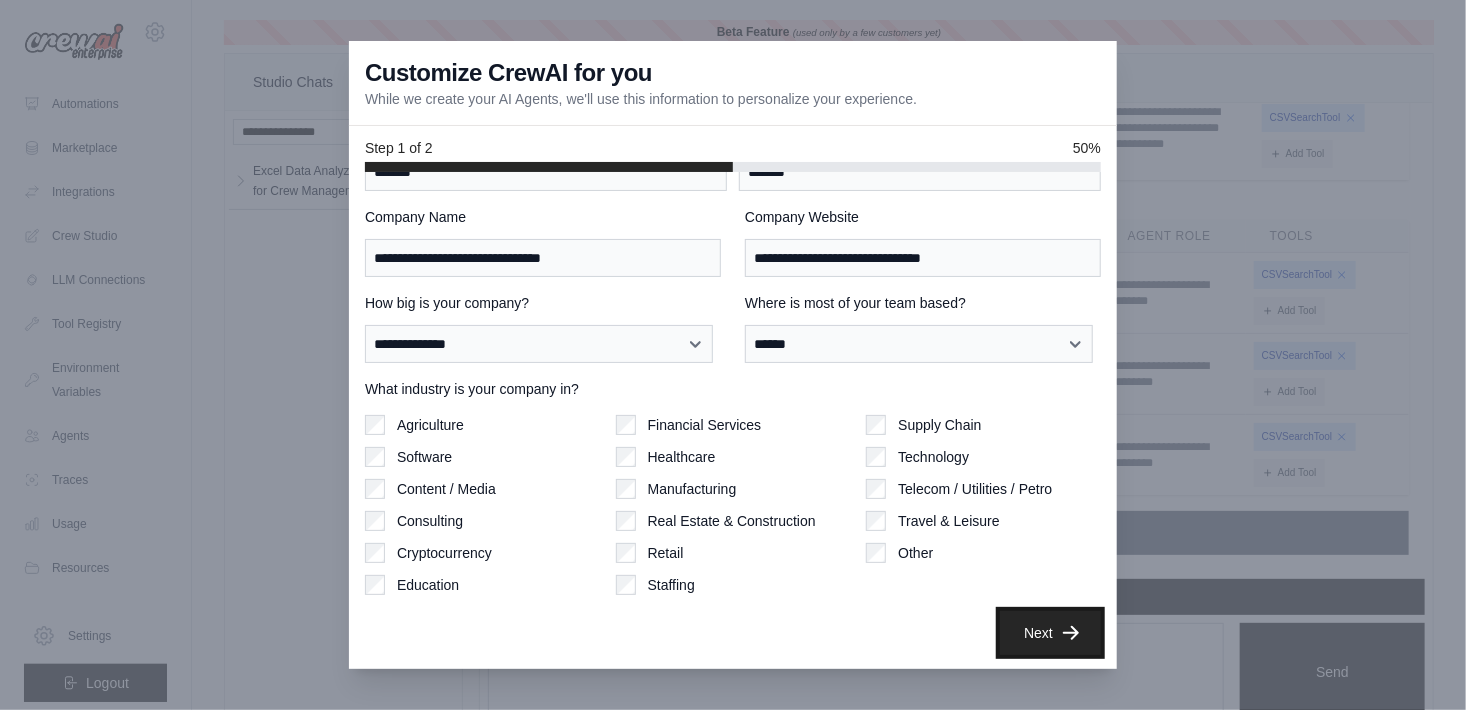 click on "Next" at bounding box center (1050, 633) 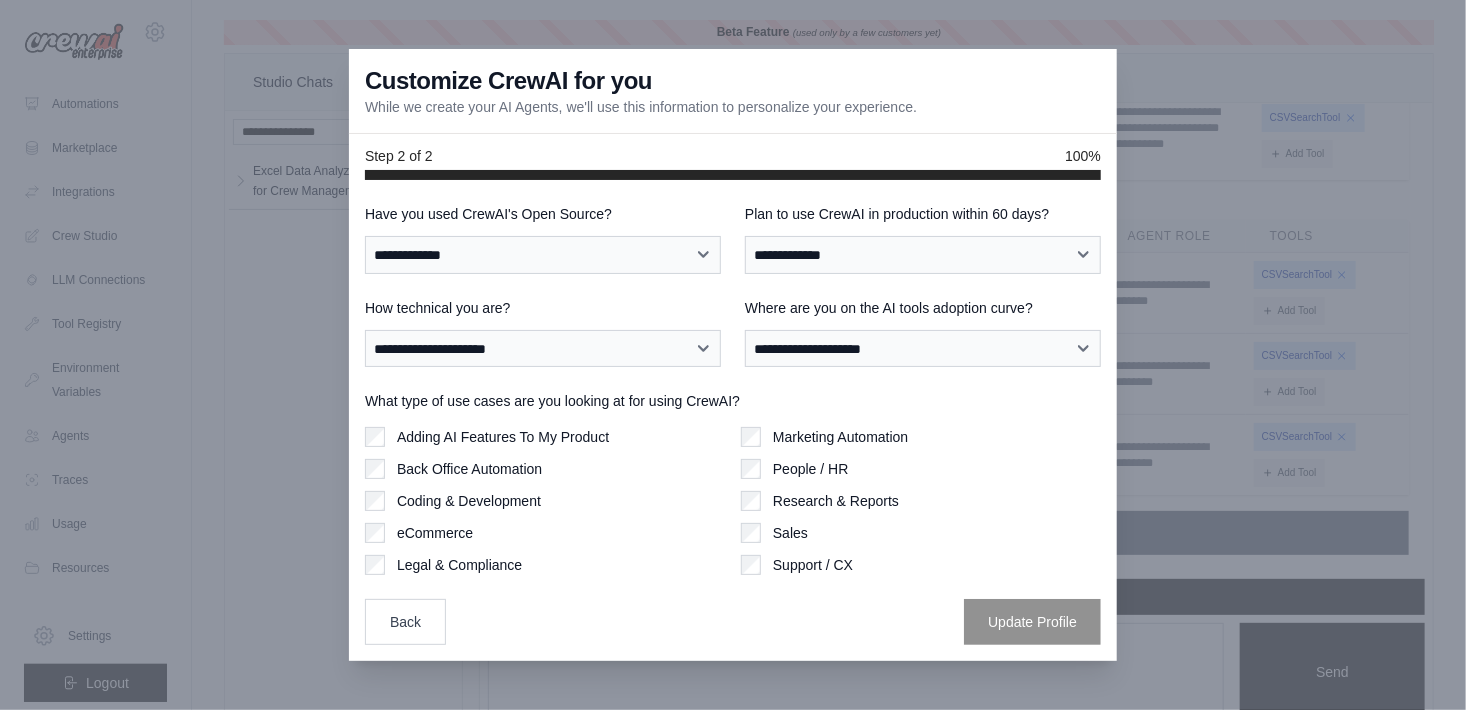 scroll, scrollTop: 0, scrollLeft: 0, axis: both 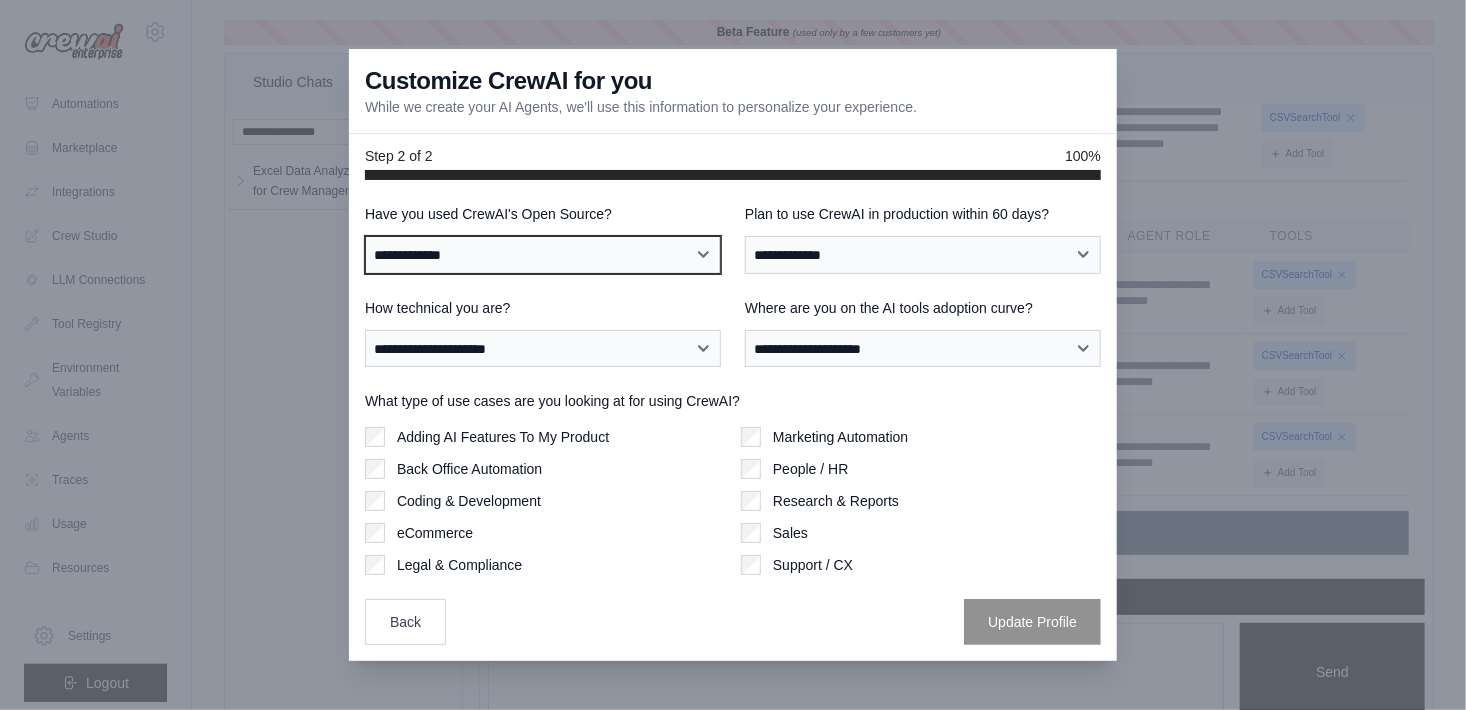 click on "**********" at bounding box center [543, 255] 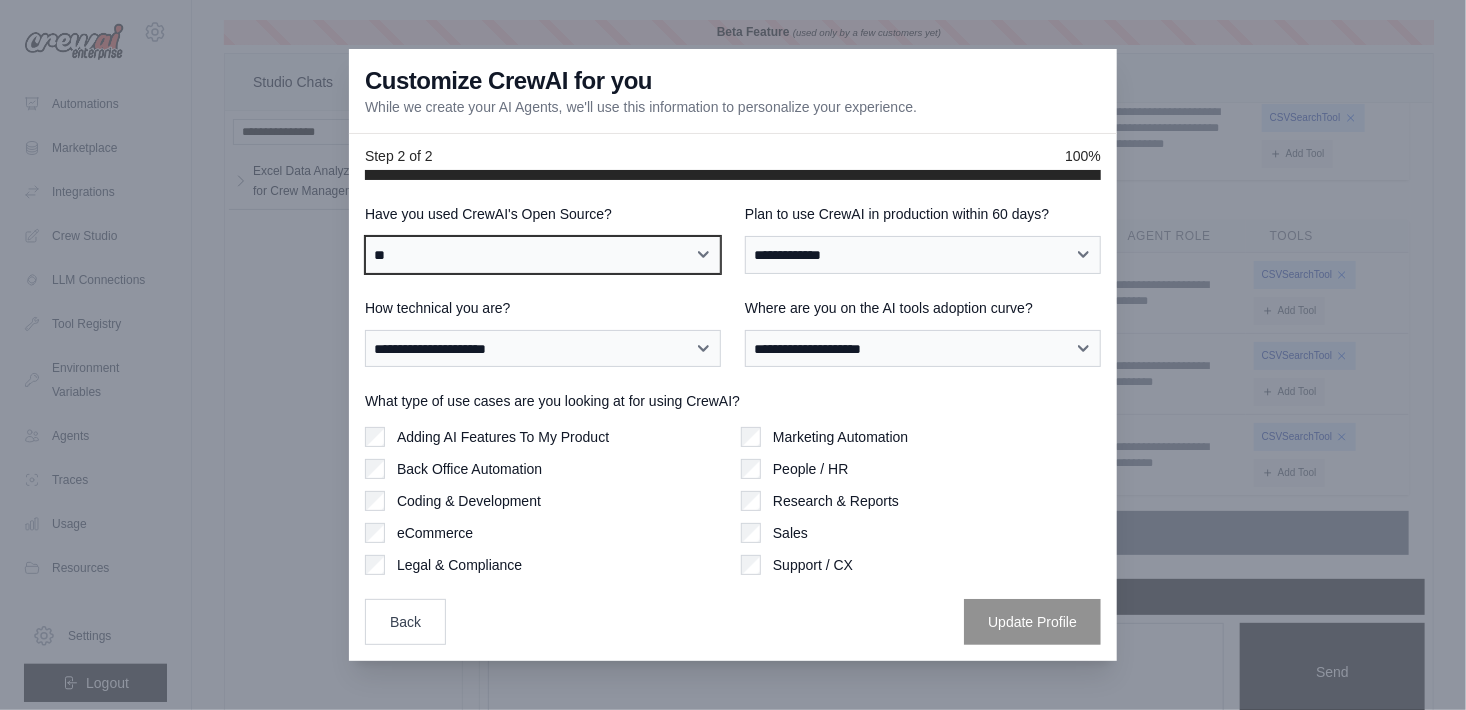 click on "**********" at bounding box center [543, 255] 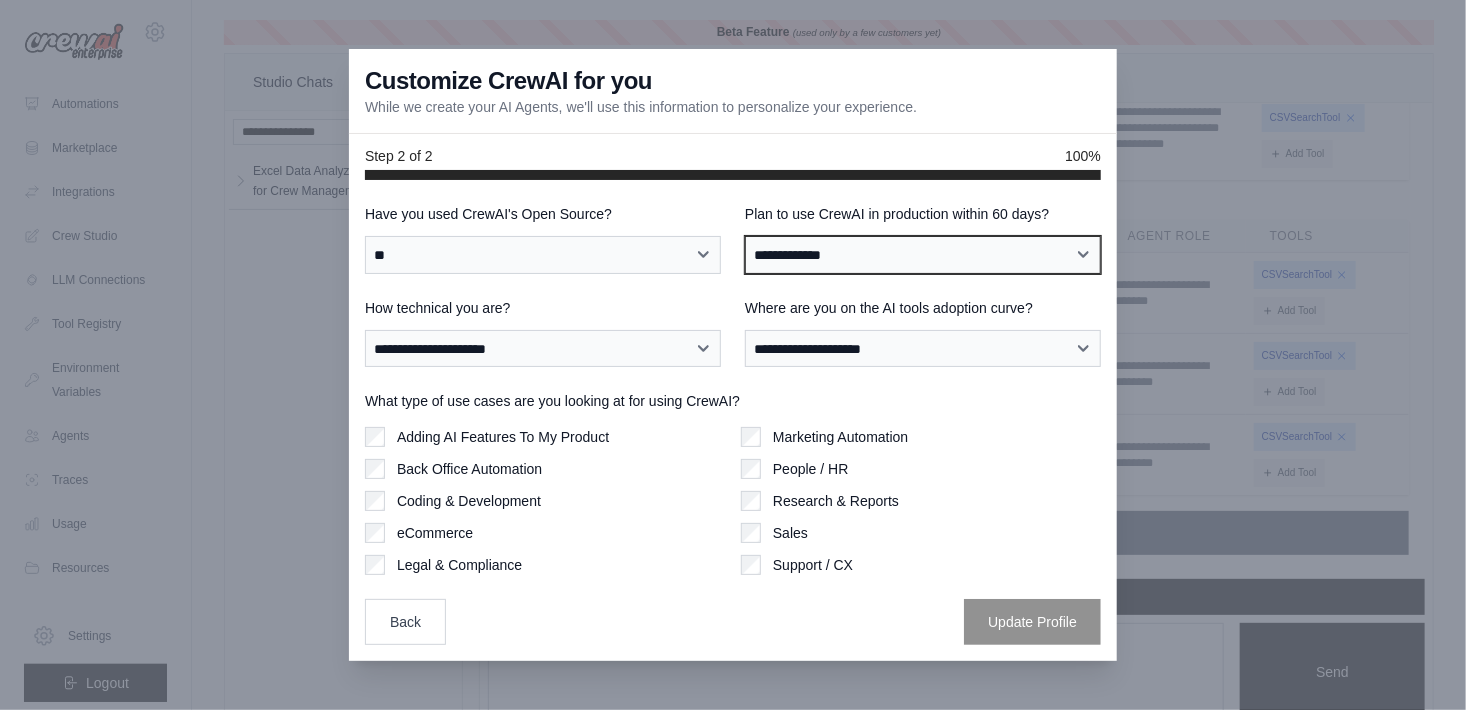 click on "**********" at bounding box center (923, 255) 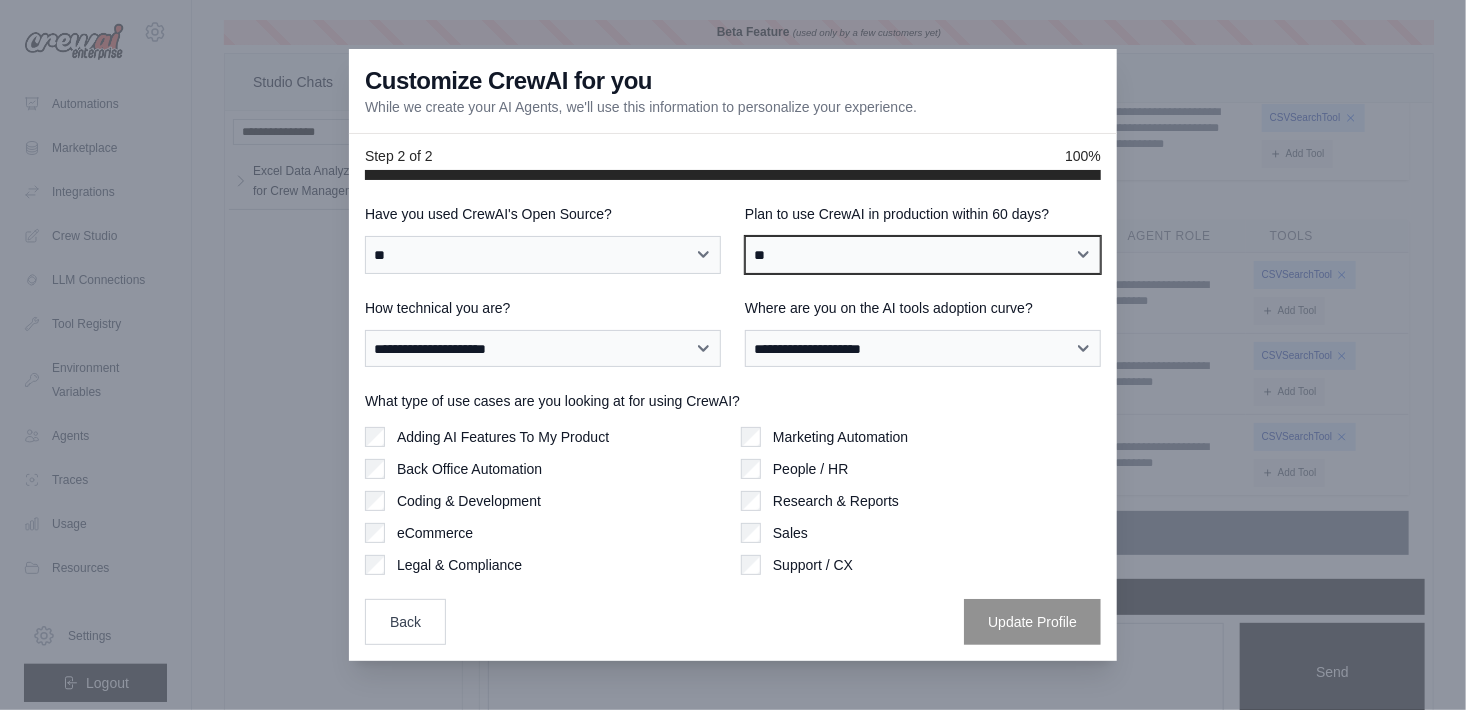 click on "**********" at bounding box center (923, 255) 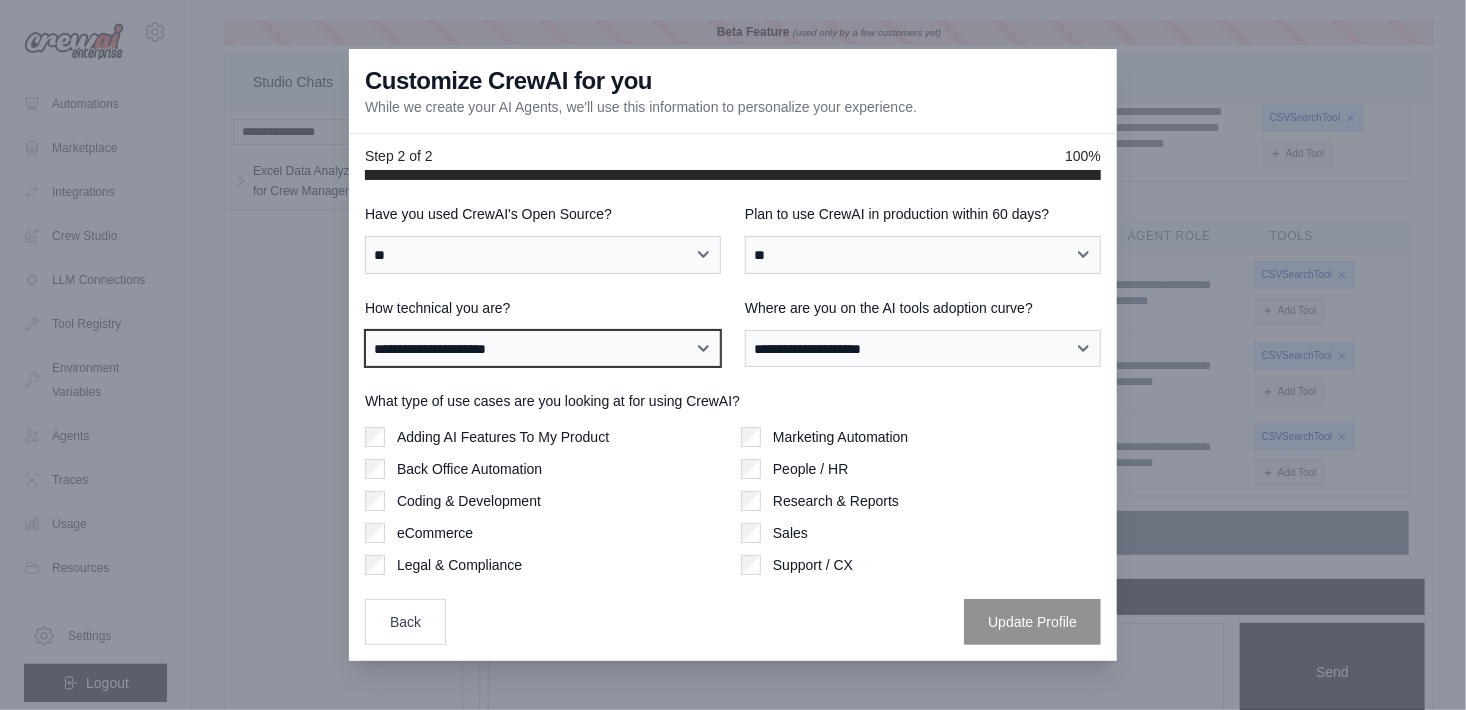 click on "**********" at bounding box center [543, 349] 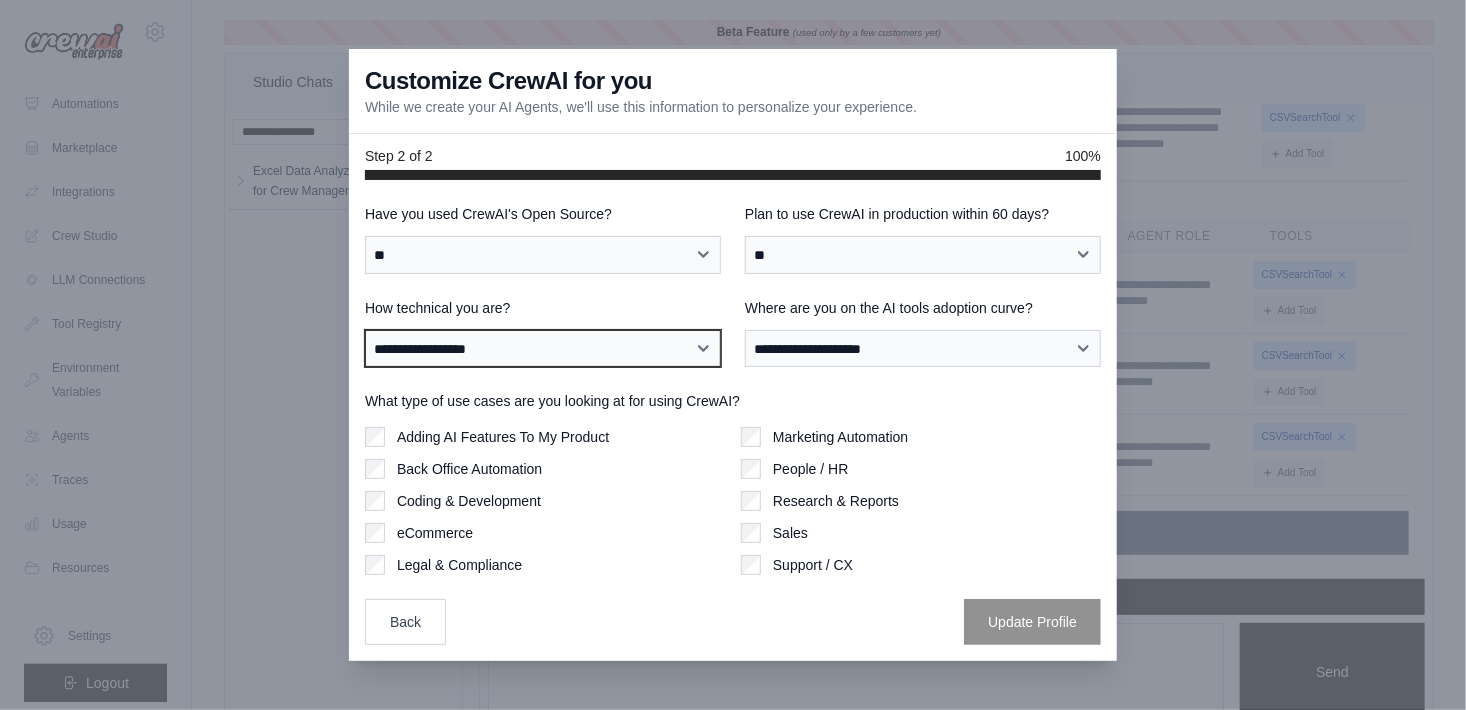 click on "**********" at bounding box center [543, 349] 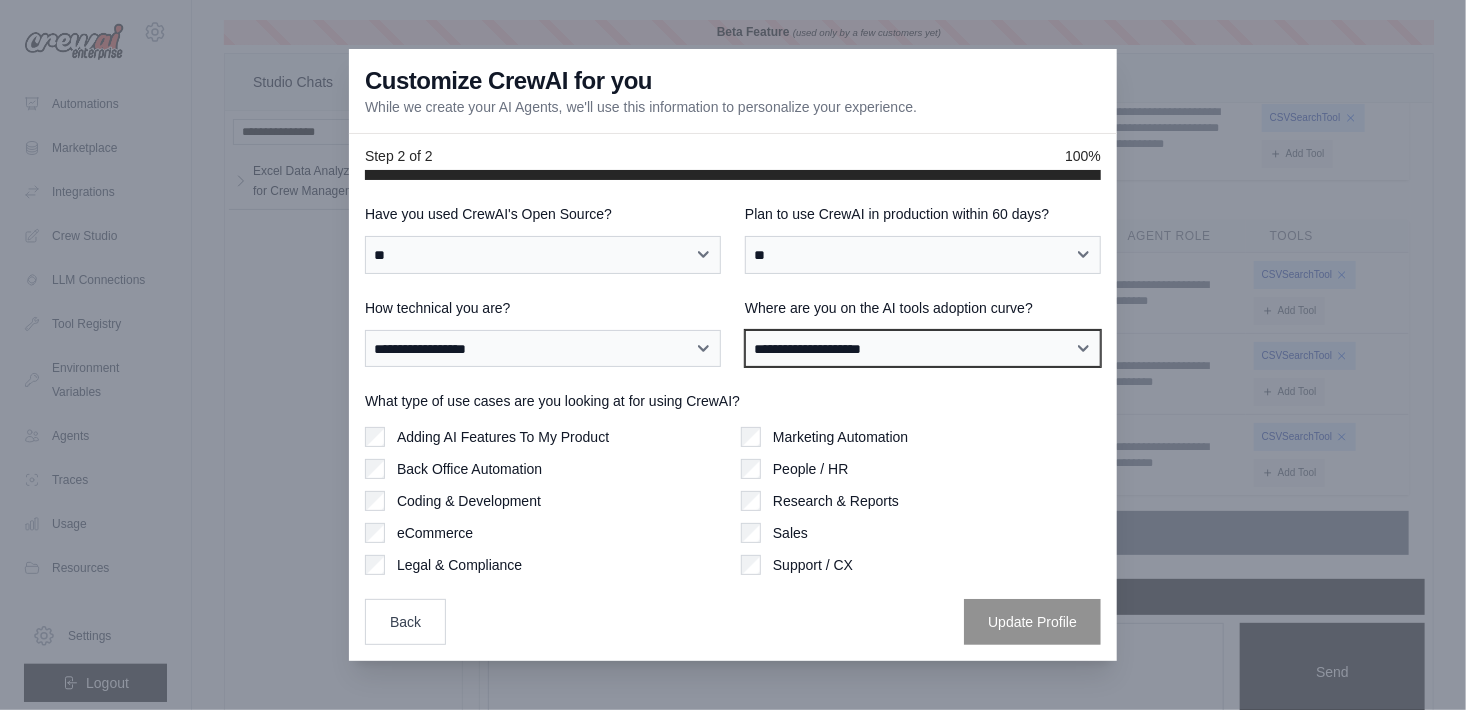 click on "**********" at bounding box center (923, 349) 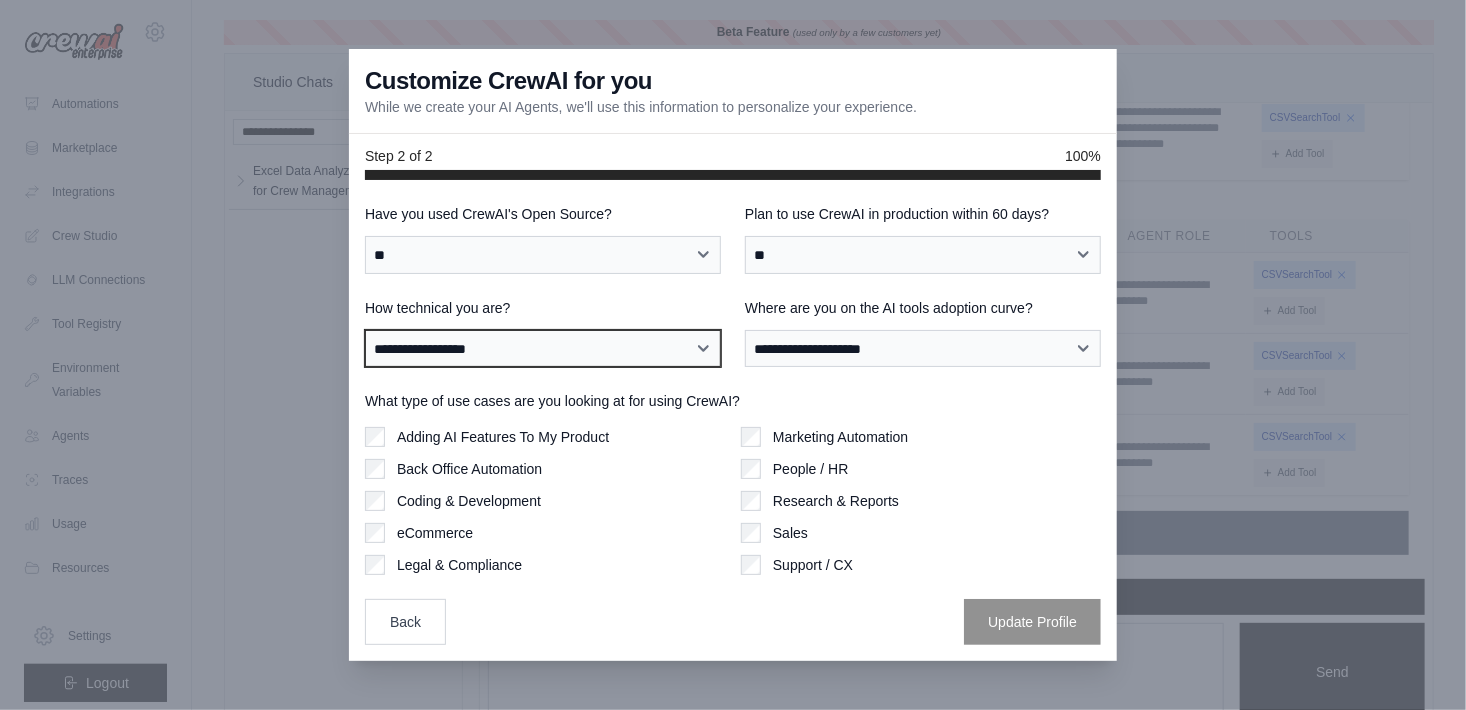click on "**********" at bounding box center (543, 349) 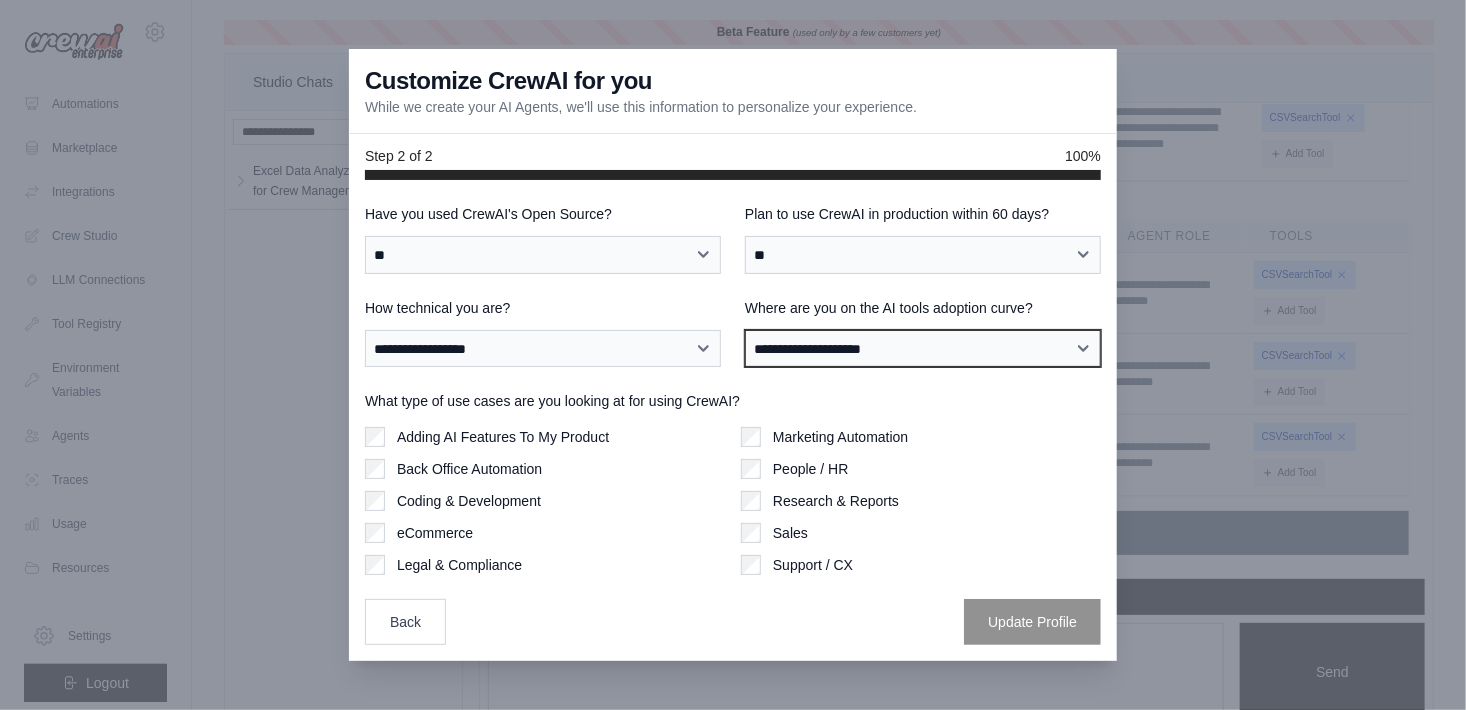 click on "**********" at bounding box center [923, 349] 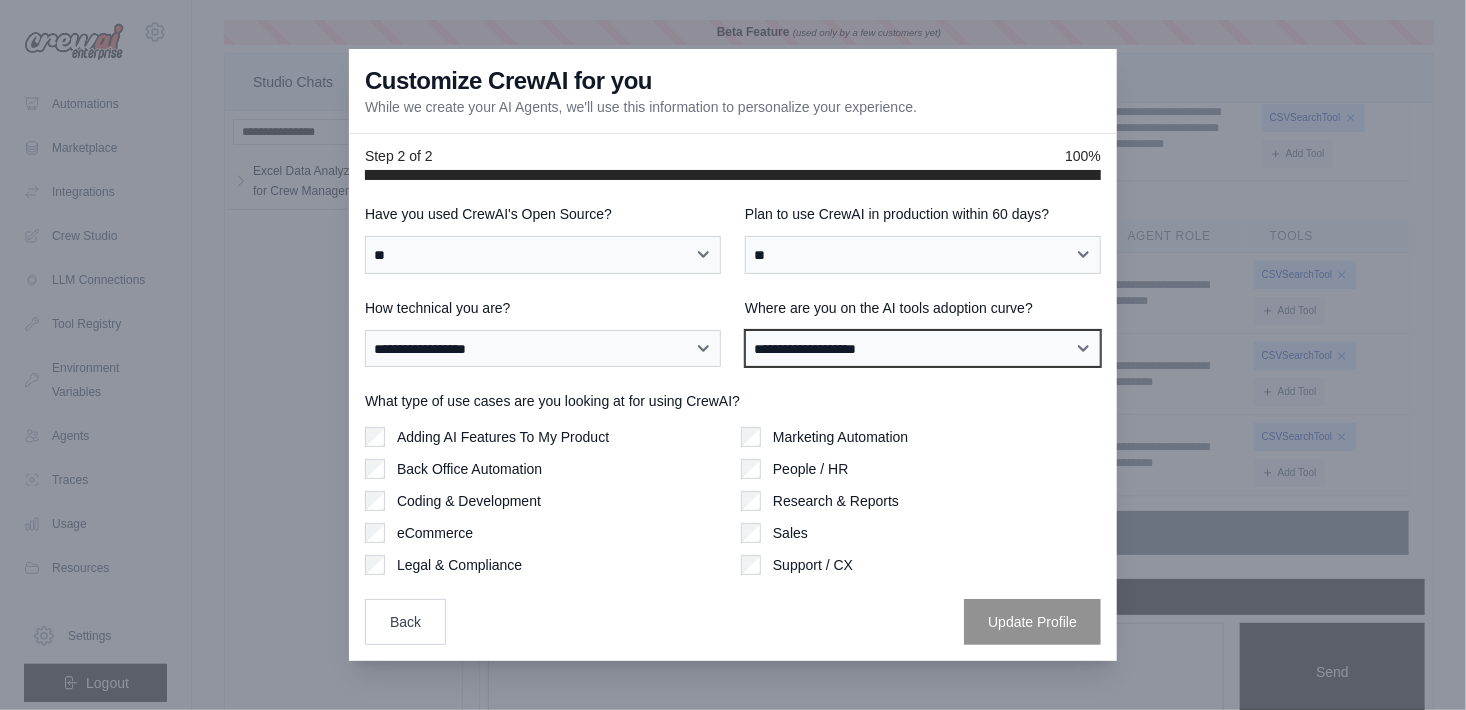 click on "**********" at bounding box center (923, 349) 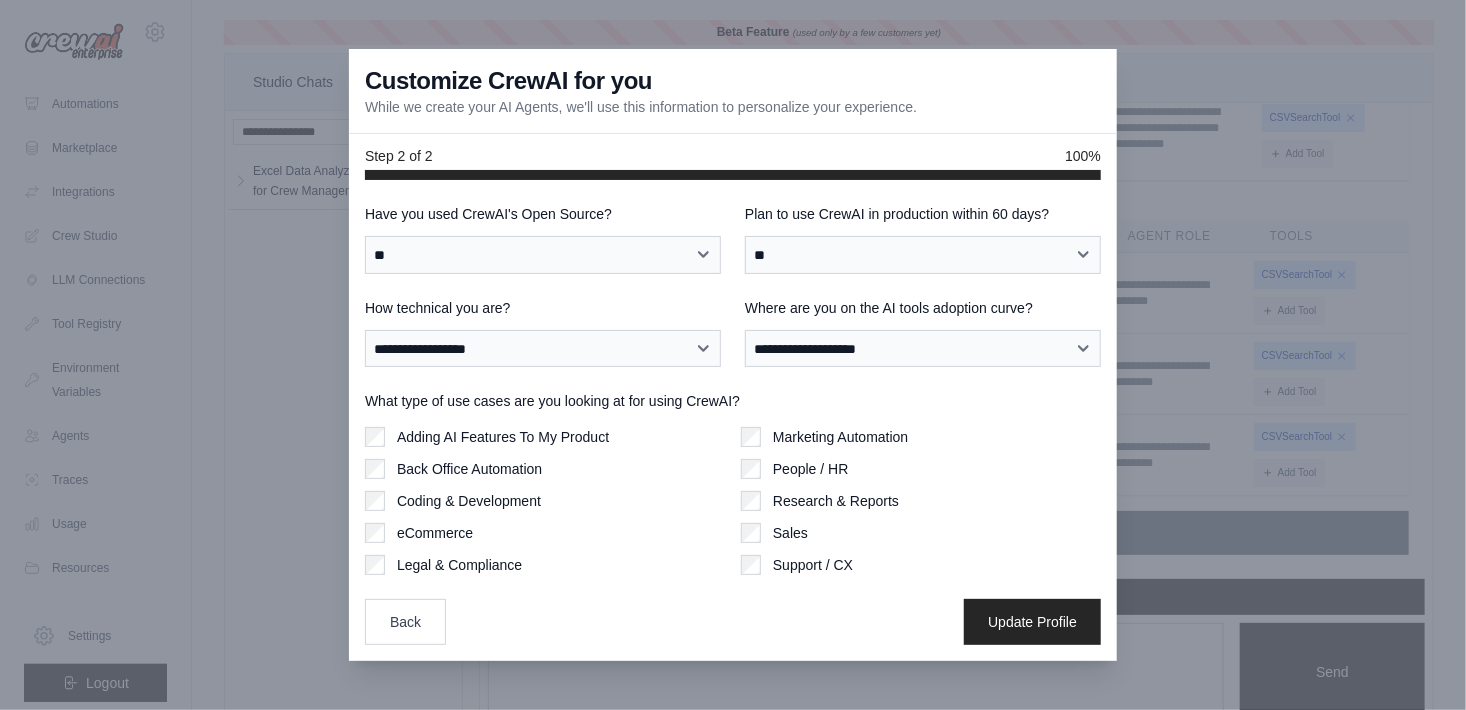 click on "People / HR" at bounding box center [921, 469] 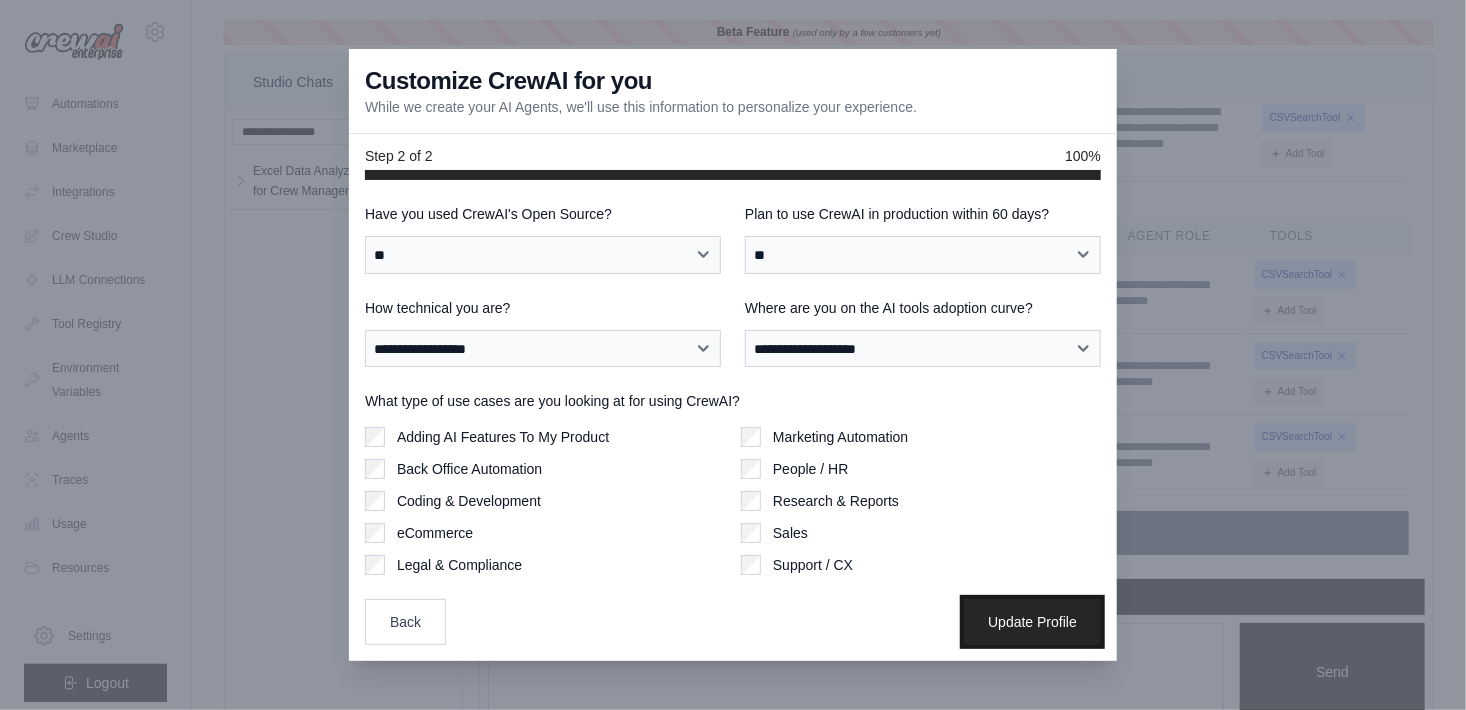click on "Update Profile" at bounding box center (1032, 622) 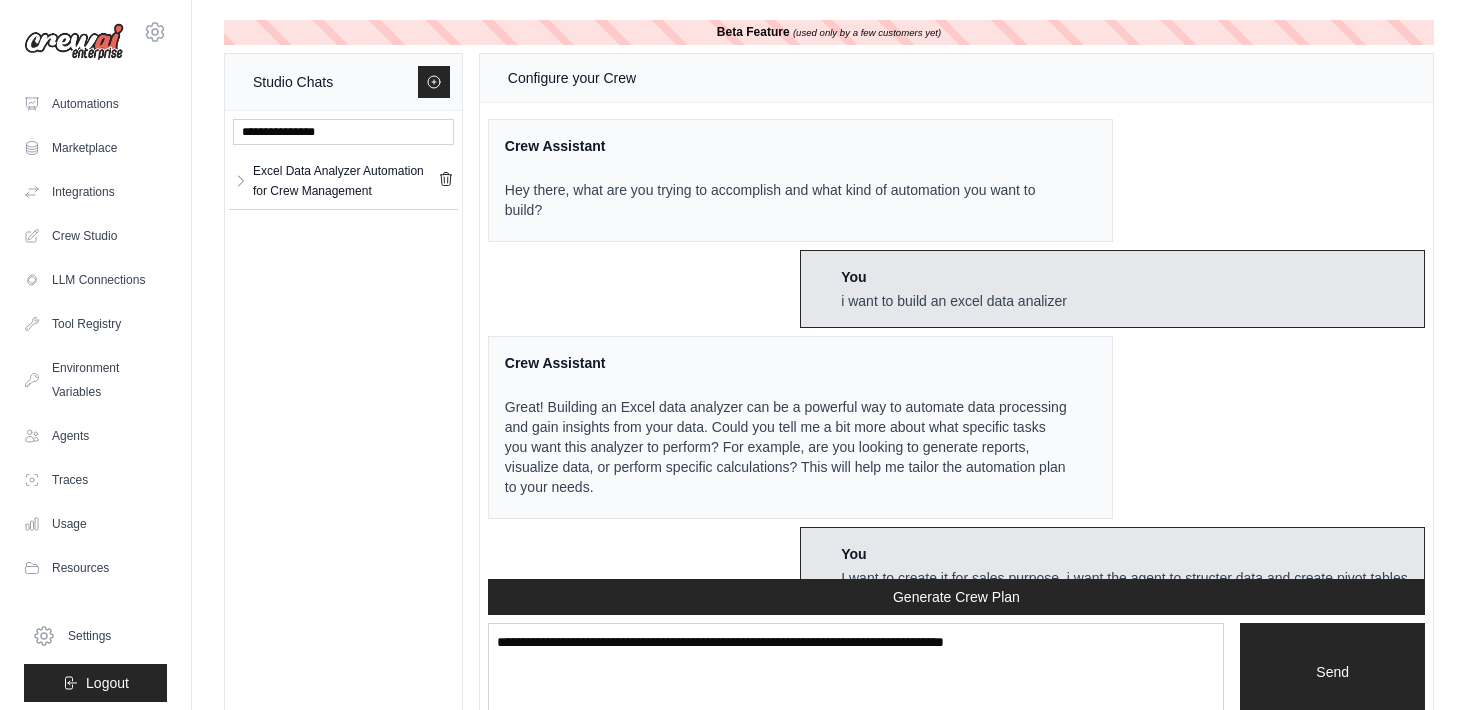 scroll, scrollTop: 0, scrollLeft: 0, axis: both 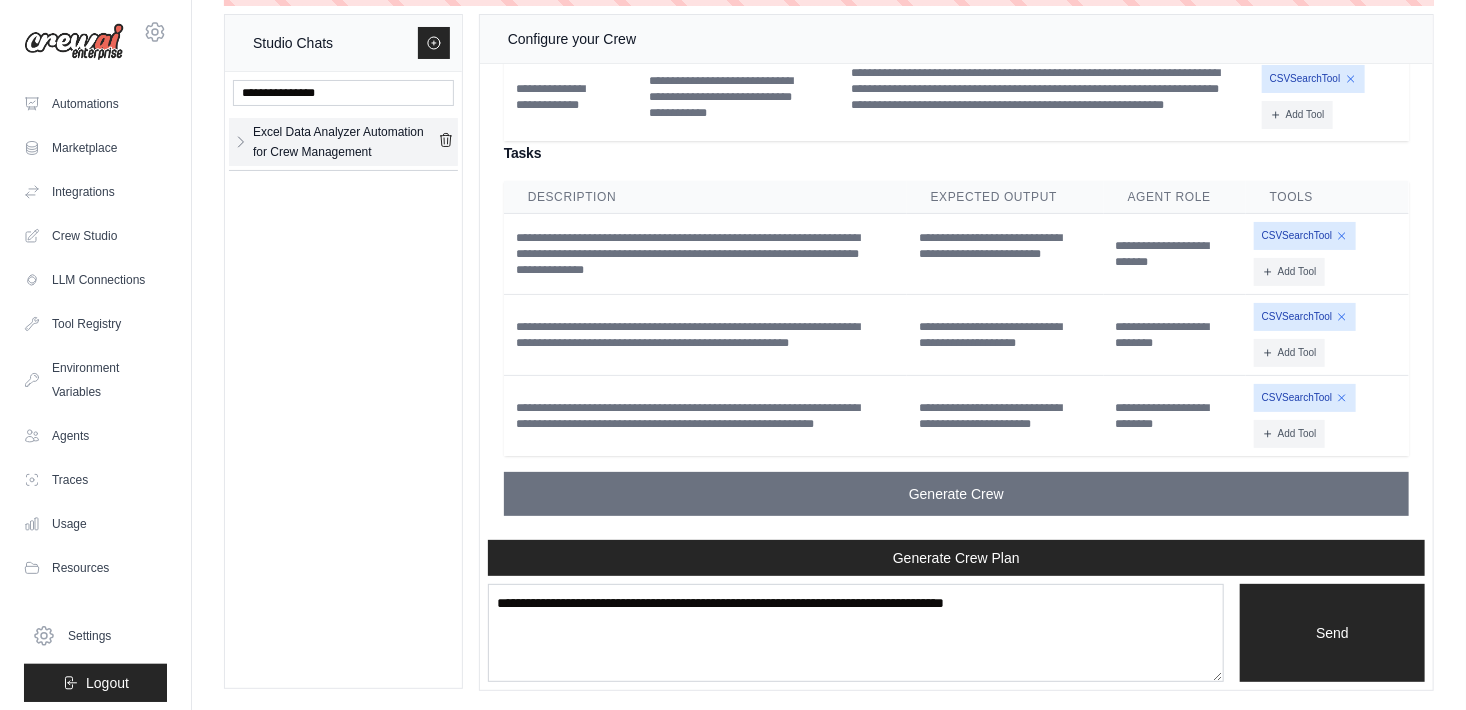 click on "Excel Data Analyzer Automation for Crew Management" at bounding box center (345, 142) 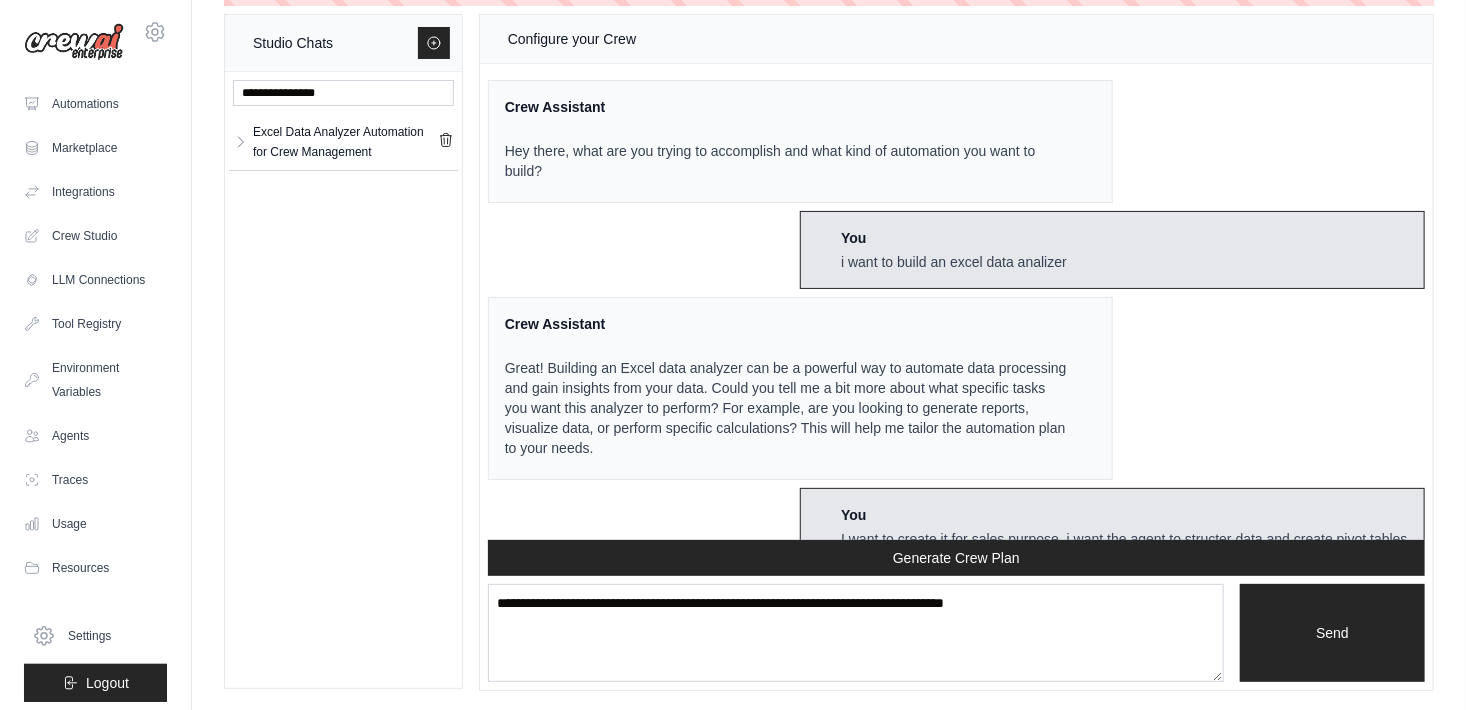 scroll, scrollTop: 0, scrollLeft: 0, axis: both 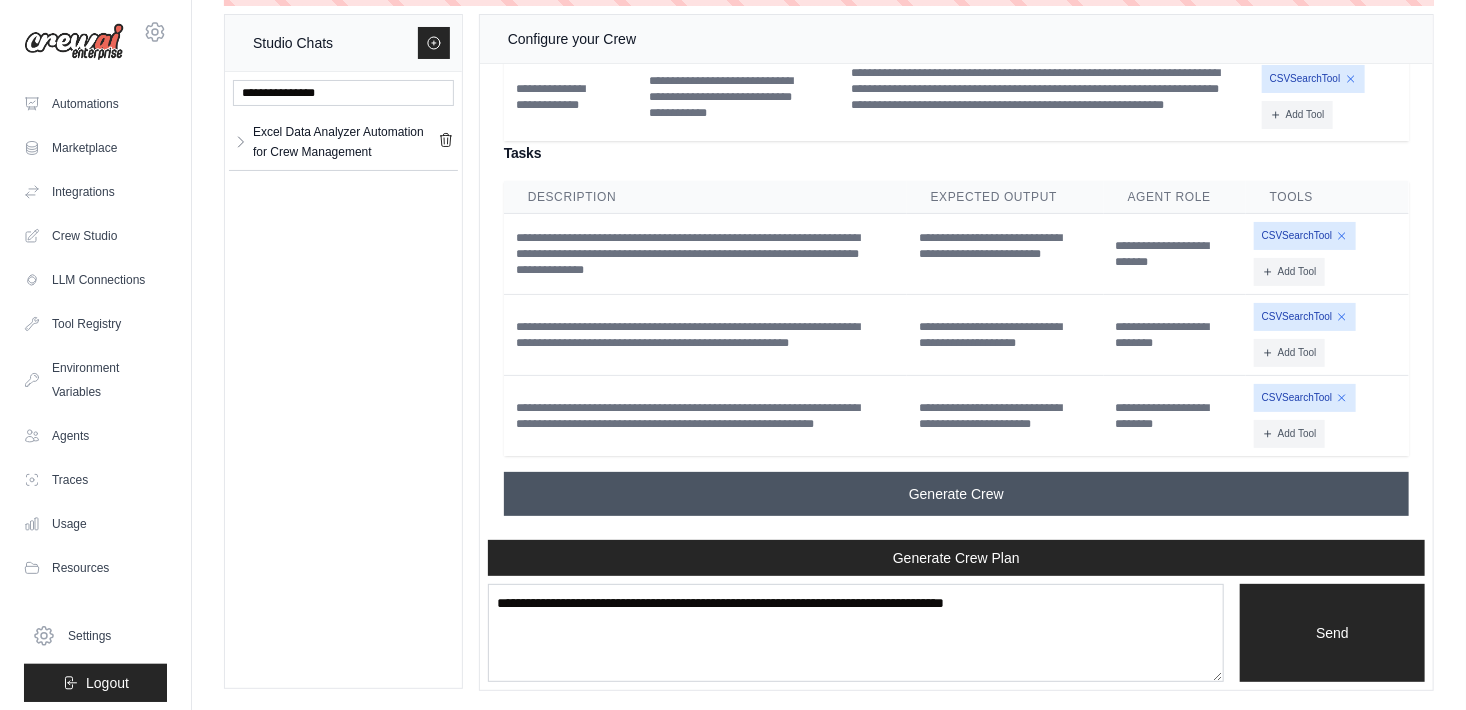 click on "Generate Crew" at bounding box center (956, 494) 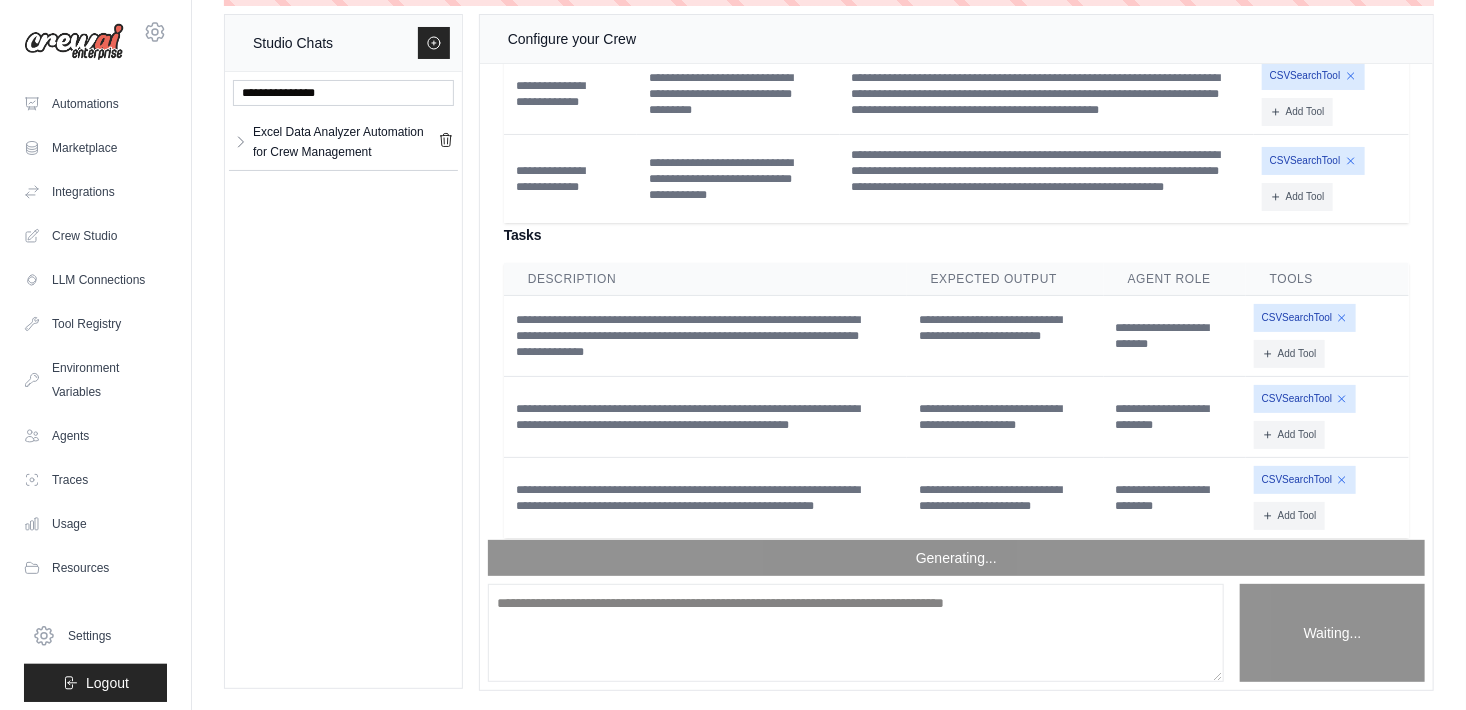 scroll, scrollTop: 2580, scrollLeft: 0, axis: vertical 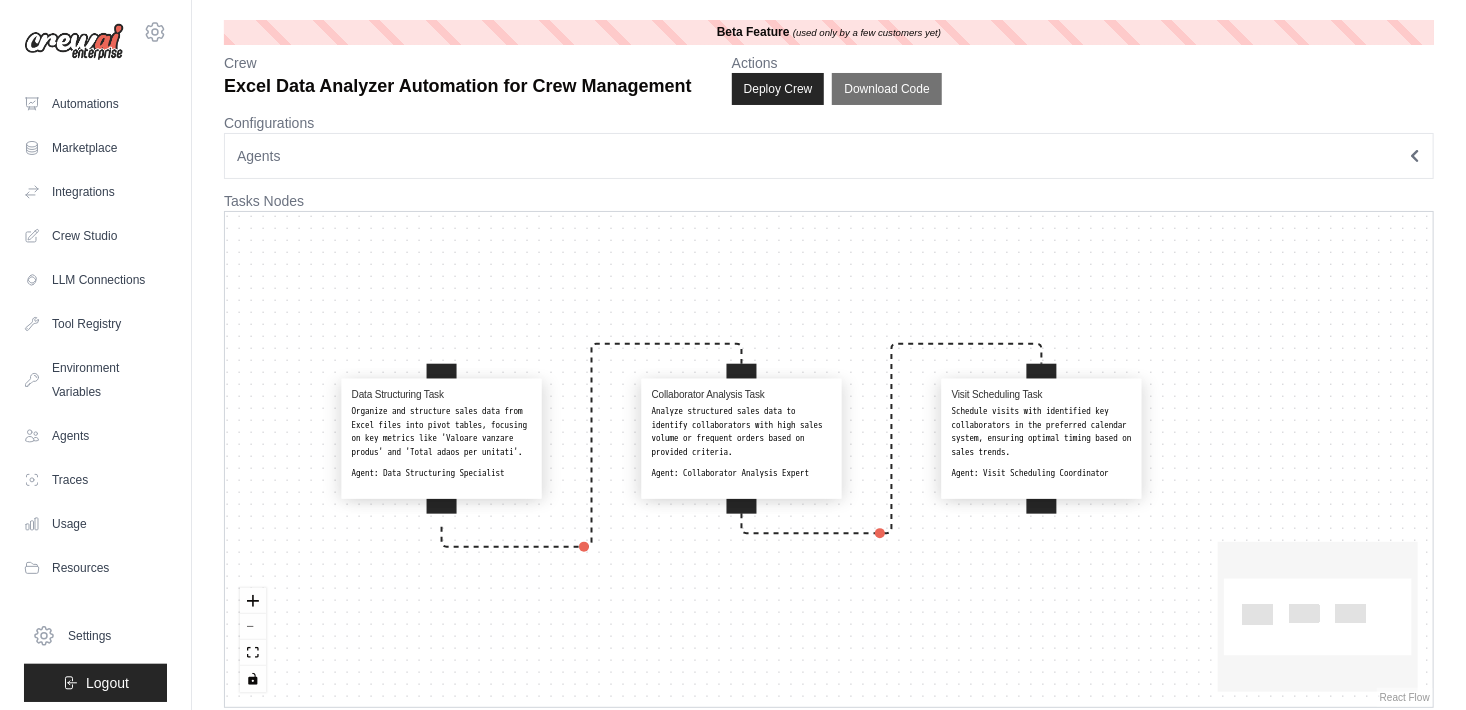 drag, startPoint x: 498, startPoint y: 247, endPoint x: 498, endPoint y: 363, distance: 116 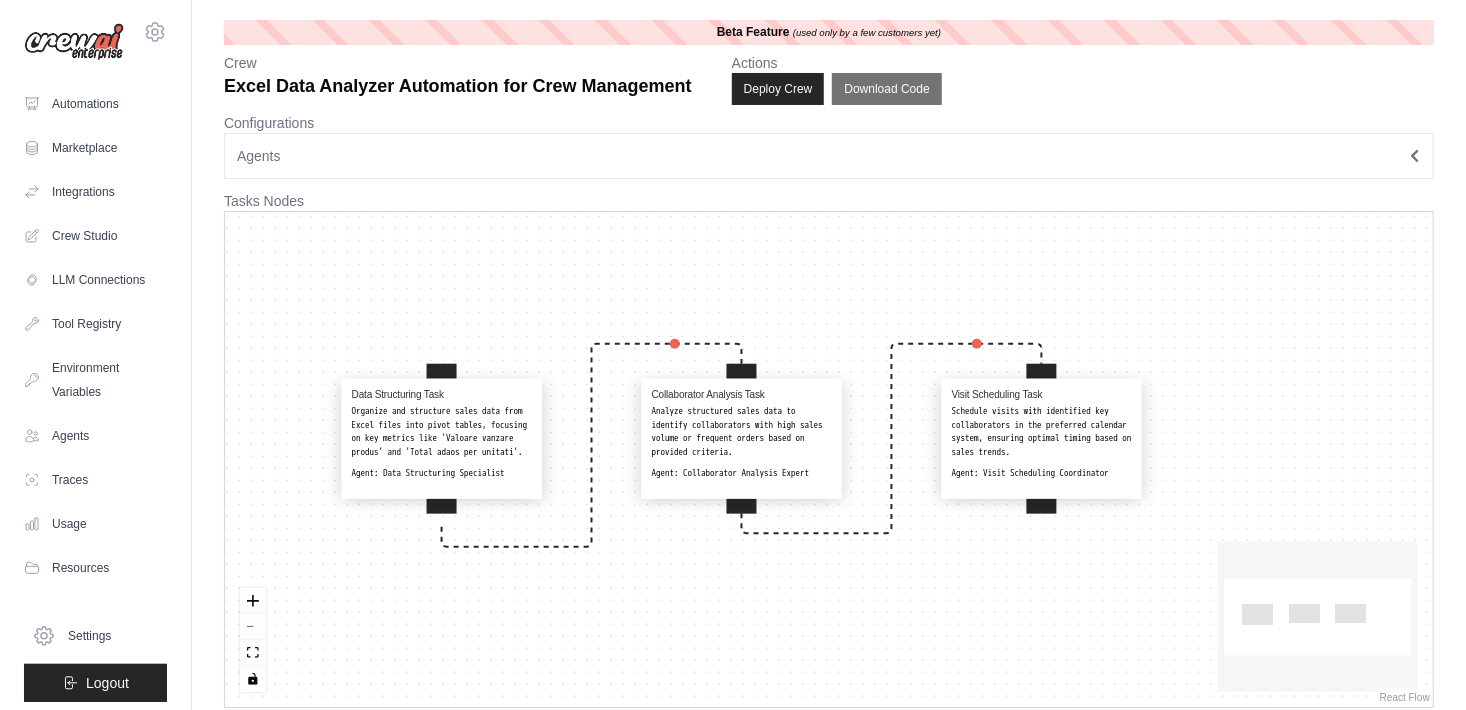 click on "Data Structuring Task Organize and structure sales data from Excel files into pivot tables, focusing on key metrics like '[METRIC]' and '[METRIC]'. Agent:   Data Structuring Specialist Collaborator Analysis Task Analyze structured sales data to identify collaborators with high sales volume or frequent orders based on provided criteria. Agent:   Collaborator Analysis Expert Visit Scheduling Task Schedule visits with identified key collaborators in the preferred calendar system, ensuring optimal timing based on sales trends. Agent:   Visit Scheduling Coordinator" at bounding box center (829, 459) 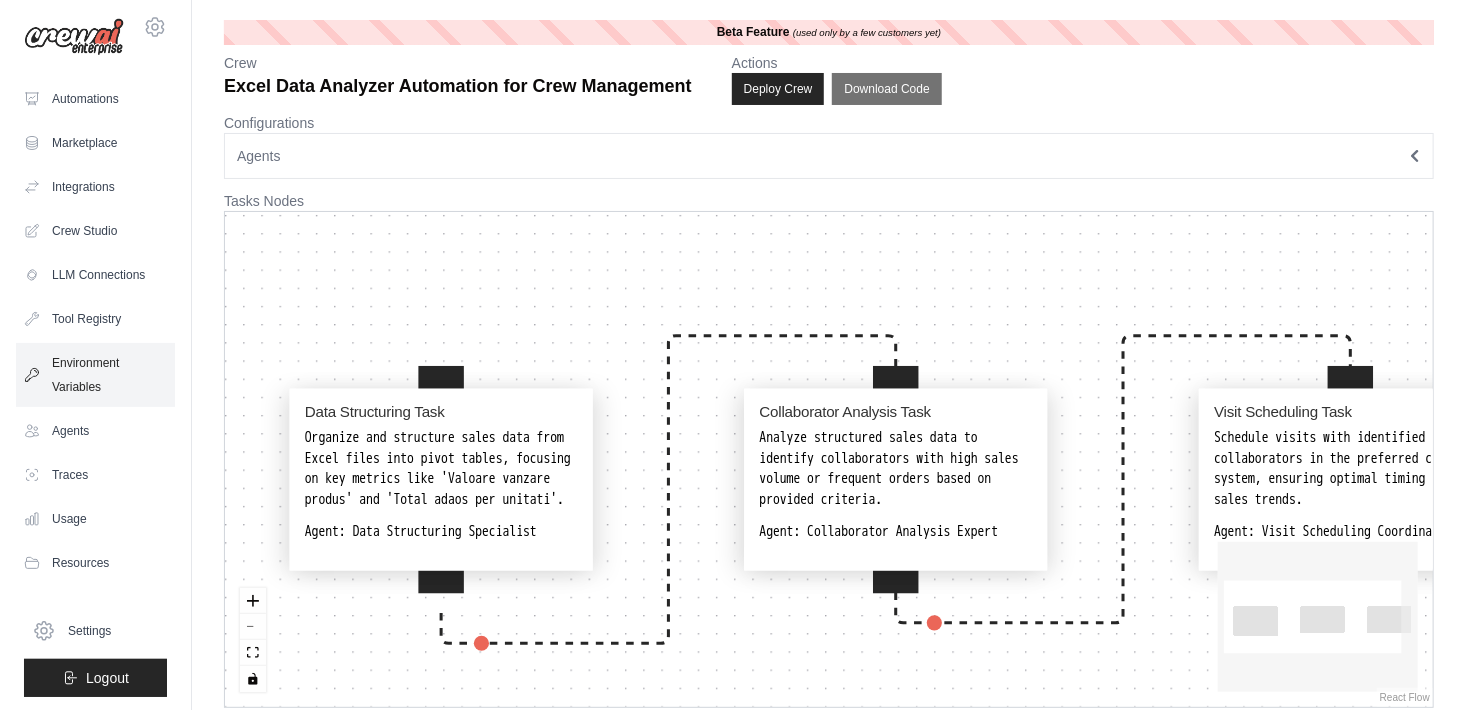 scroll, scrollTop: 7, scrollLeft: 0, axis: vertical 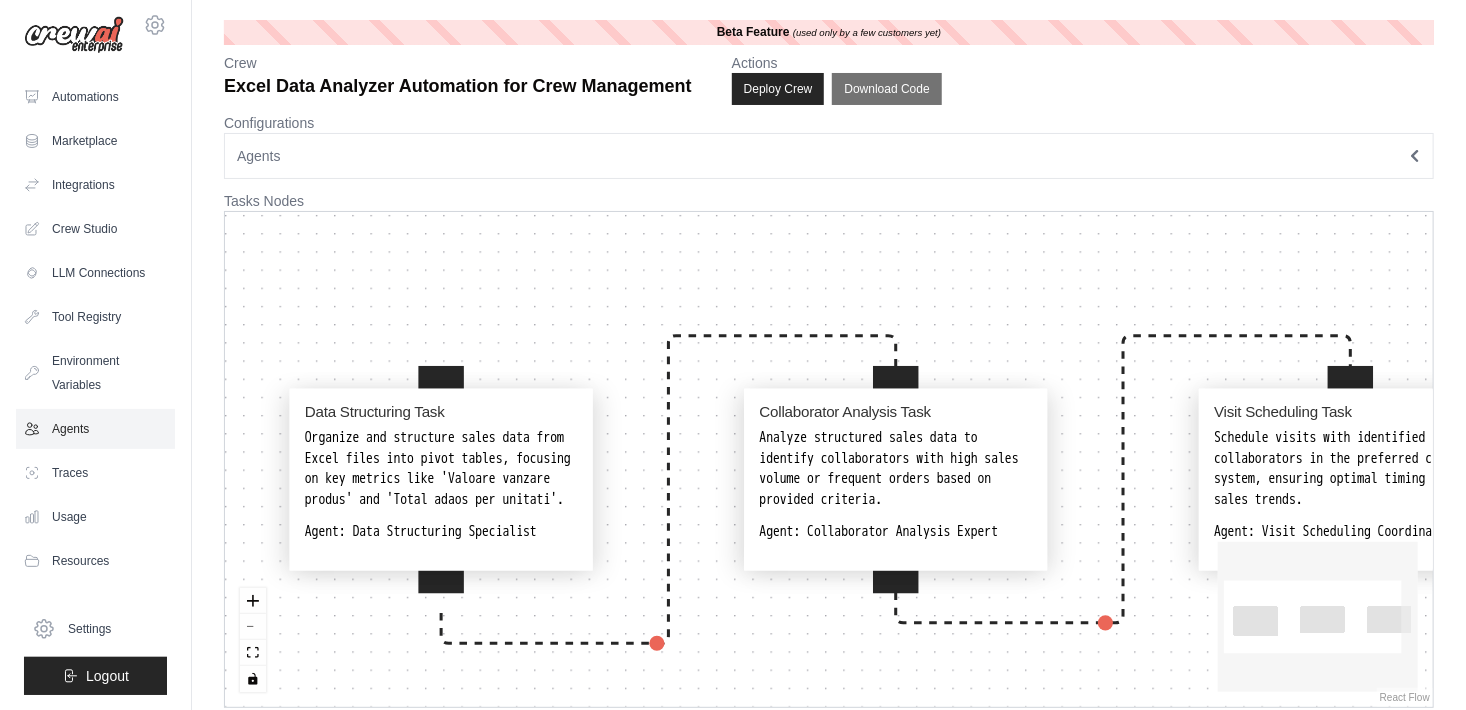 click on "Agents" at bounding box center (95, 429) 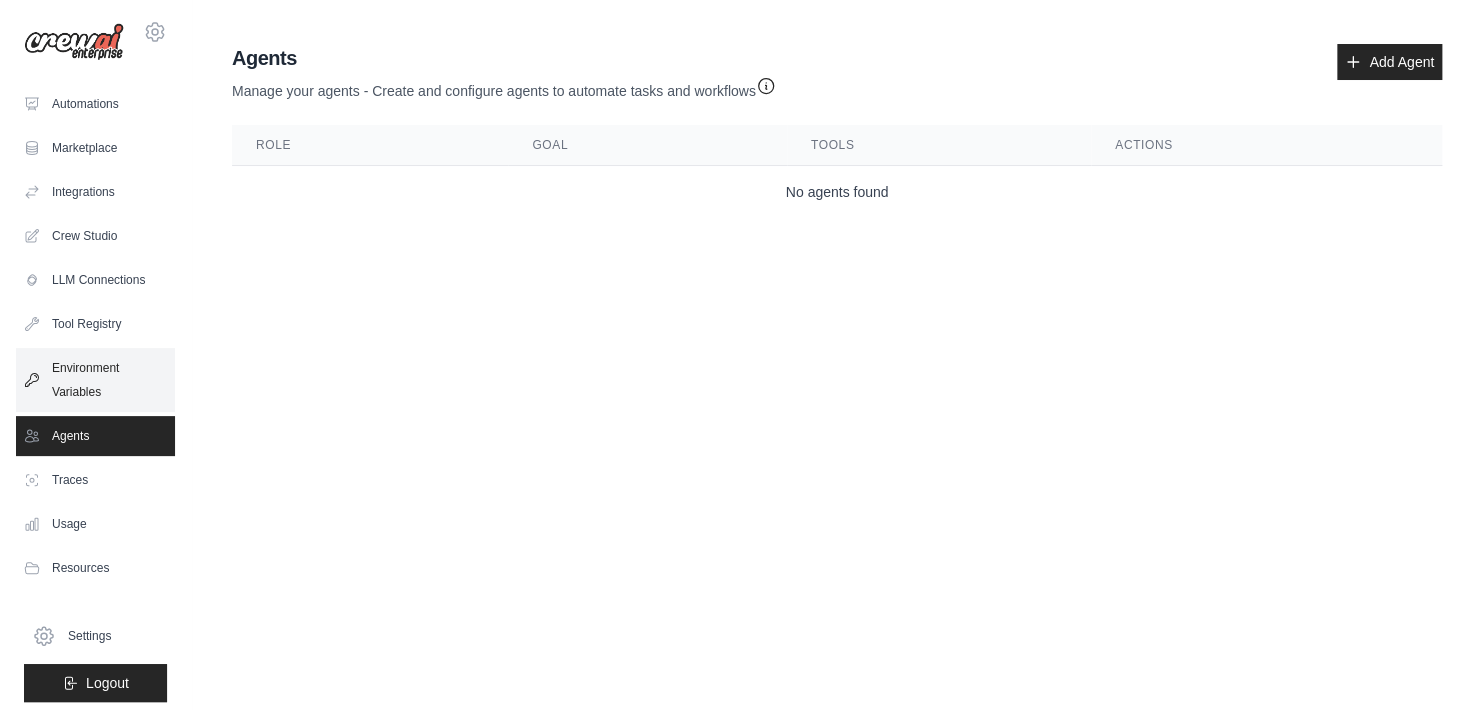 click on "Environment Variables" at bounding box center [95, 380] 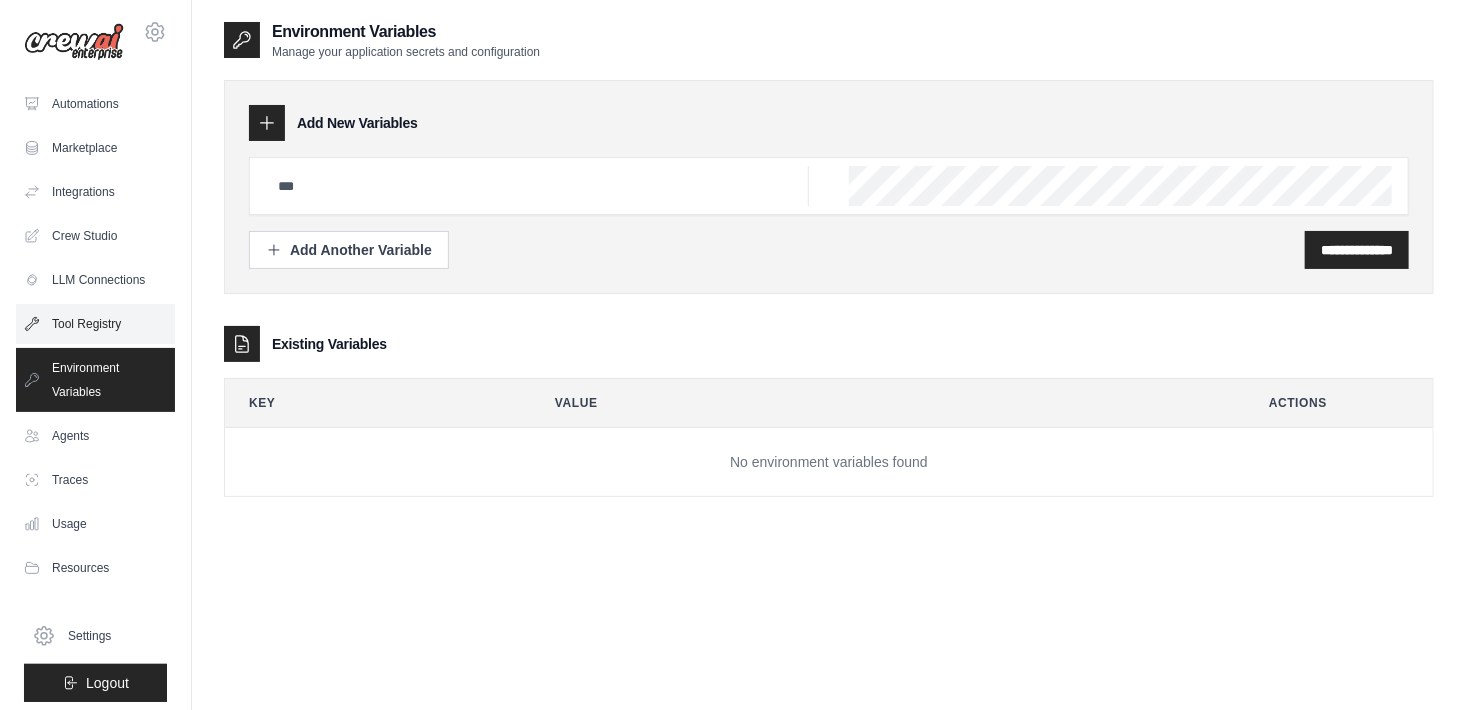 click on "Tool Registry" at bounding box center [95, 324] 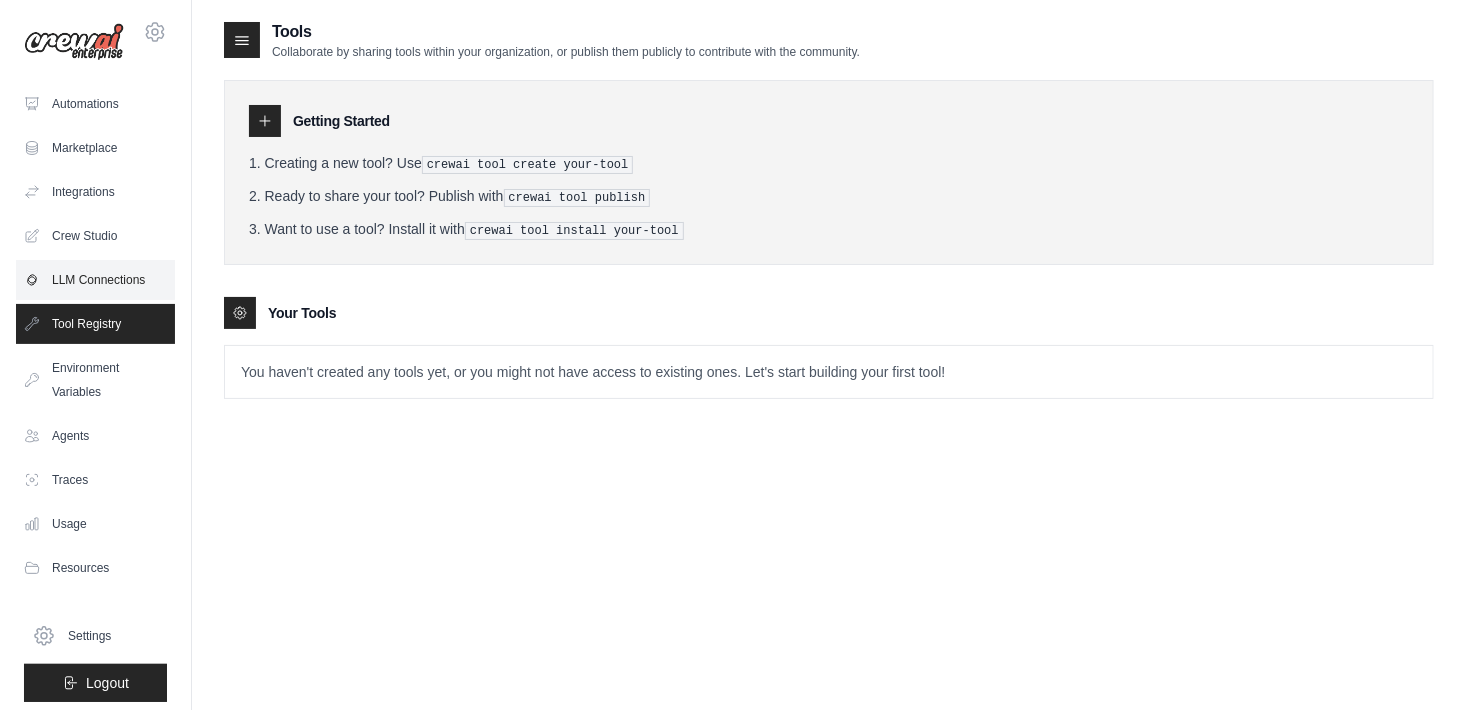click on "LLM Connections" at bounding box center (95, 280) 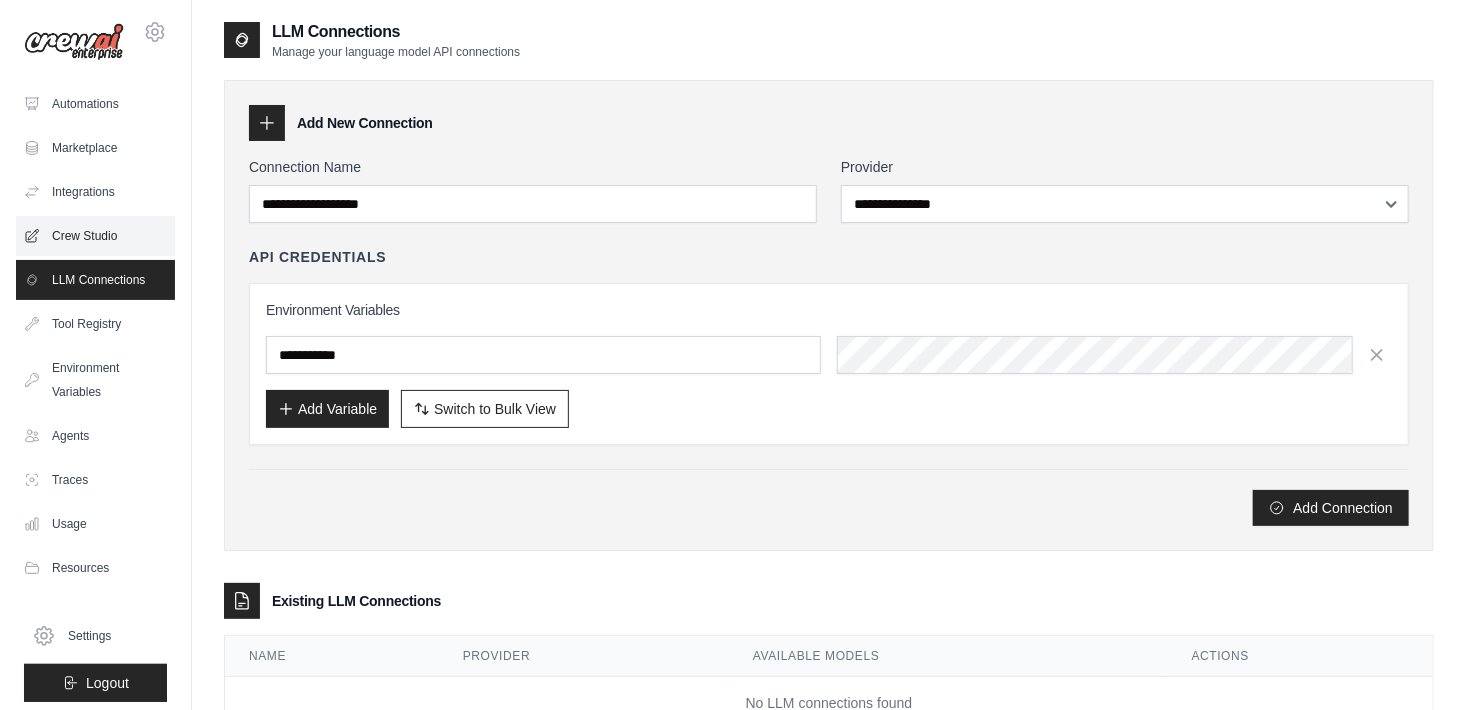 click on "Crew Studio" at bounding box center [95, 236] 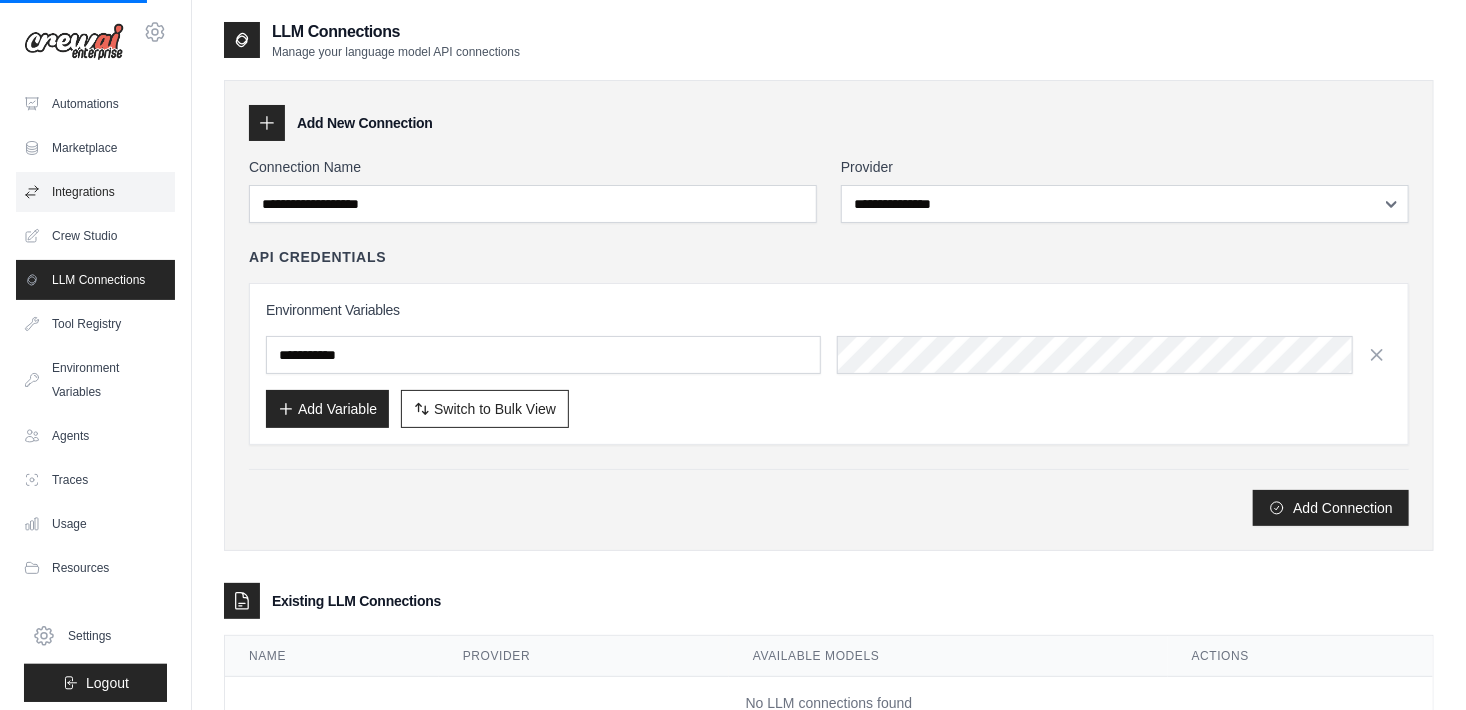 click on "Integrations" at bounding box center [95, 192] 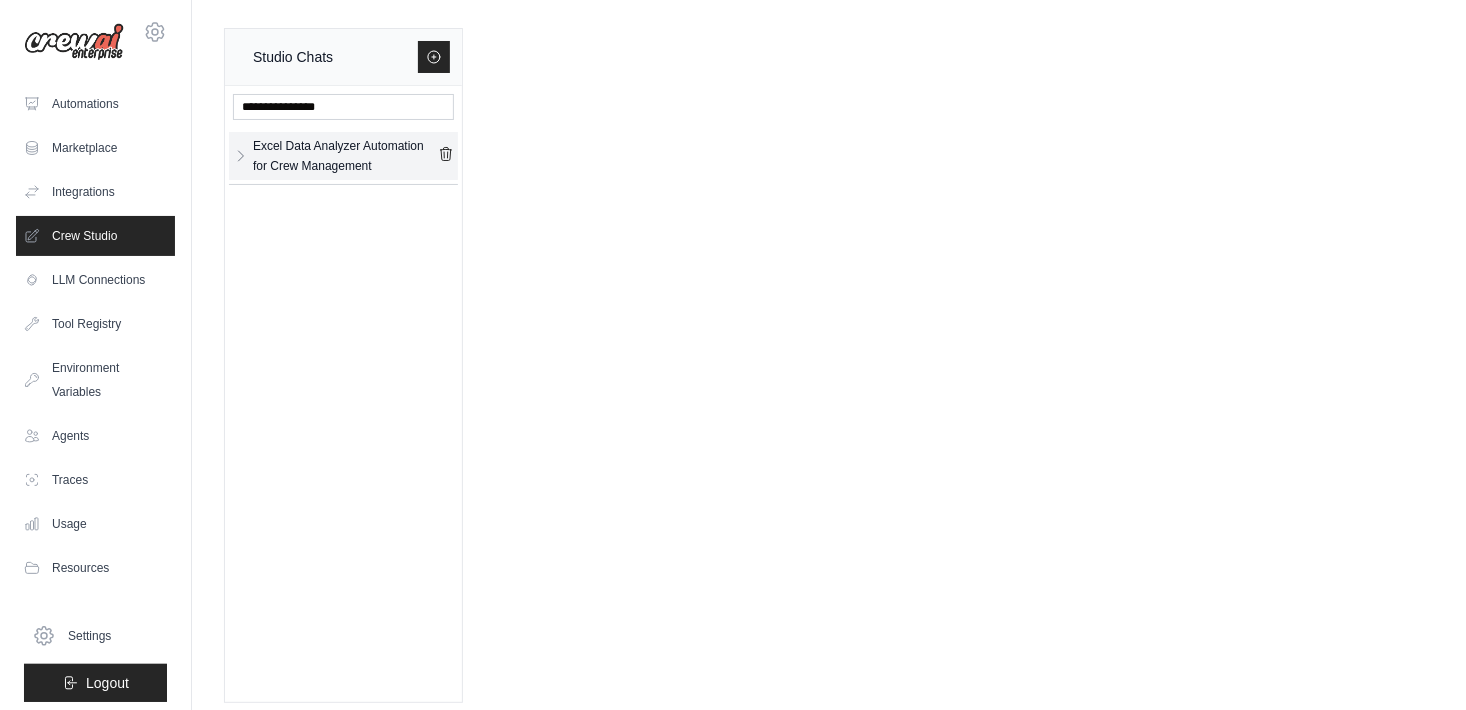 click on "Excel Data Analyzer Automation for Crew Management" at bounding box center [345, 156] 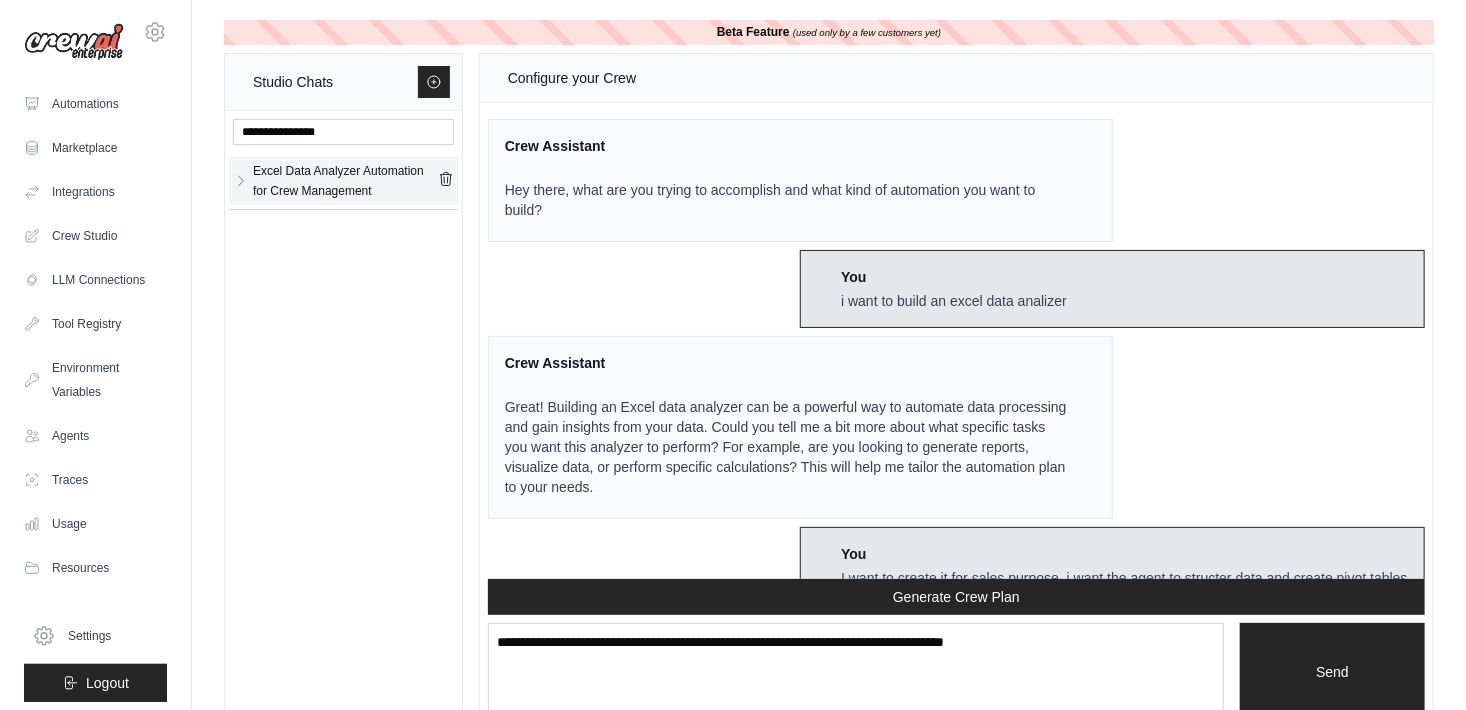 scroll, scrollTop: 2580, scrollLeft: 0, axis: vertical 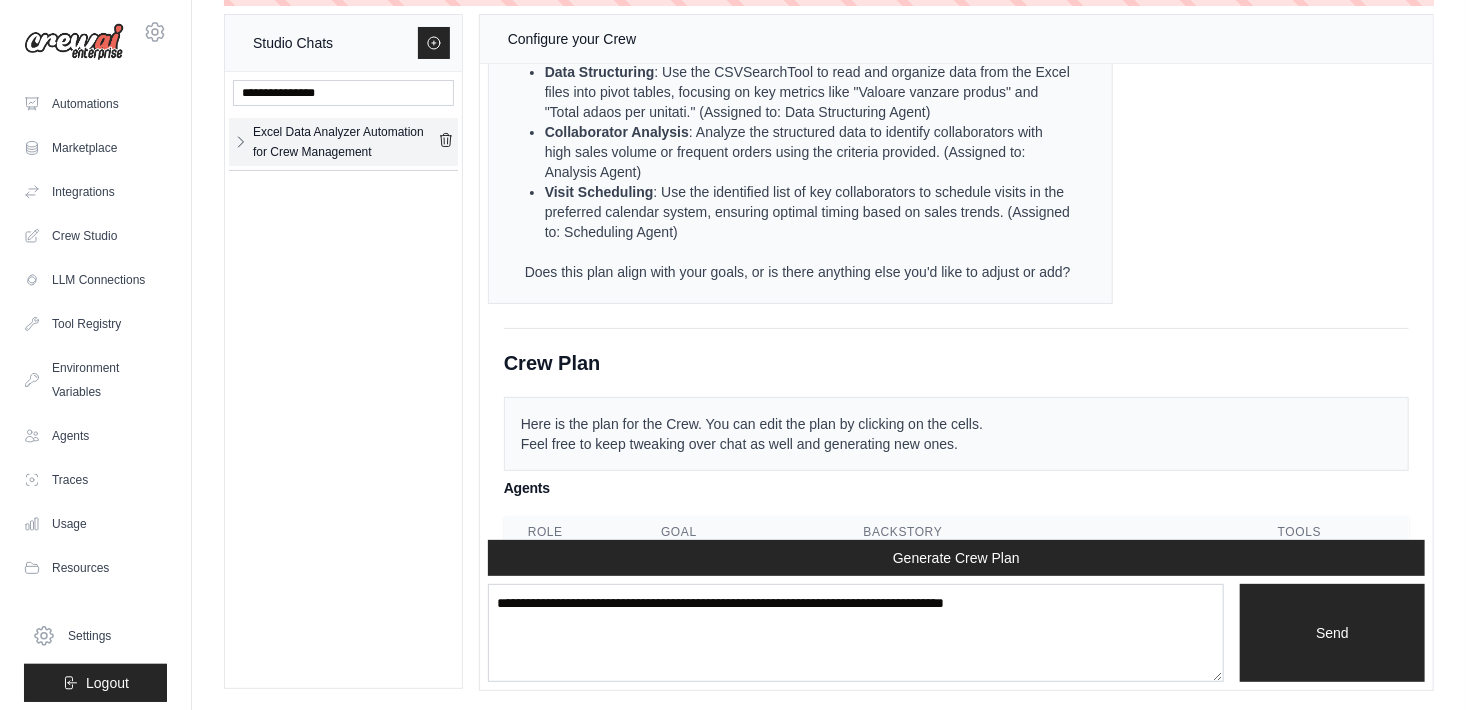 click 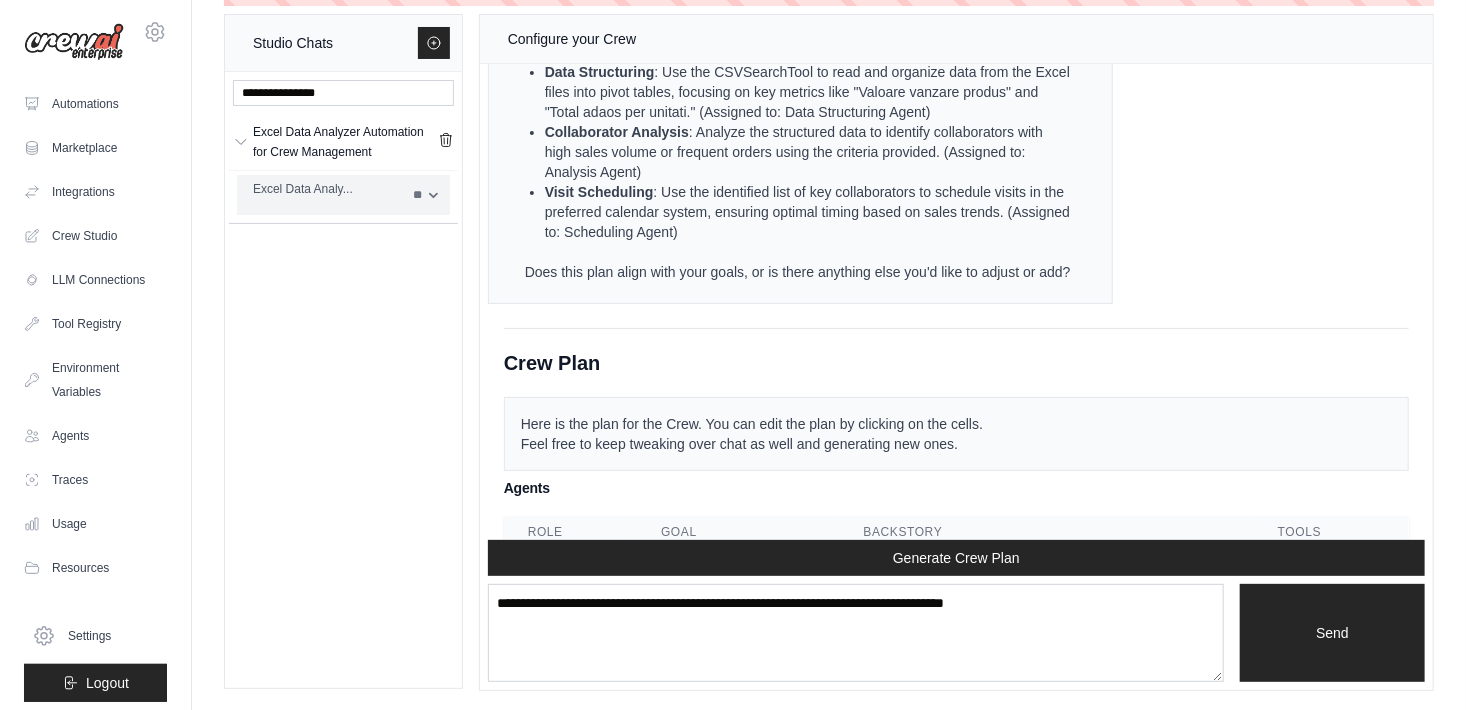 click on "**
**" at bounding box center (425, 195) 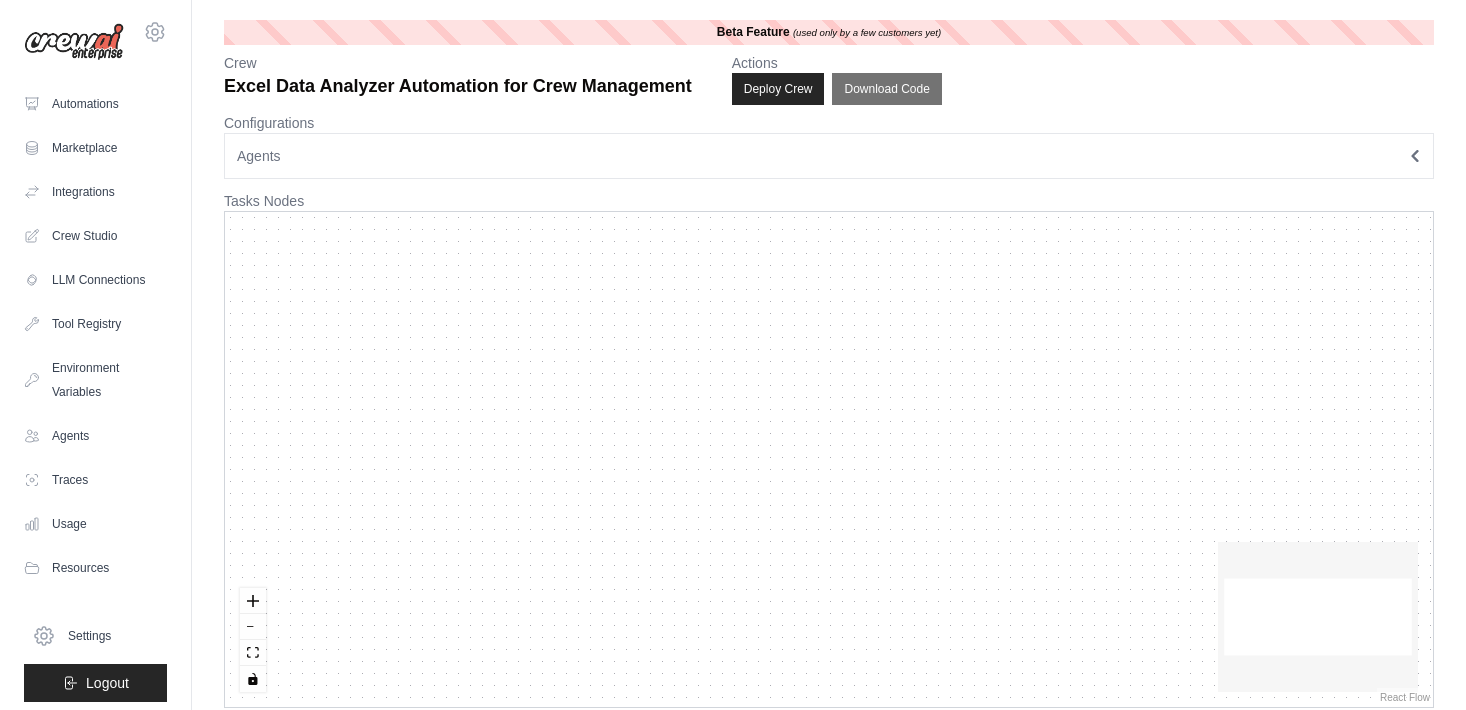 scroll, scrollTop: 0, scrollLeft: 0, axis: both 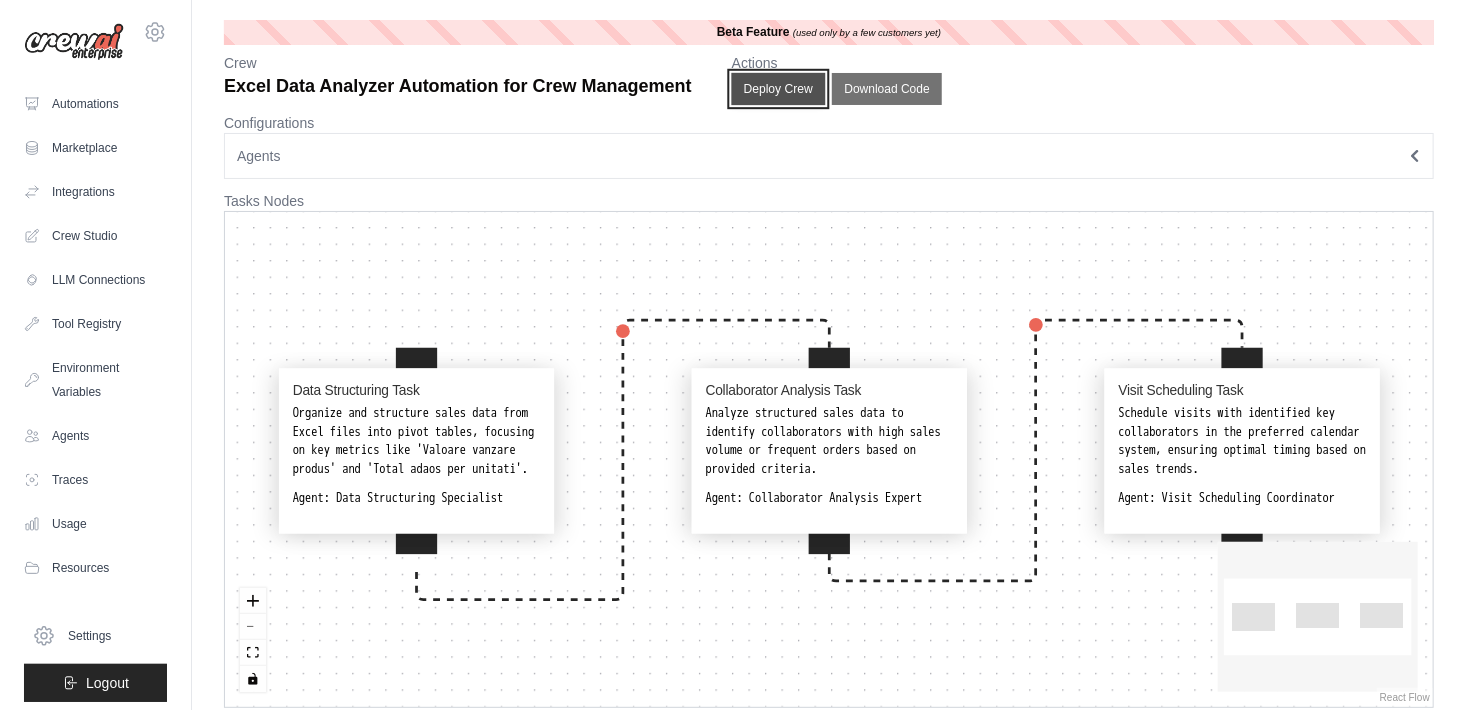click on "Deploy Crew" at bounding box center (778, 89) 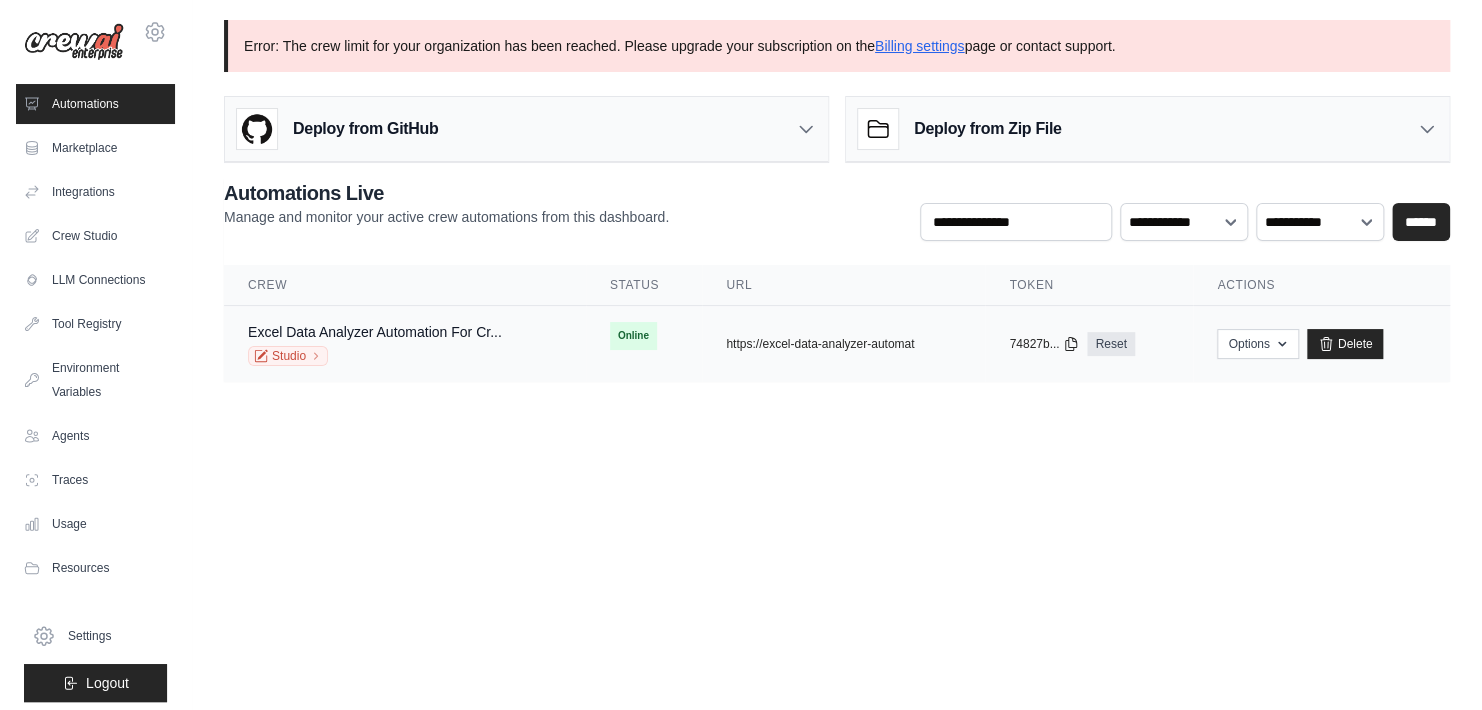 click on "Online" at bounding box center [644, 336] 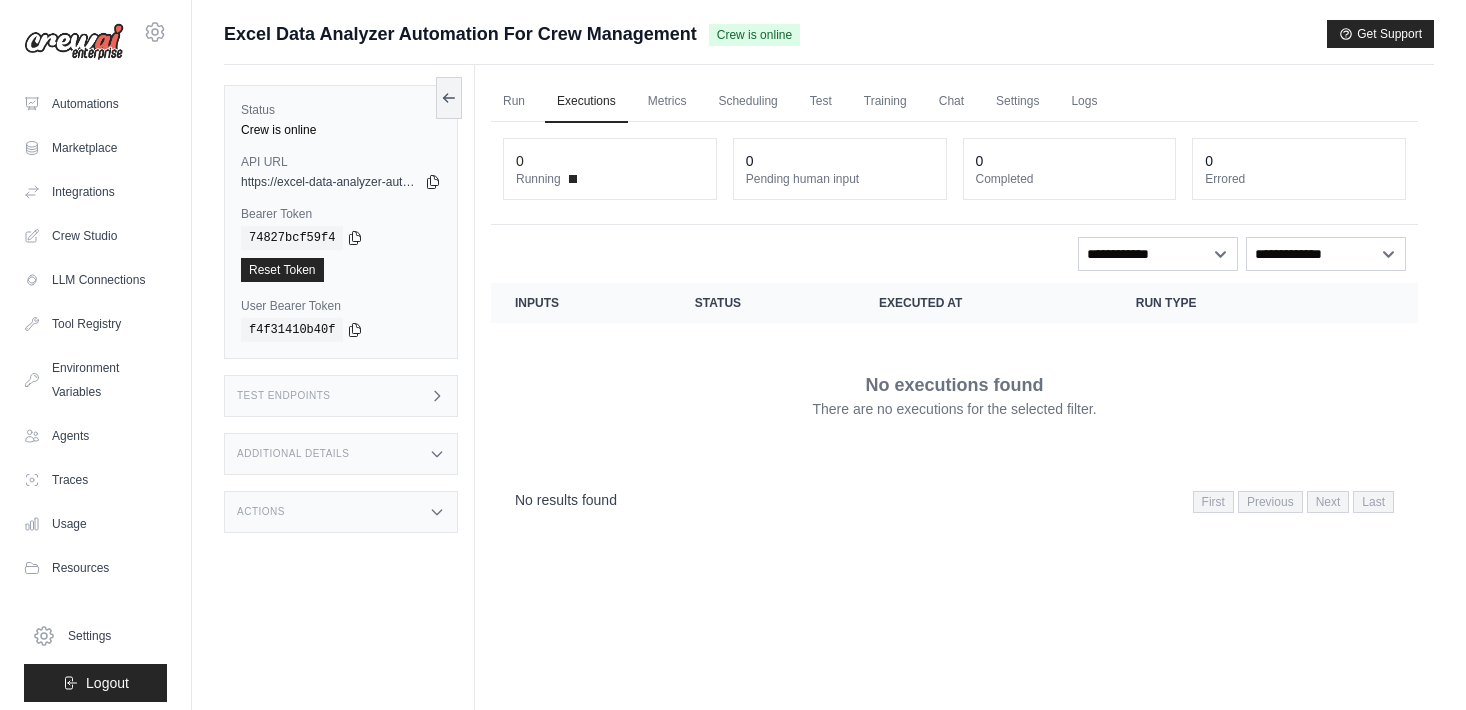 scroll, scrollTop: 0, scrollLeft: 0, axis: both 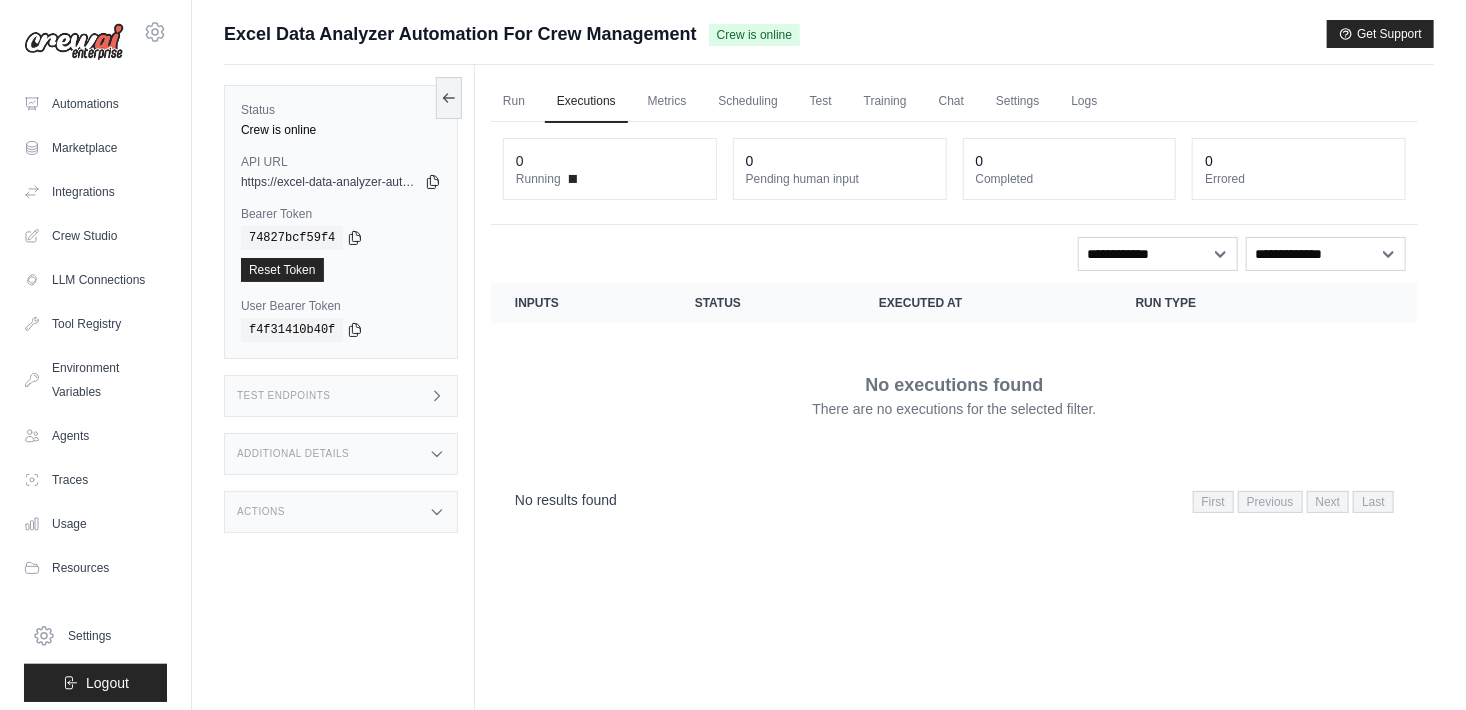 click on "Test Endpoints" at bounding box center (341, 396) 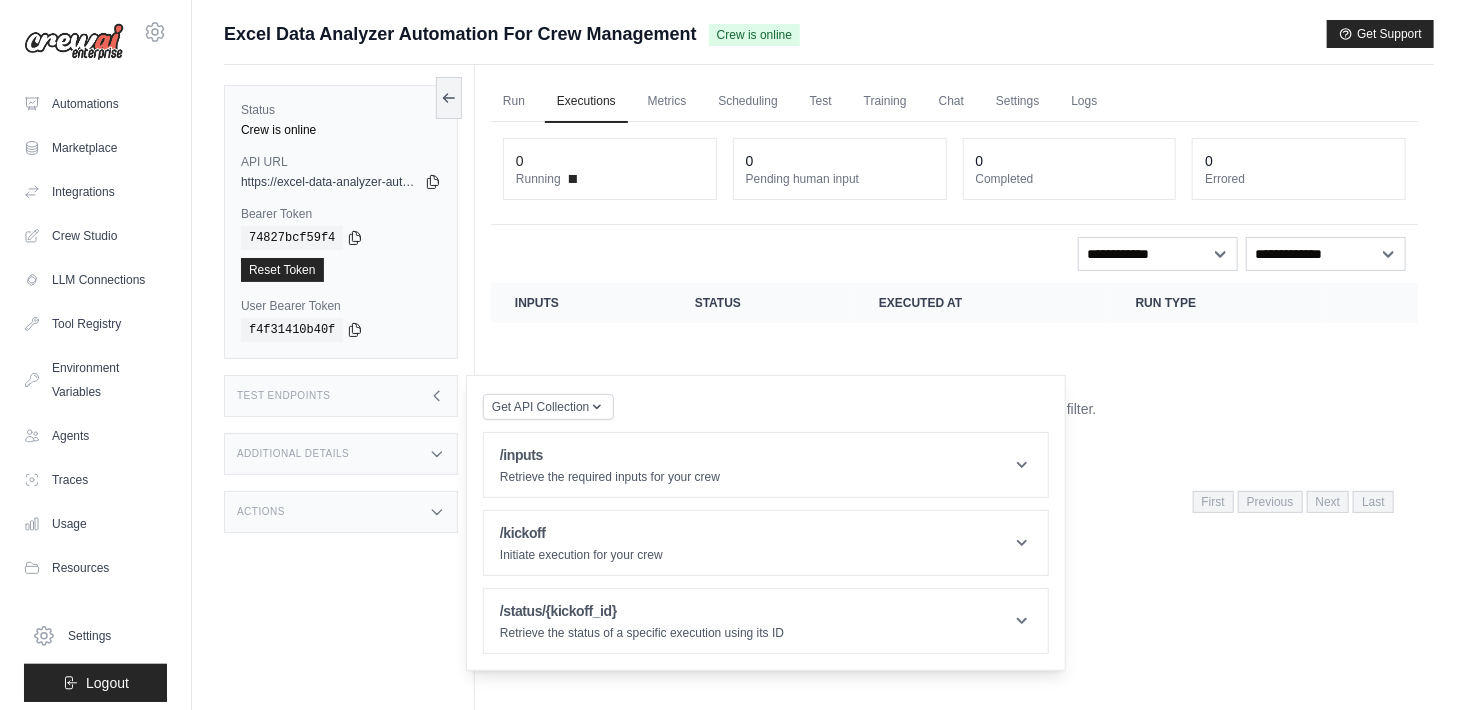 click on "Status
Crew is online
API URL
copied
https://[DOMAIN]
Bearer Token
copied
[TOKEN]
Reset Token
User Bearer Token" at bounding box center (349, 420) 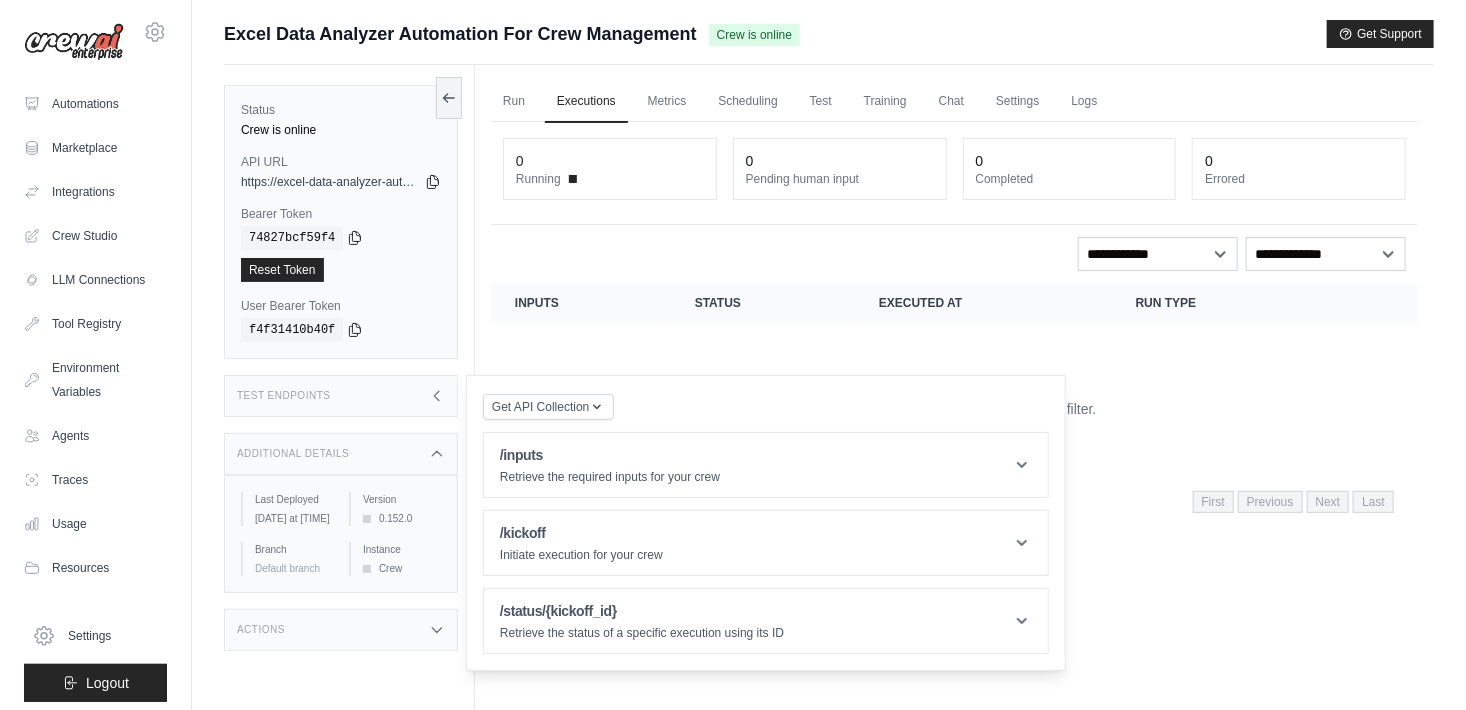 click on "Additional Details" at bounding box center (341, 454) 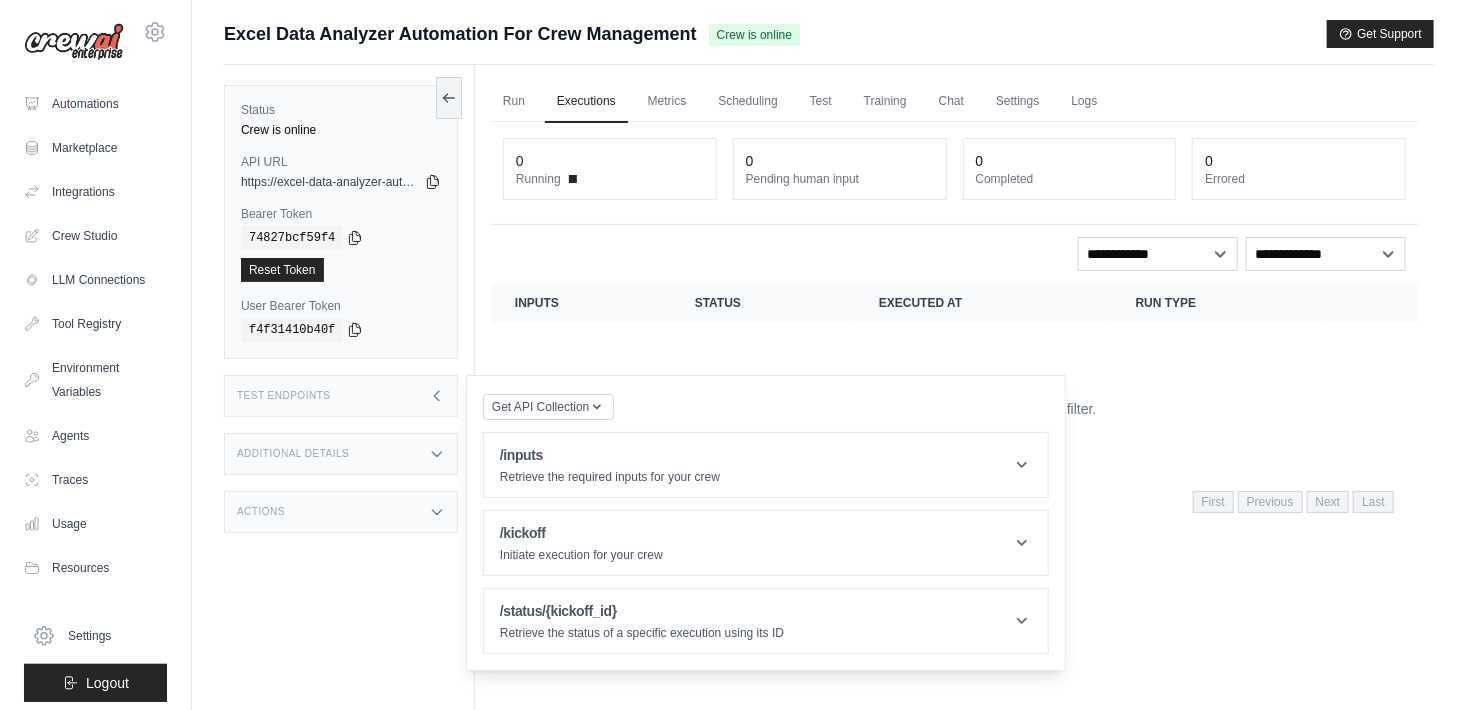 click on "Actions" at bounding box center (341, 512) 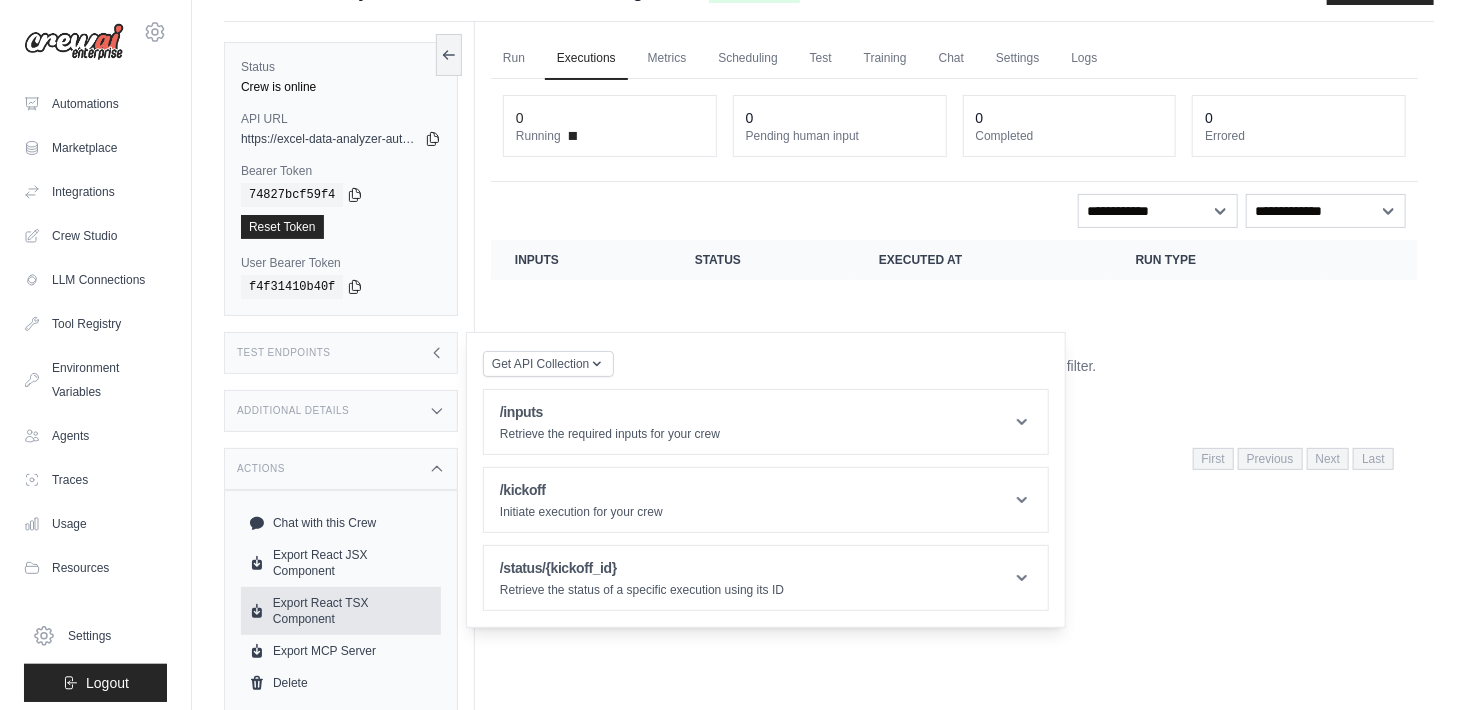 scroll, scrollTop: 84, scrollLeft: 0, axis: vertical 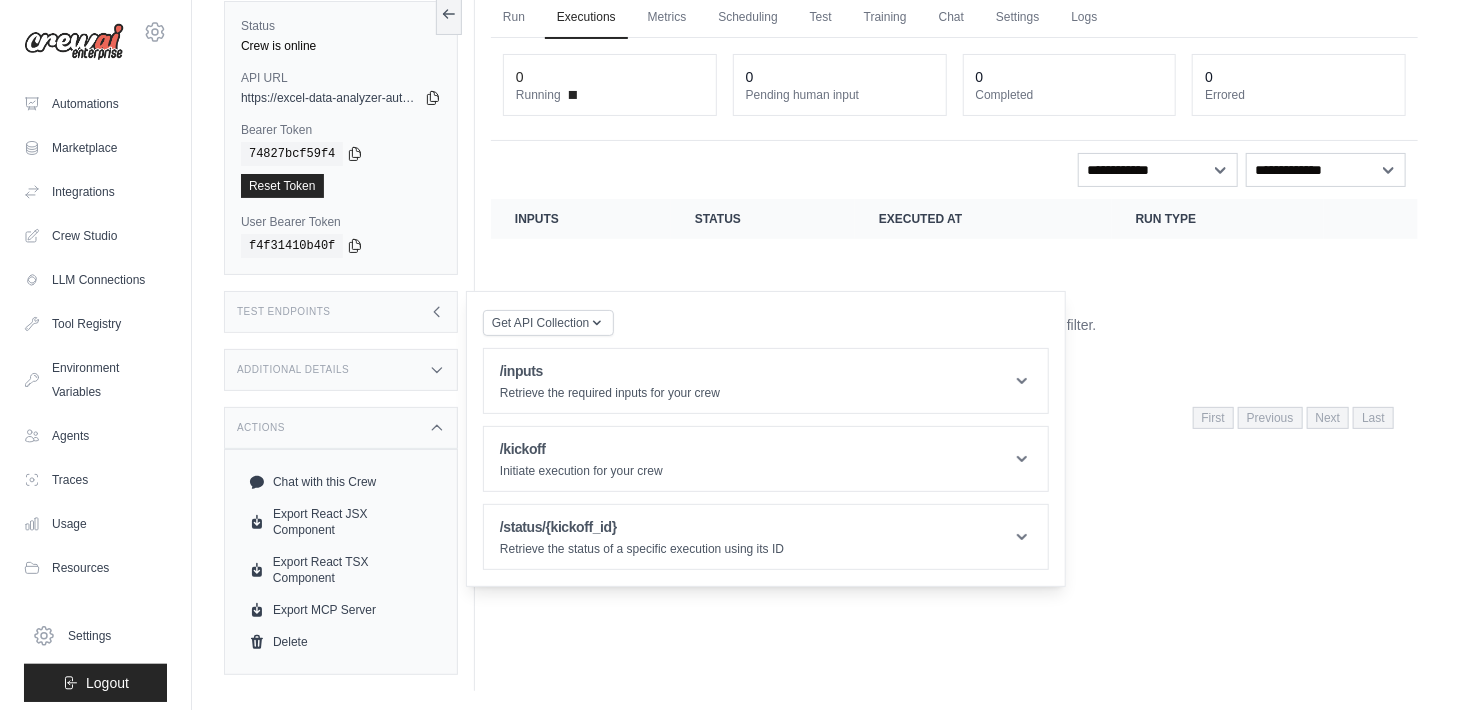 click on "No executions found
There are no executions for the selected filter." at bounding box center (954, 311) 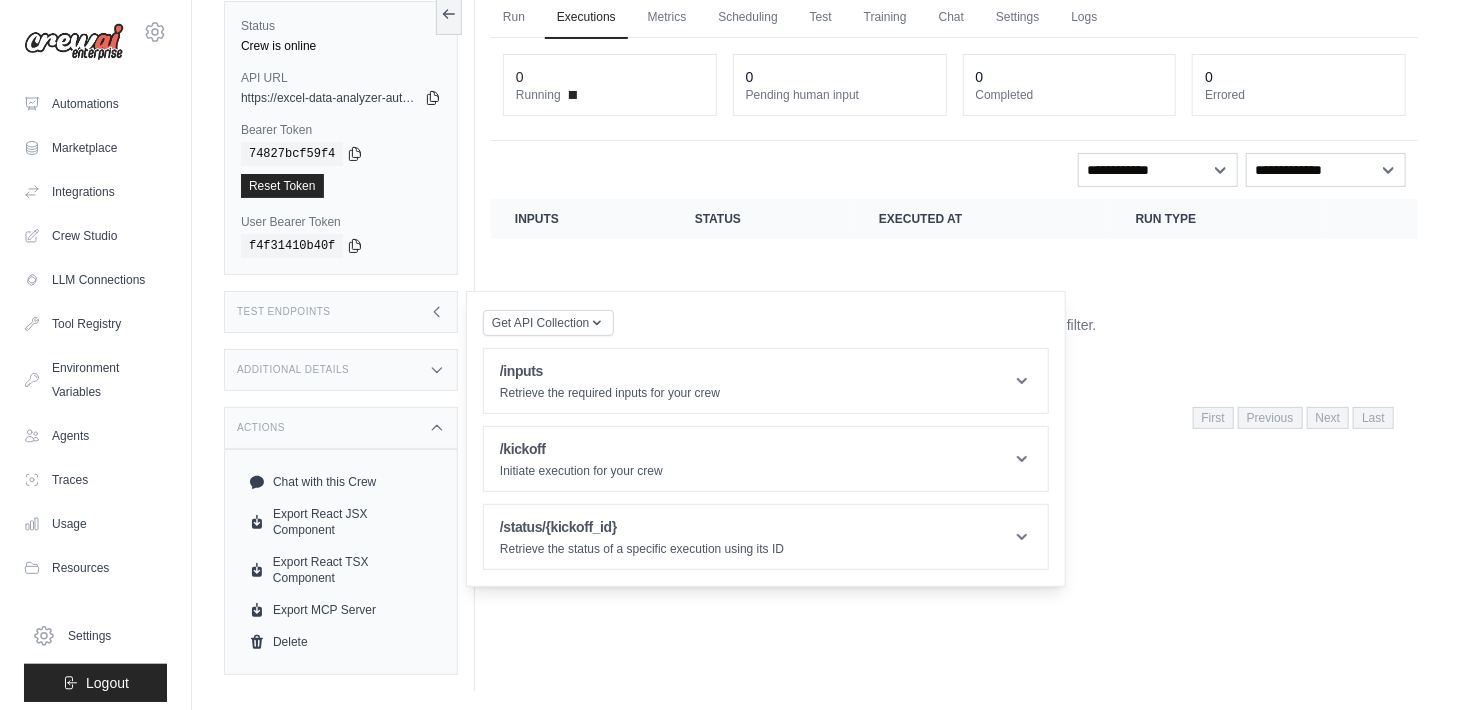 click on "Test Endpoints" at bounding box center [341, 312] 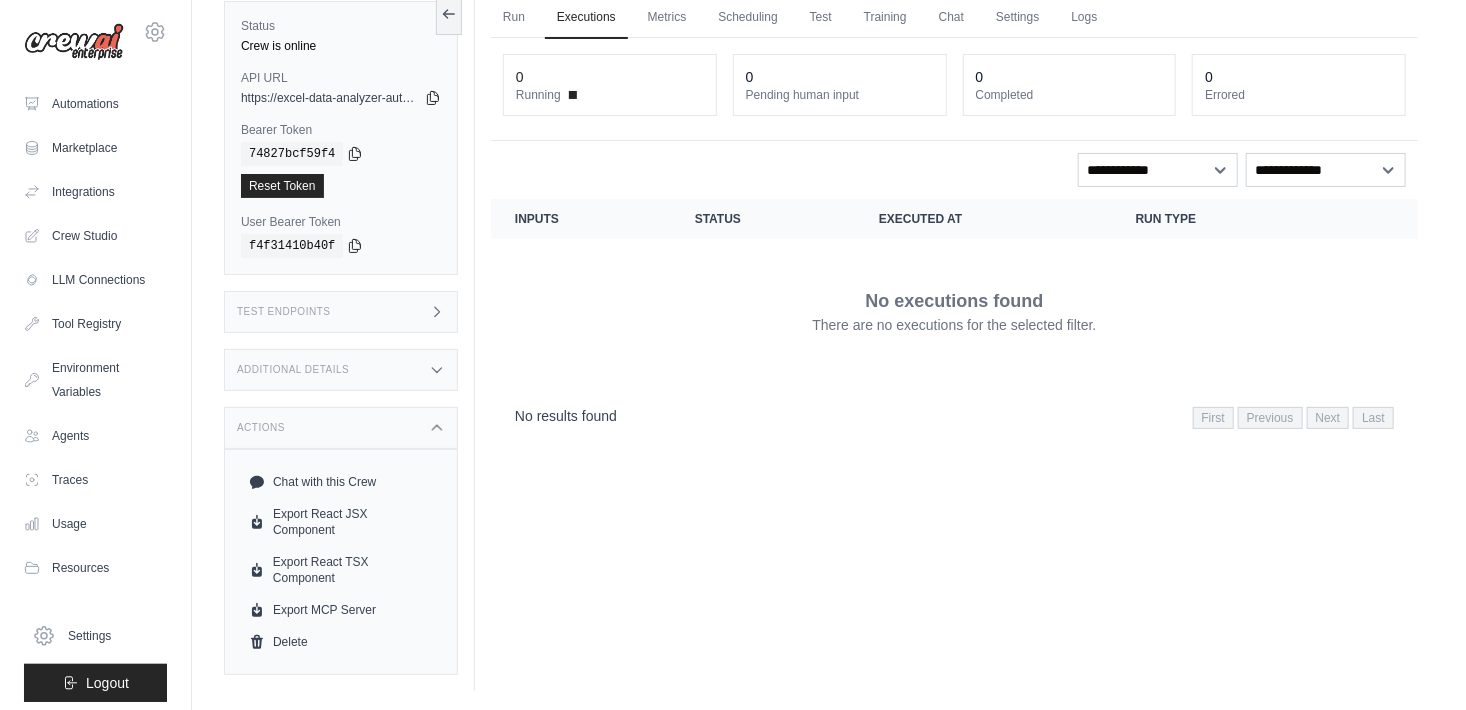 click 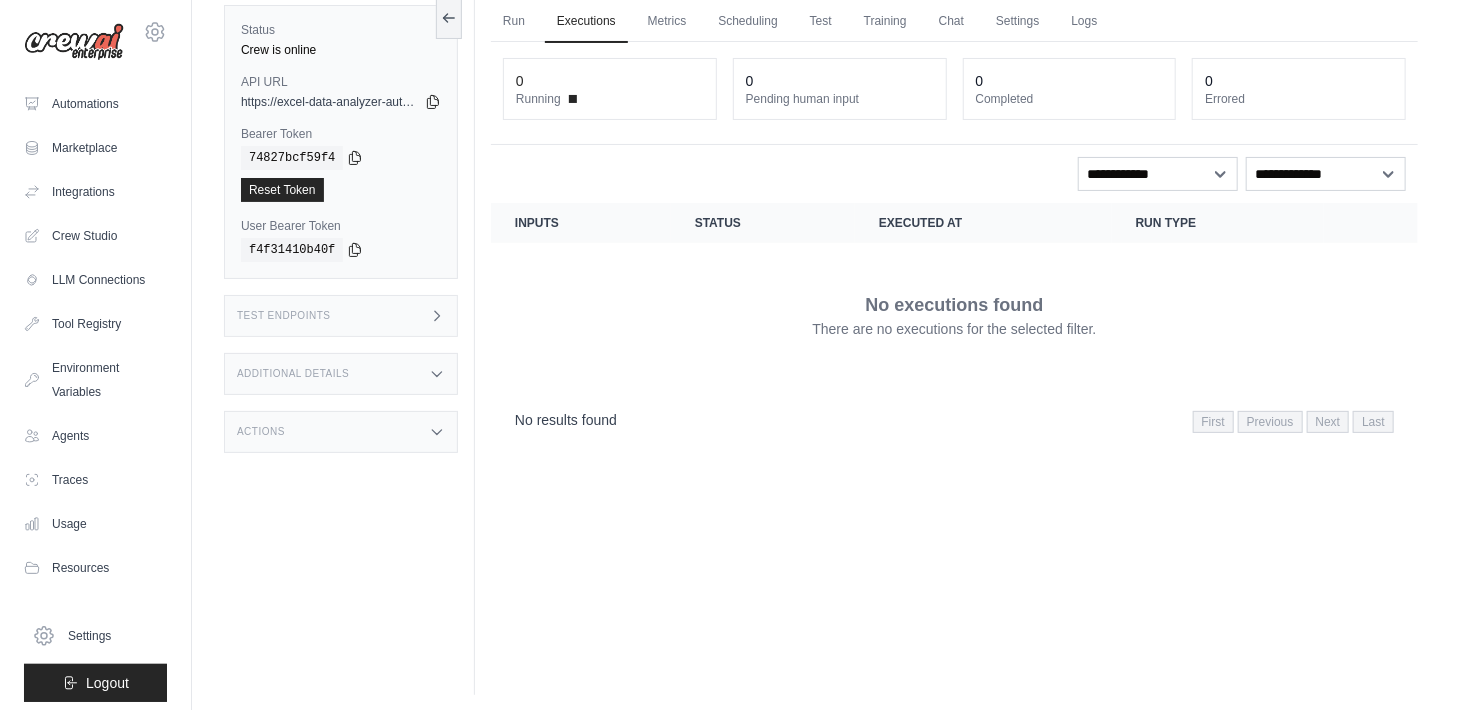 scroll, scrollTop: 0, scrollLeft: 0, axis: both 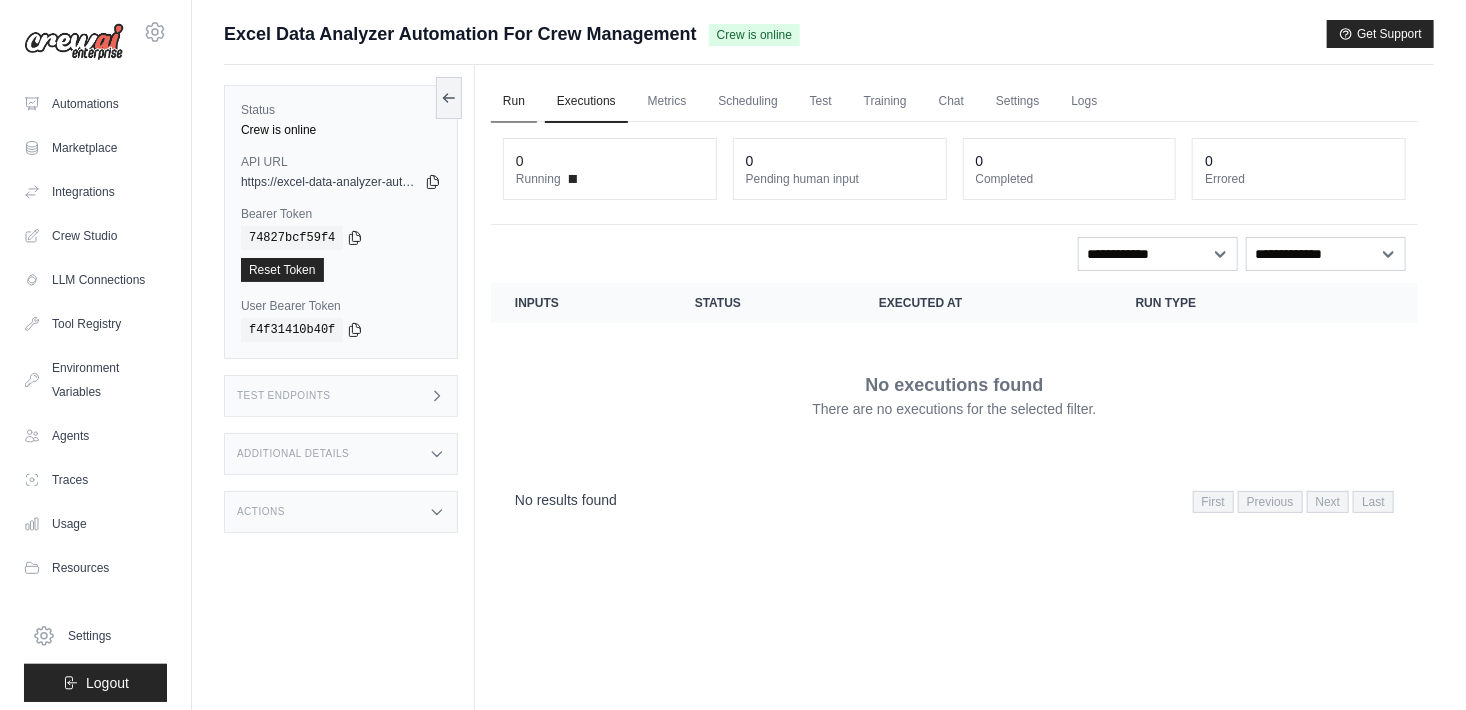 click on "Run" at bounding box center [514, 102] 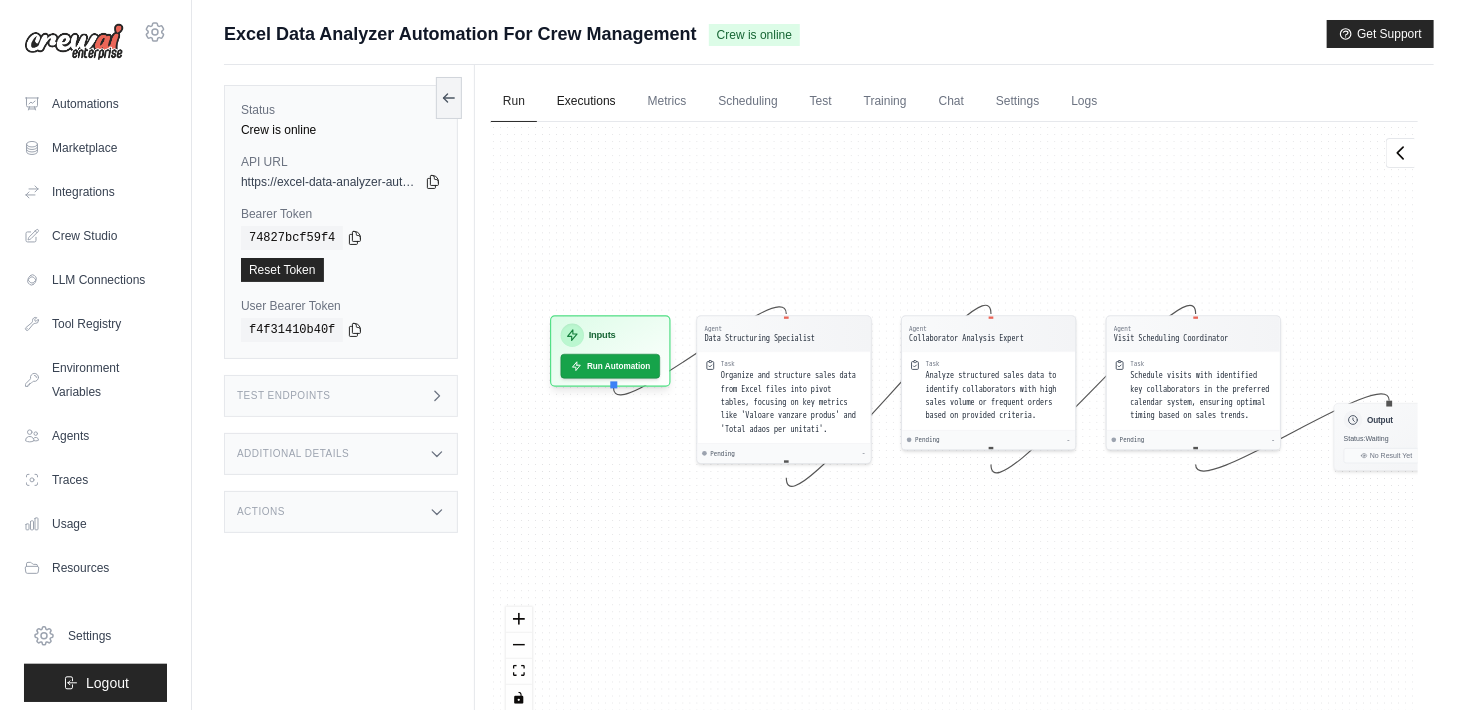 click on "Executions" at bounding box center (586, 102) 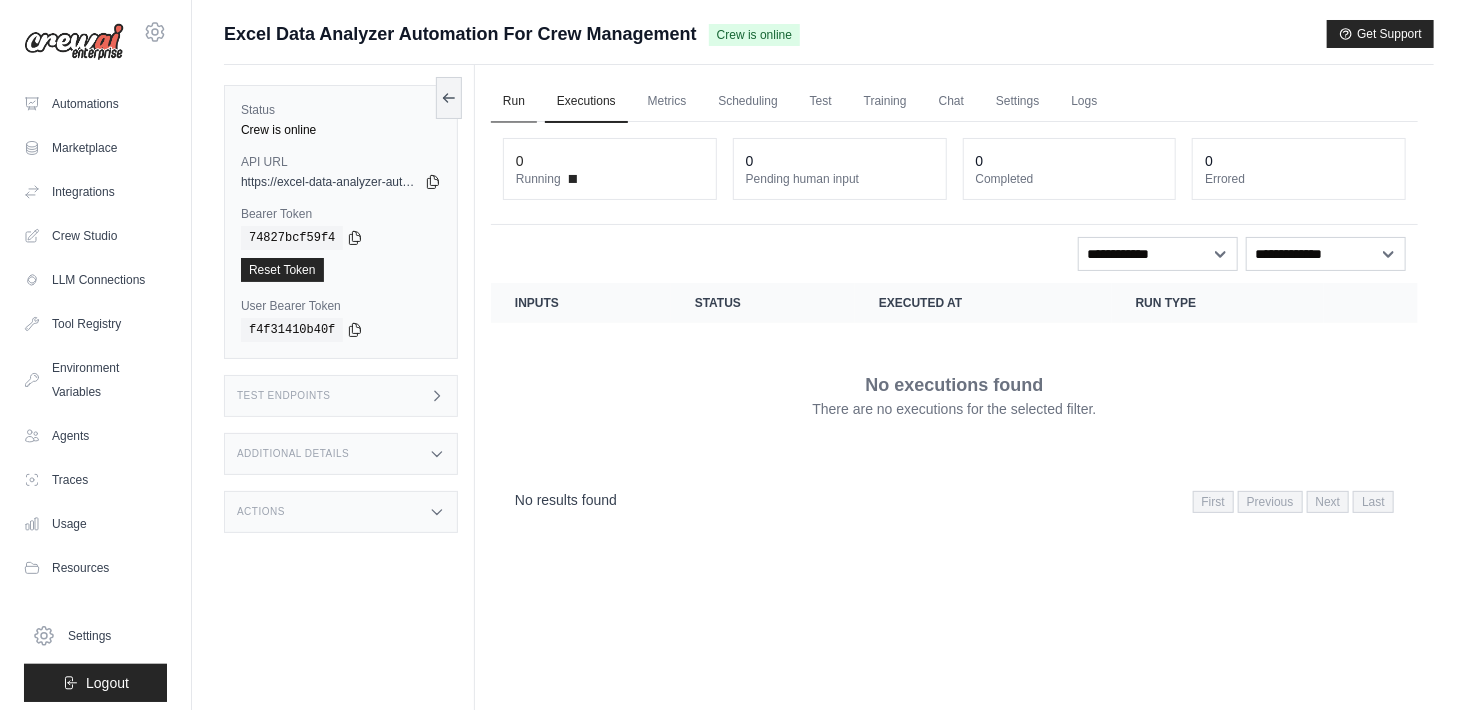 click on "Run" at bounding box center (514, 102) 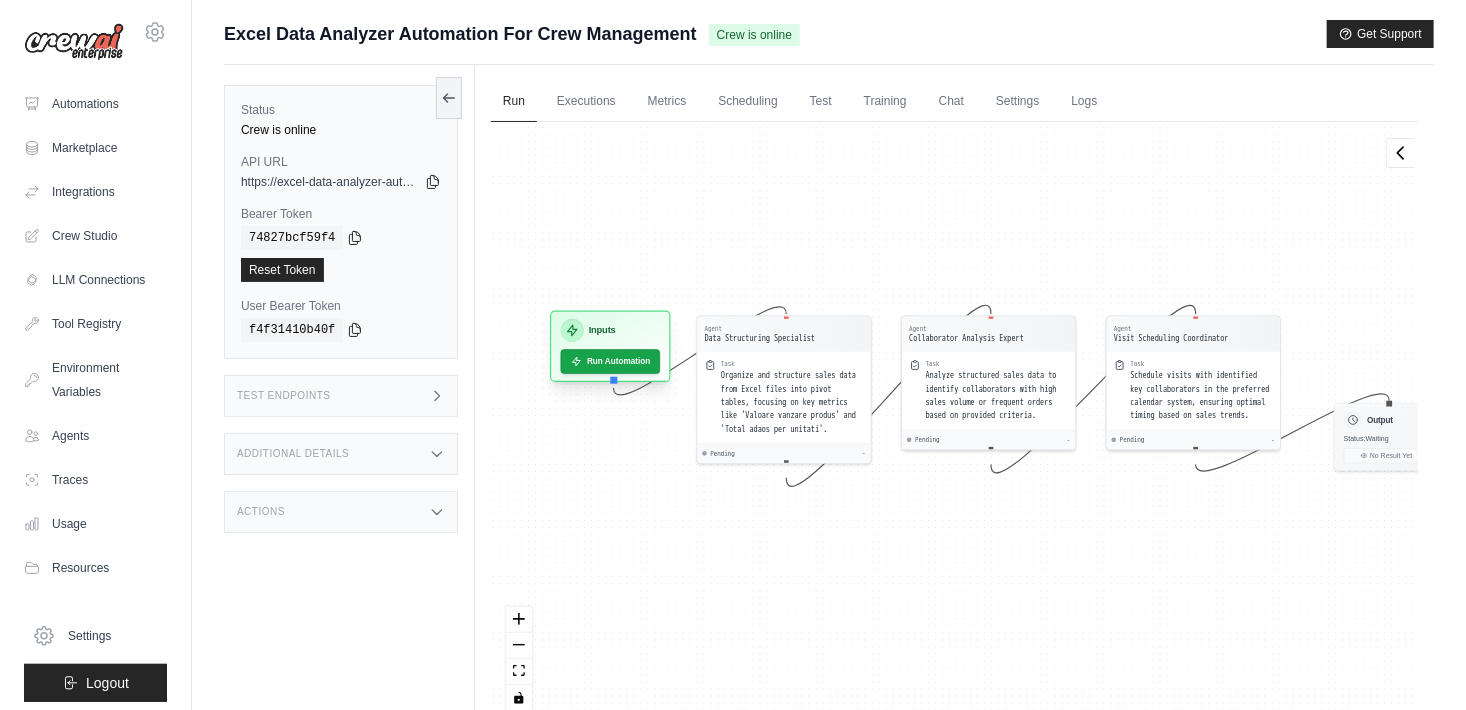 click on "Inputs" at bounding box center [611, 330] 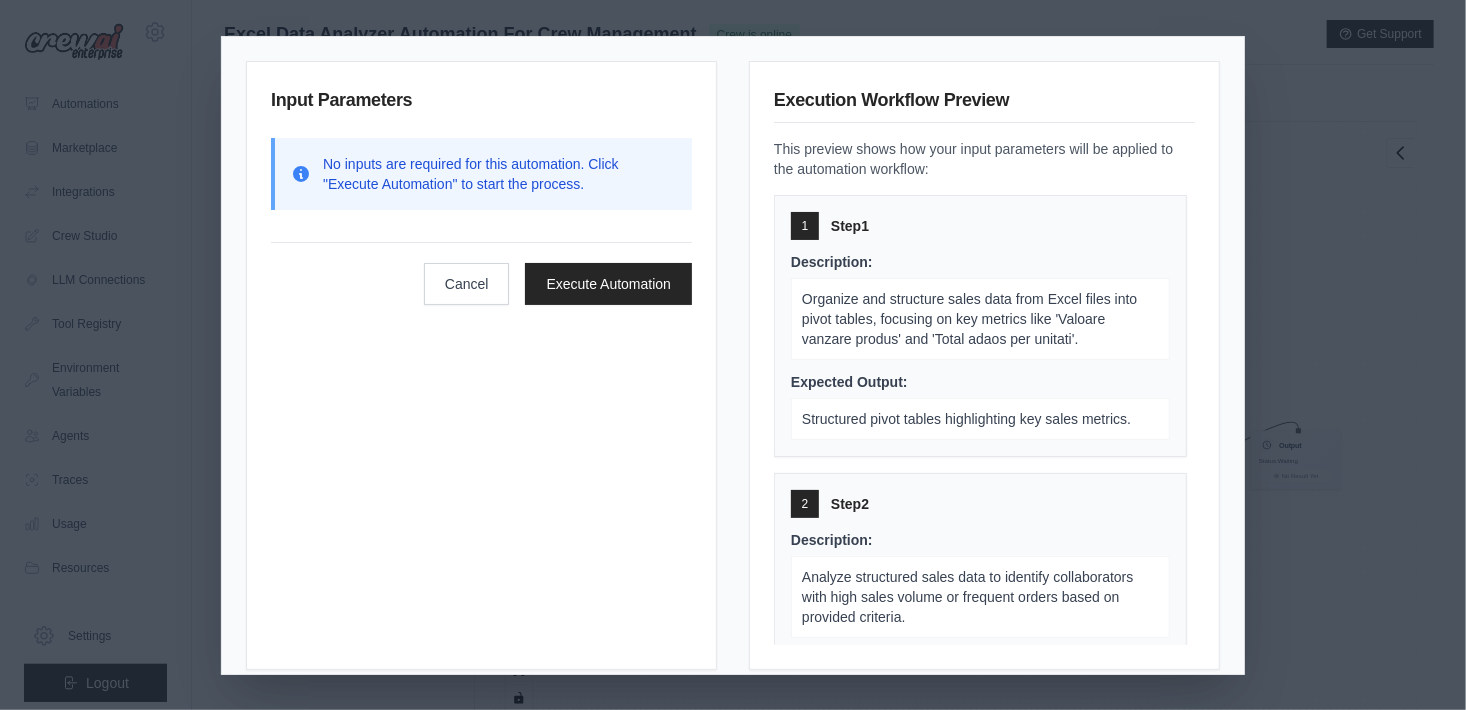 scroll, scrollTop: 364, scrollLeft: 0, axis: vertical 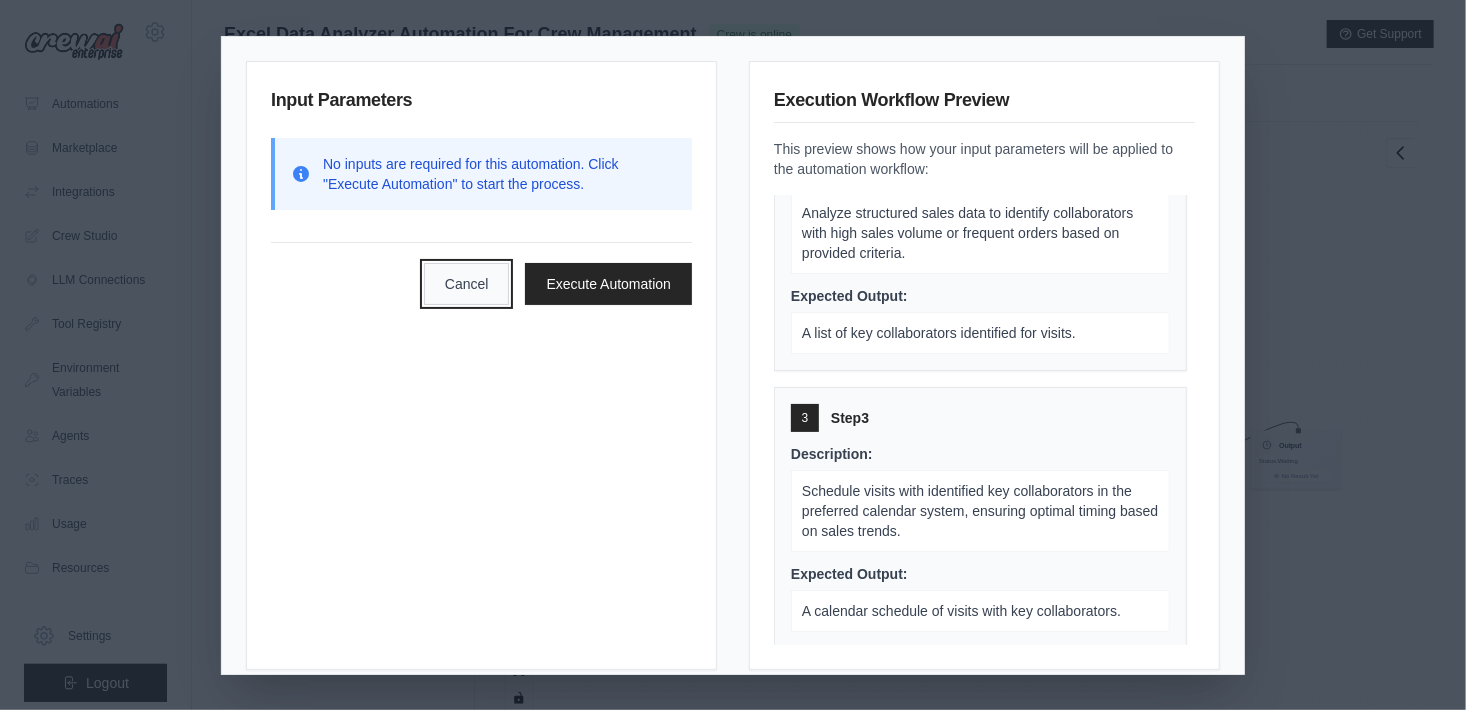 click on "Cancel" at bounding box center [467, 284] 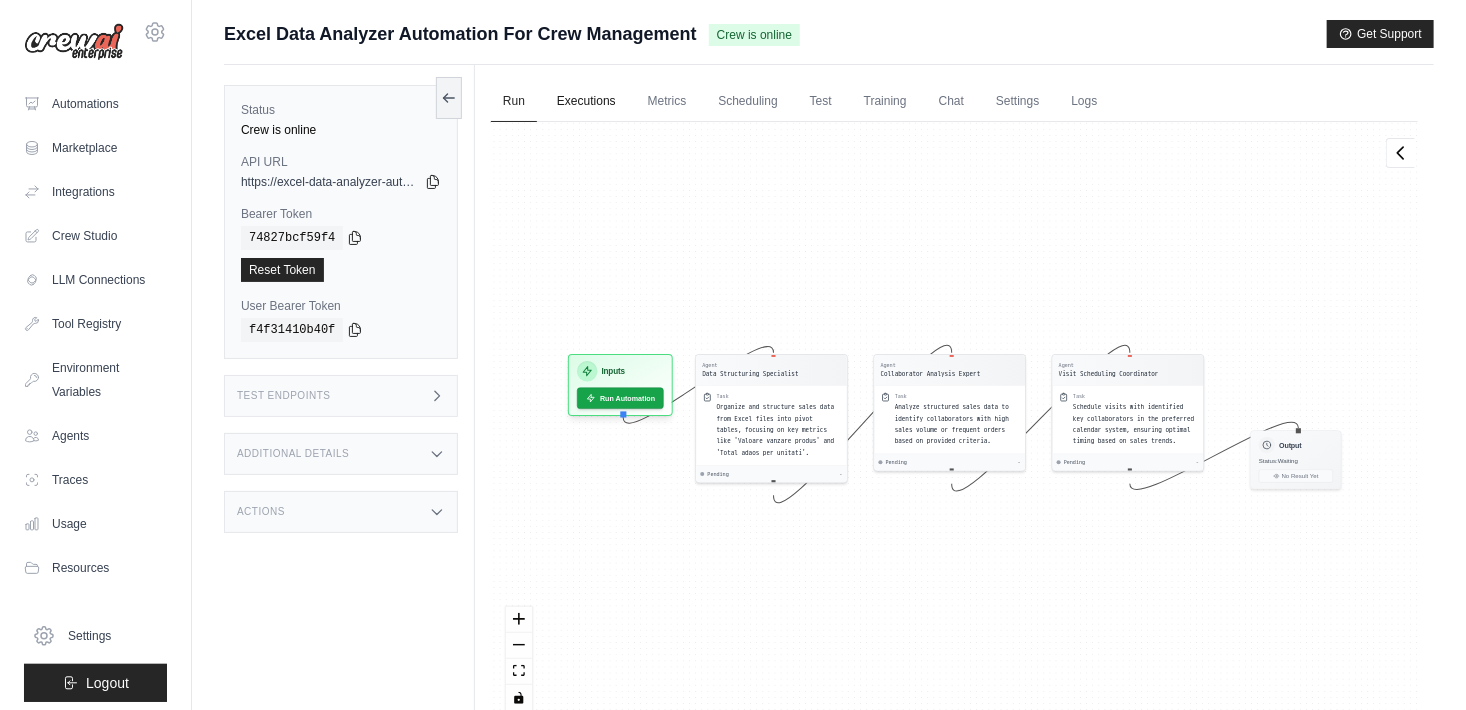 click on "Executions" at bounding box center (586, 102) 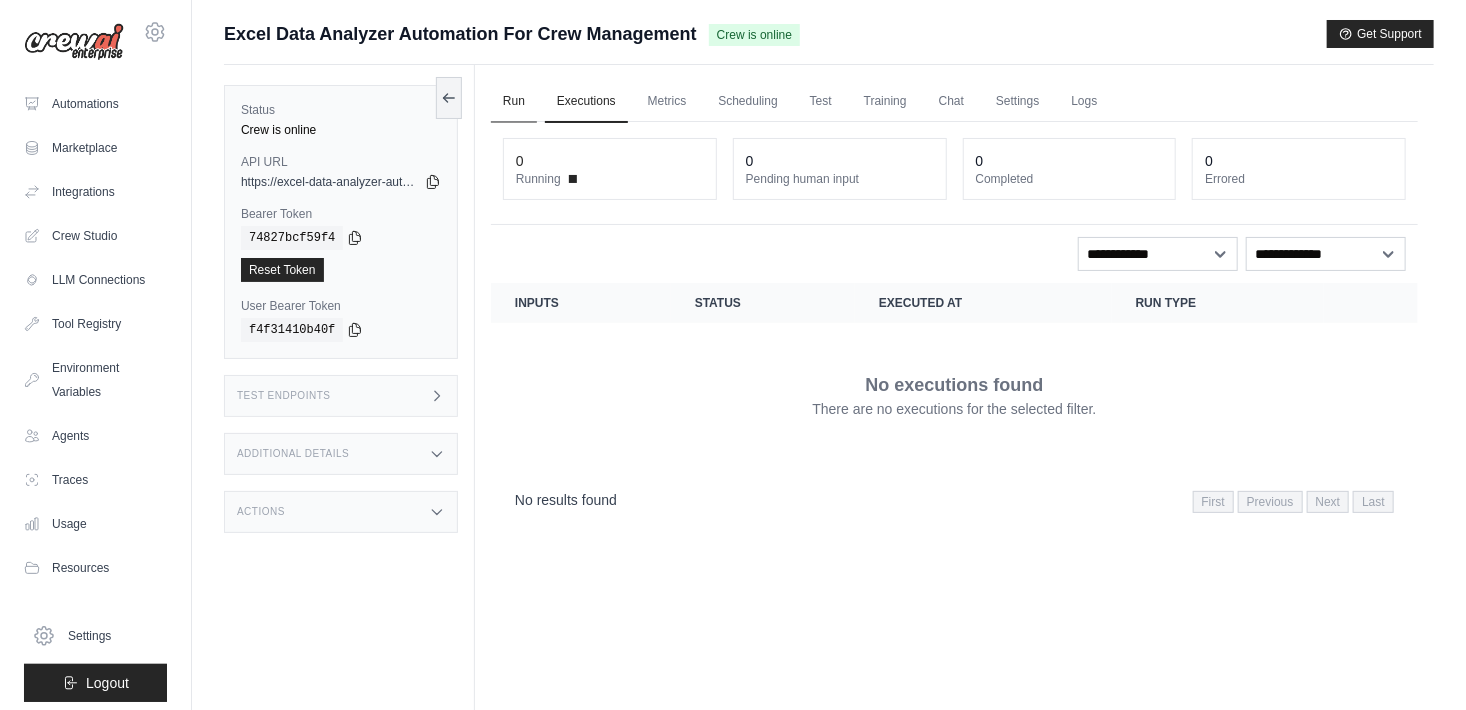 click on "Run" at bounding box center (514, 102) 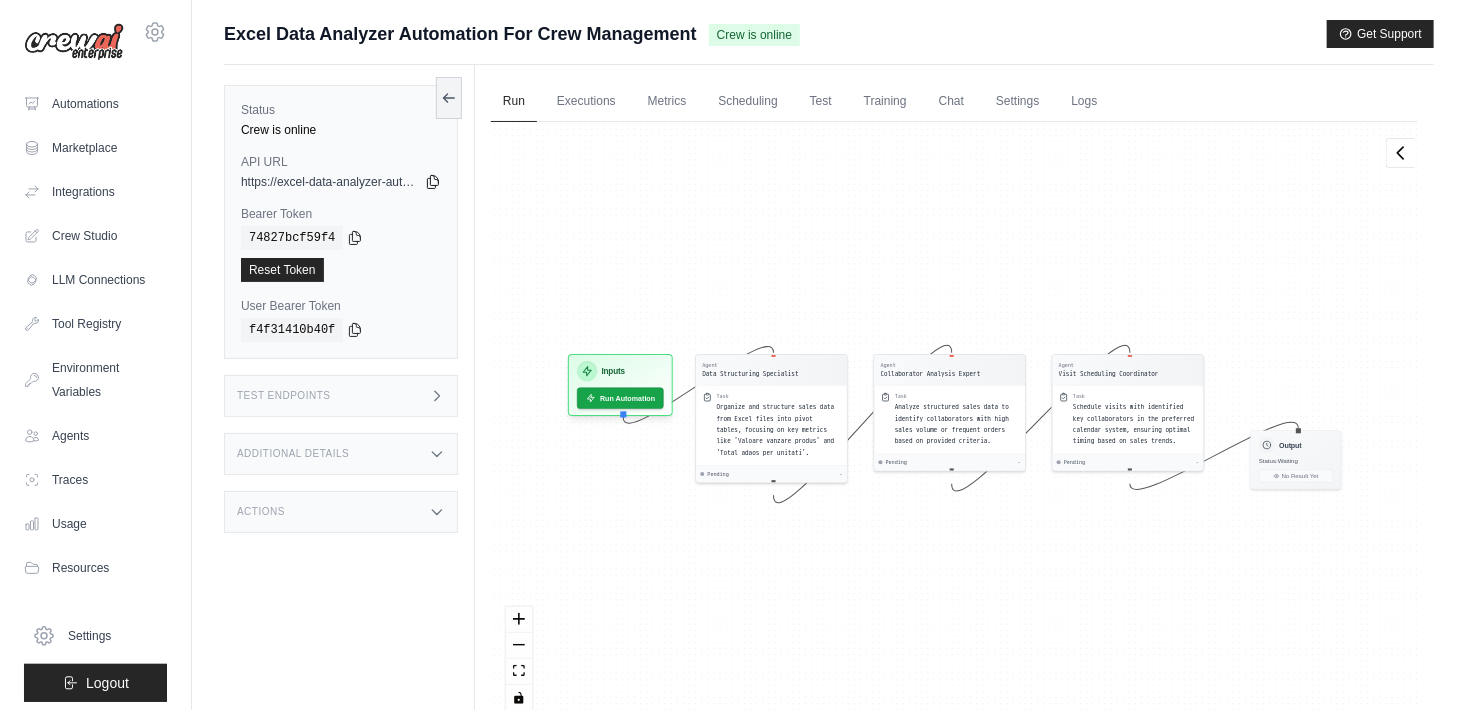 click 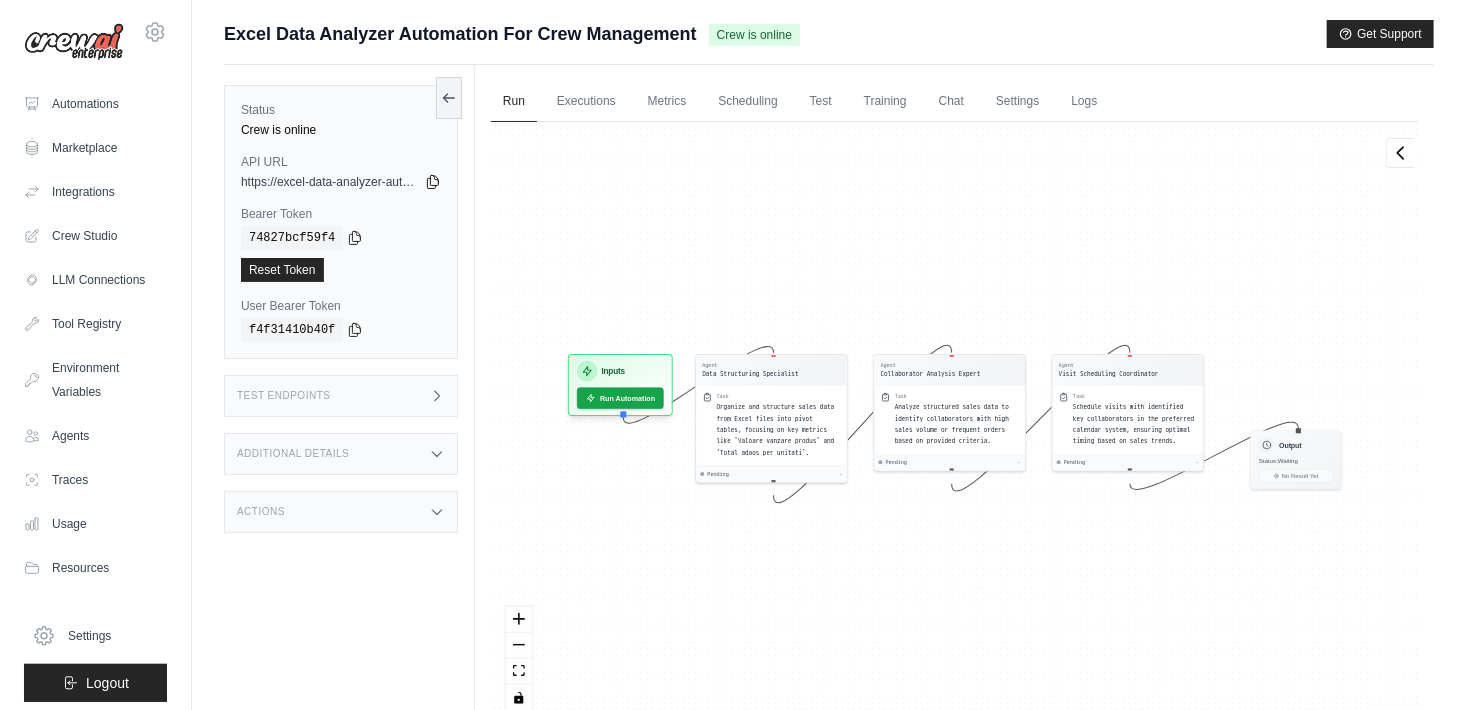 click 